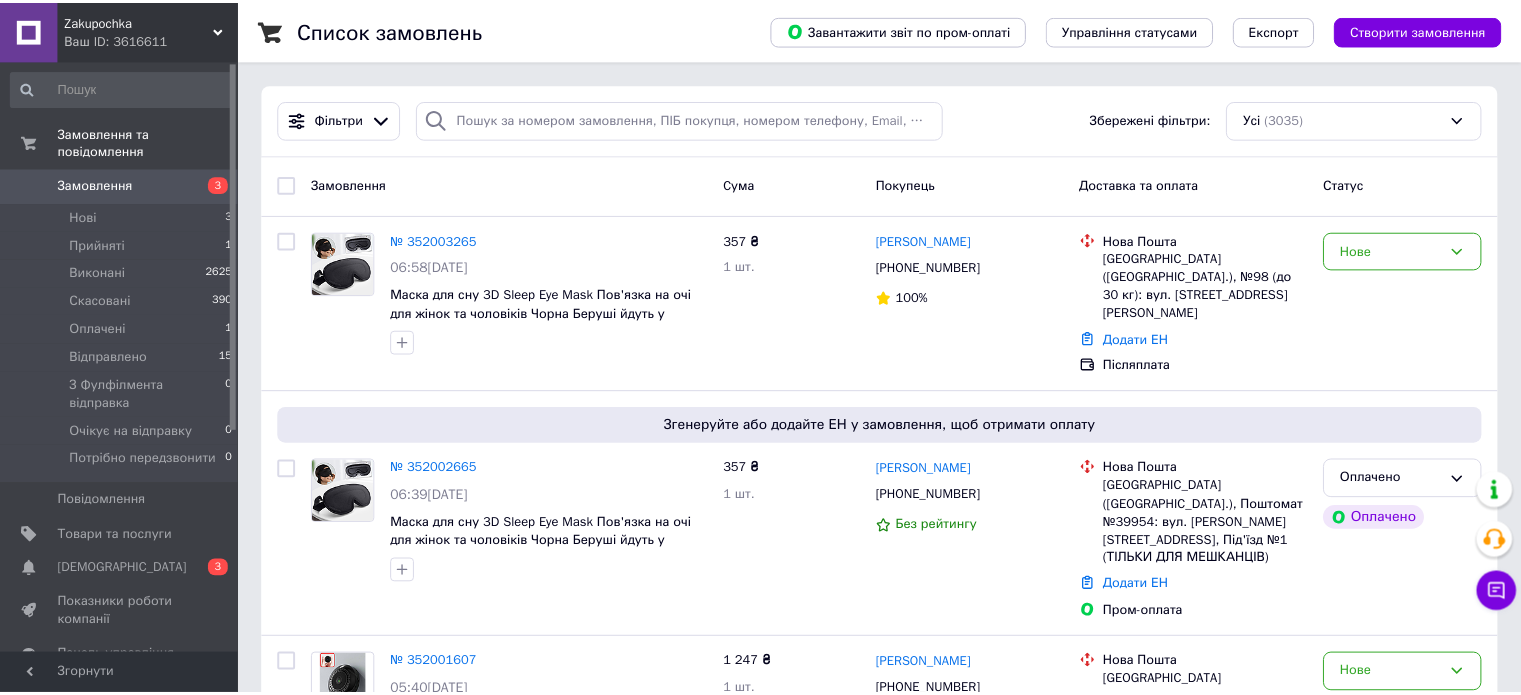 scroll, scrollTop: 0, scrollLeft: 0, axis: both 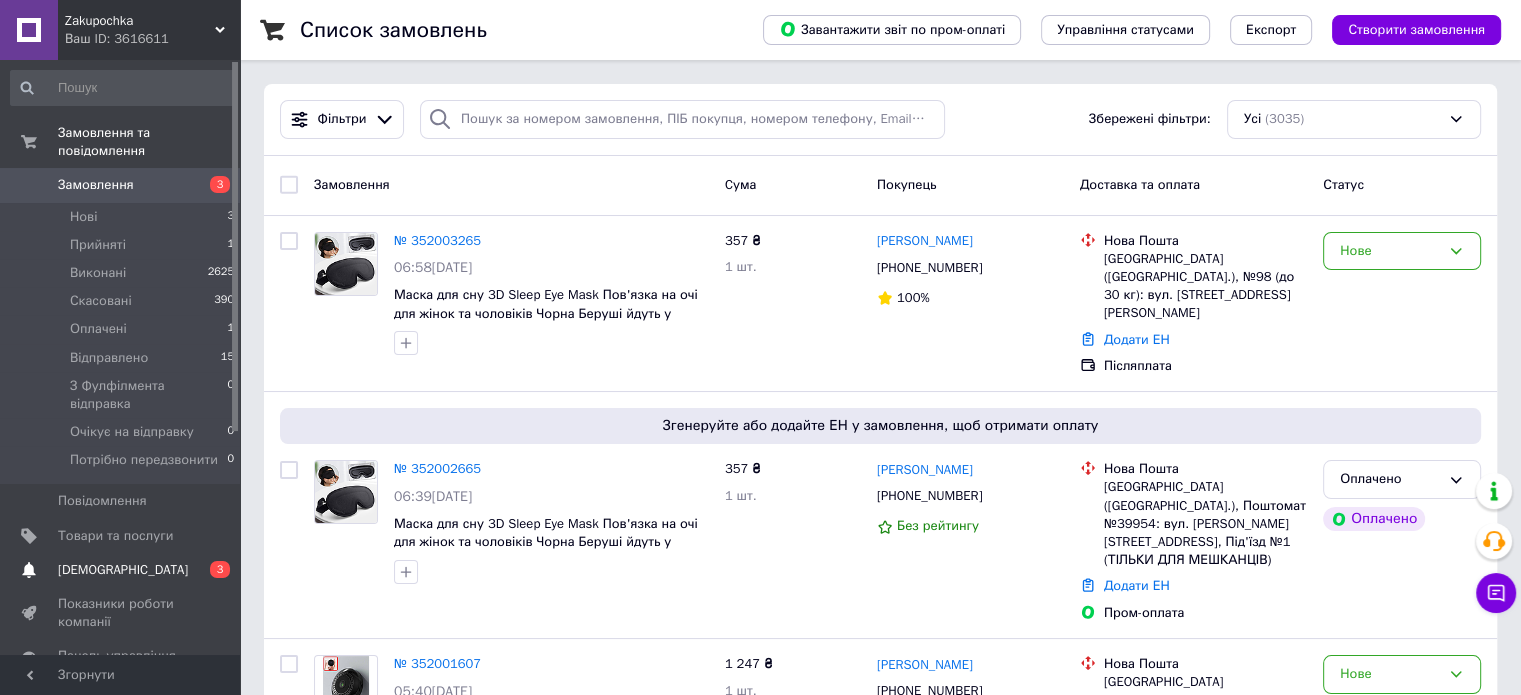 click on "[DEMOGRAPHIC_DATA]" at bounding box center [123, 570] 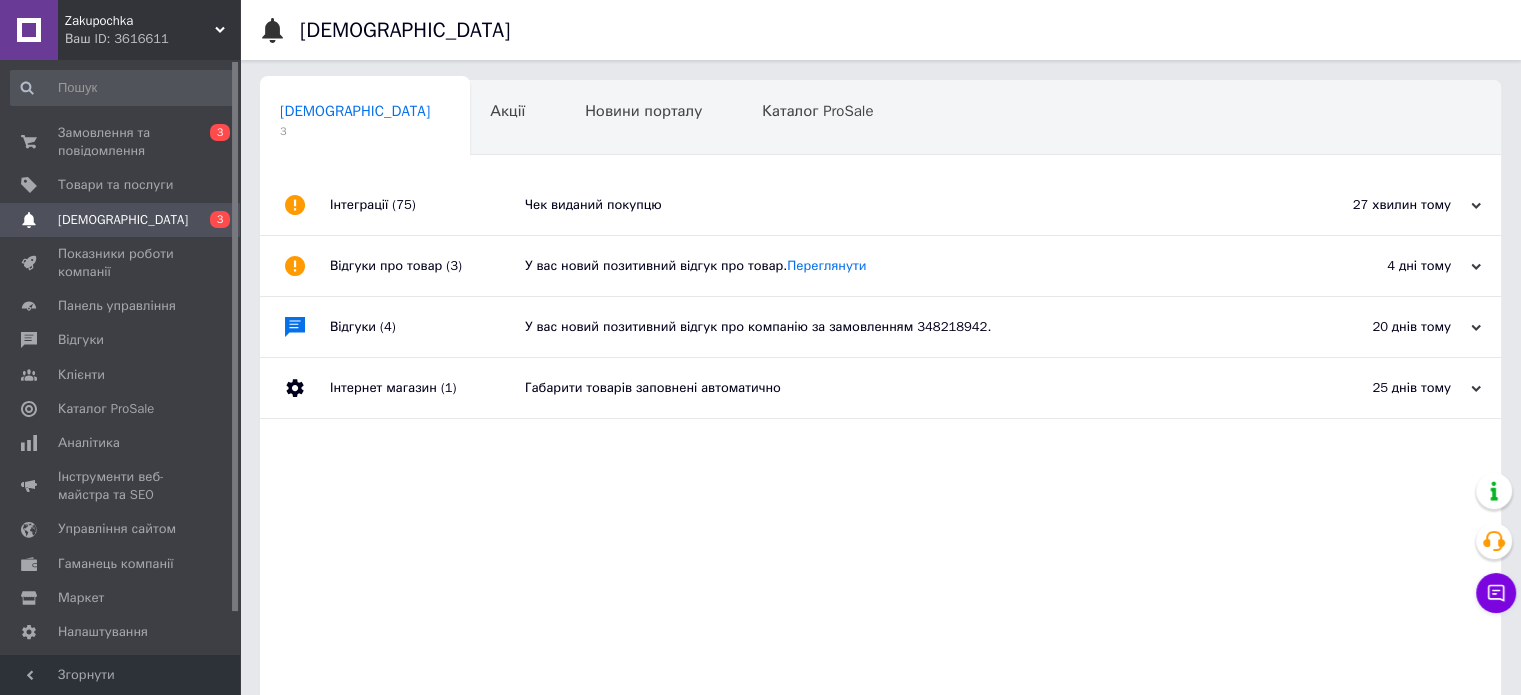 click on "Чек виданий покупцю" at bounding box center [903, 205] 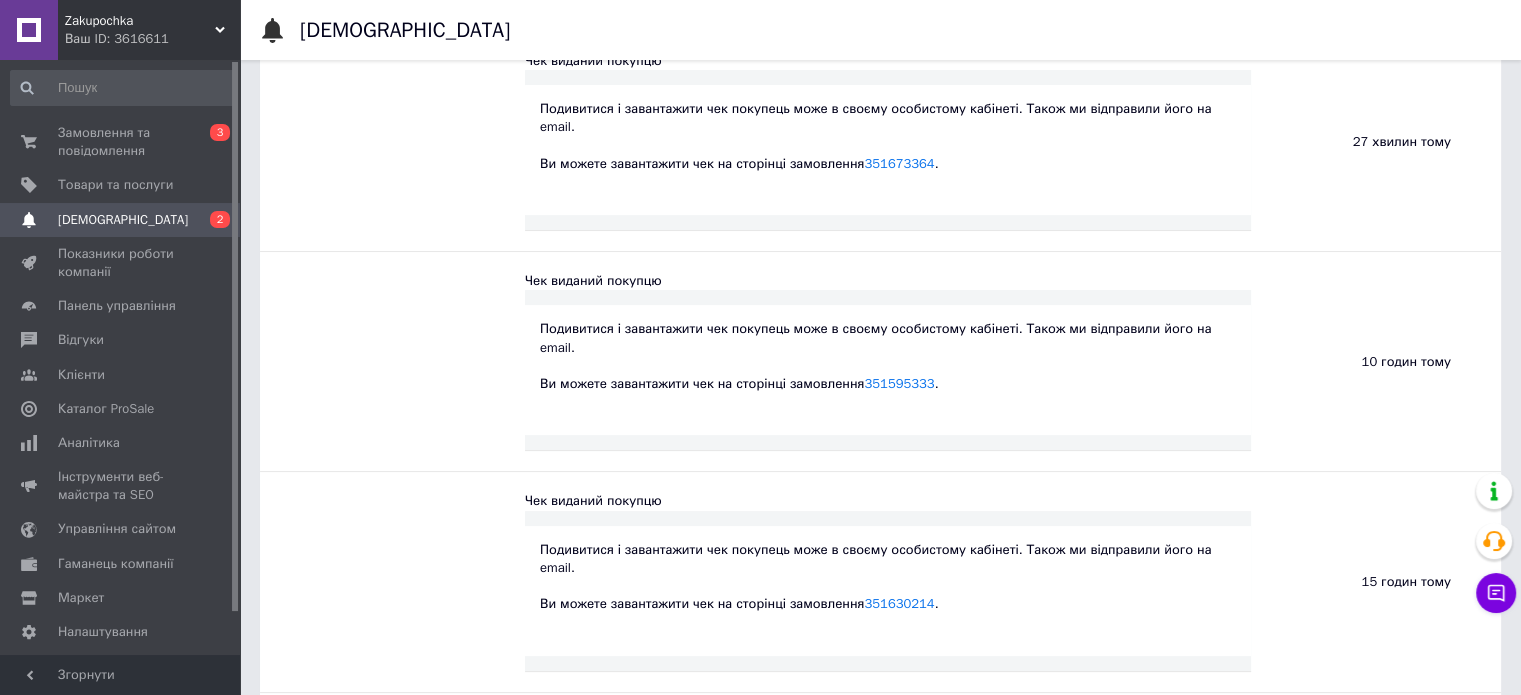 scroll, scrollTop: 0, scrollLeft: 0, axis: both 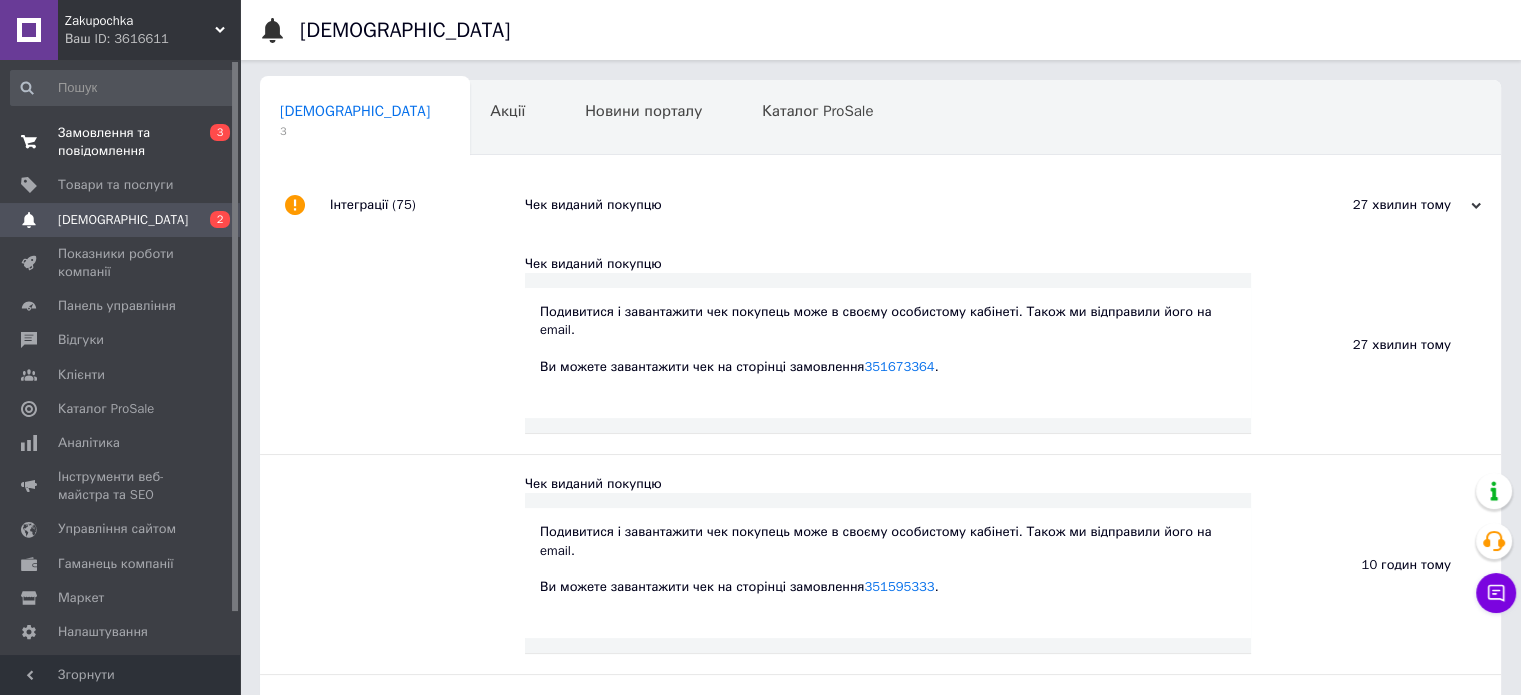 click on "Замовлення та повідомлення" at bounding box center [121, 142] 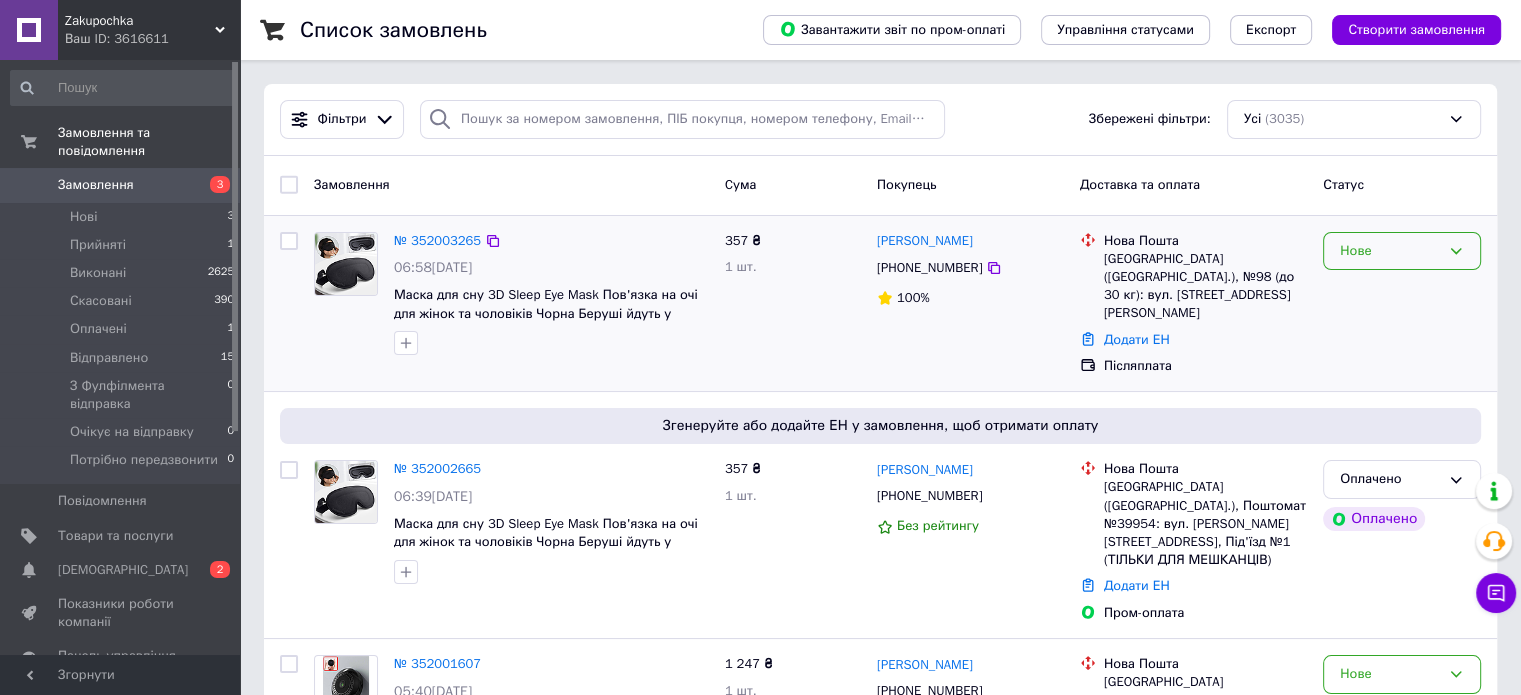 click on "Нове" at bounding box center (1390, 251) 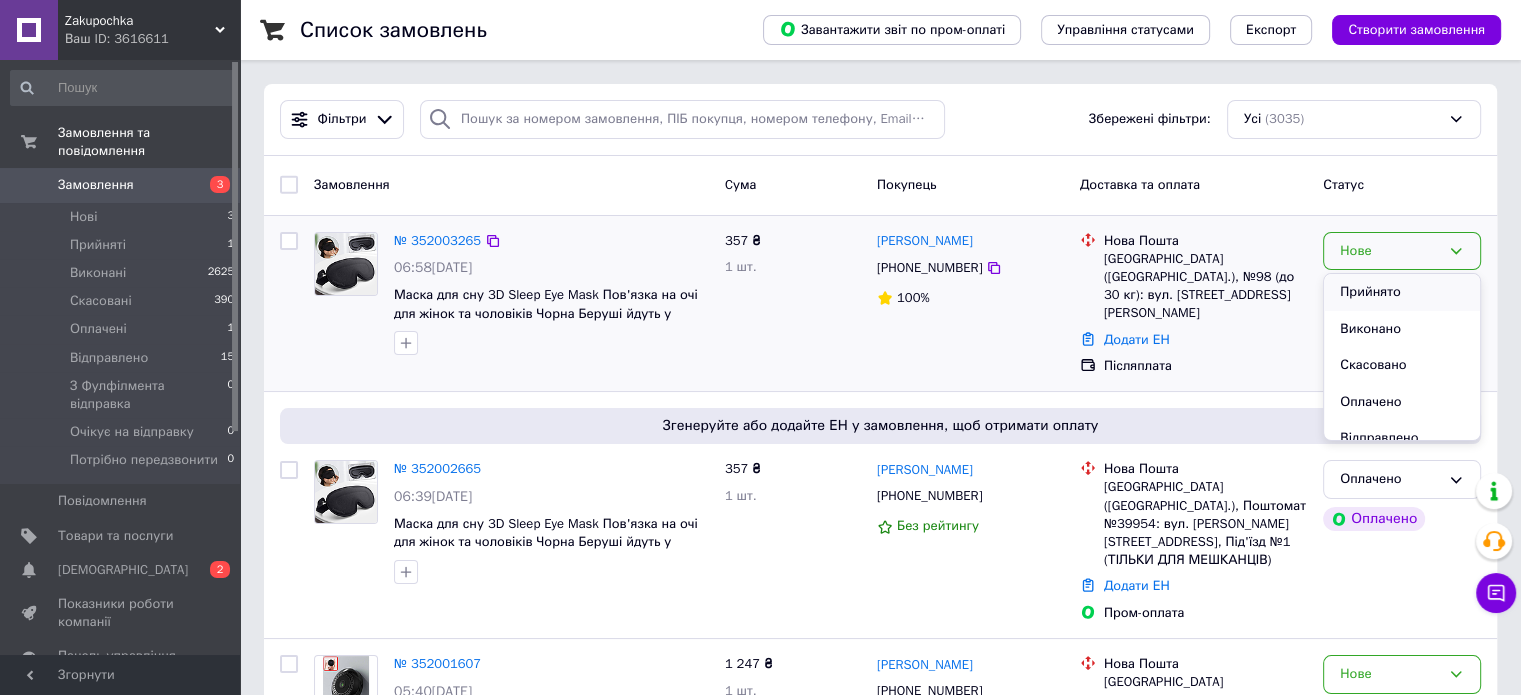 click on "Прийнято" at bounding box center (1402, 292) 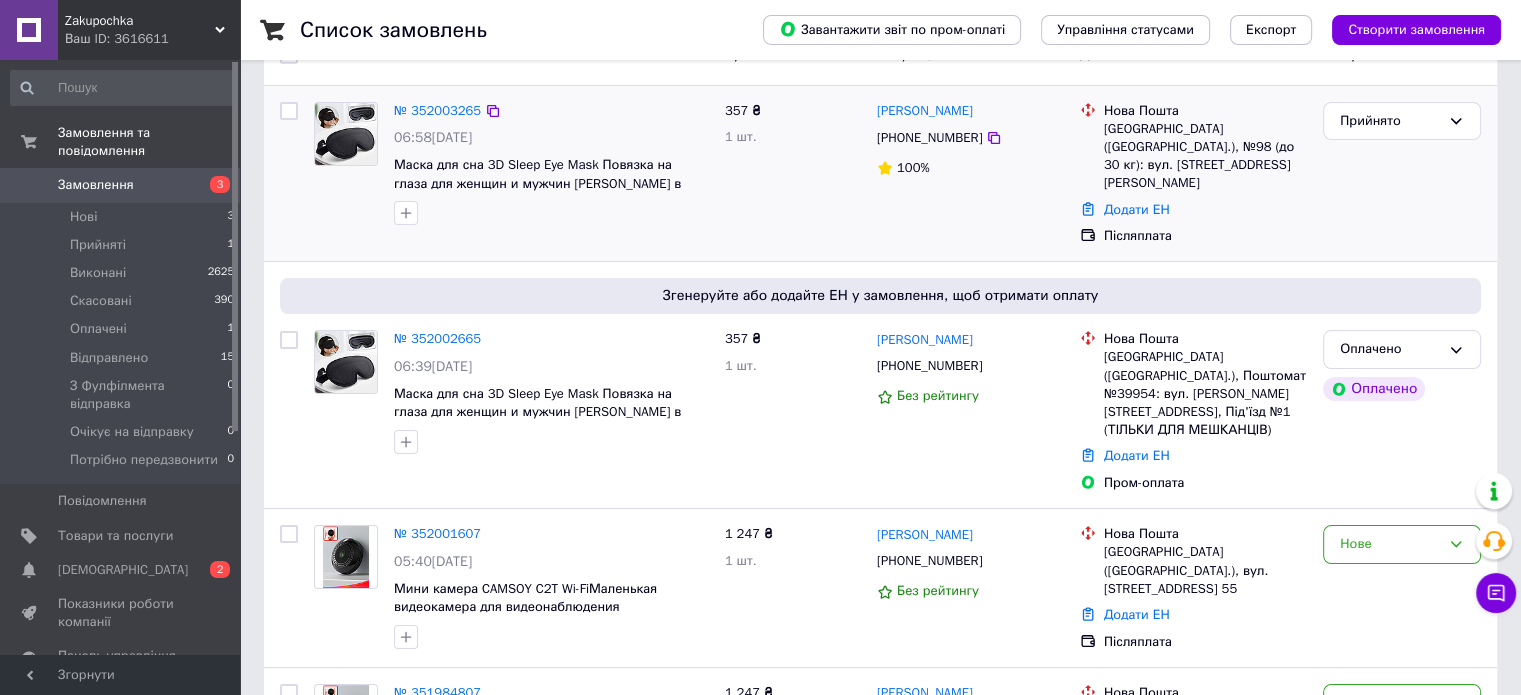 scroll, scrollTop: 132, scrollLeft: 0, axis: vertical 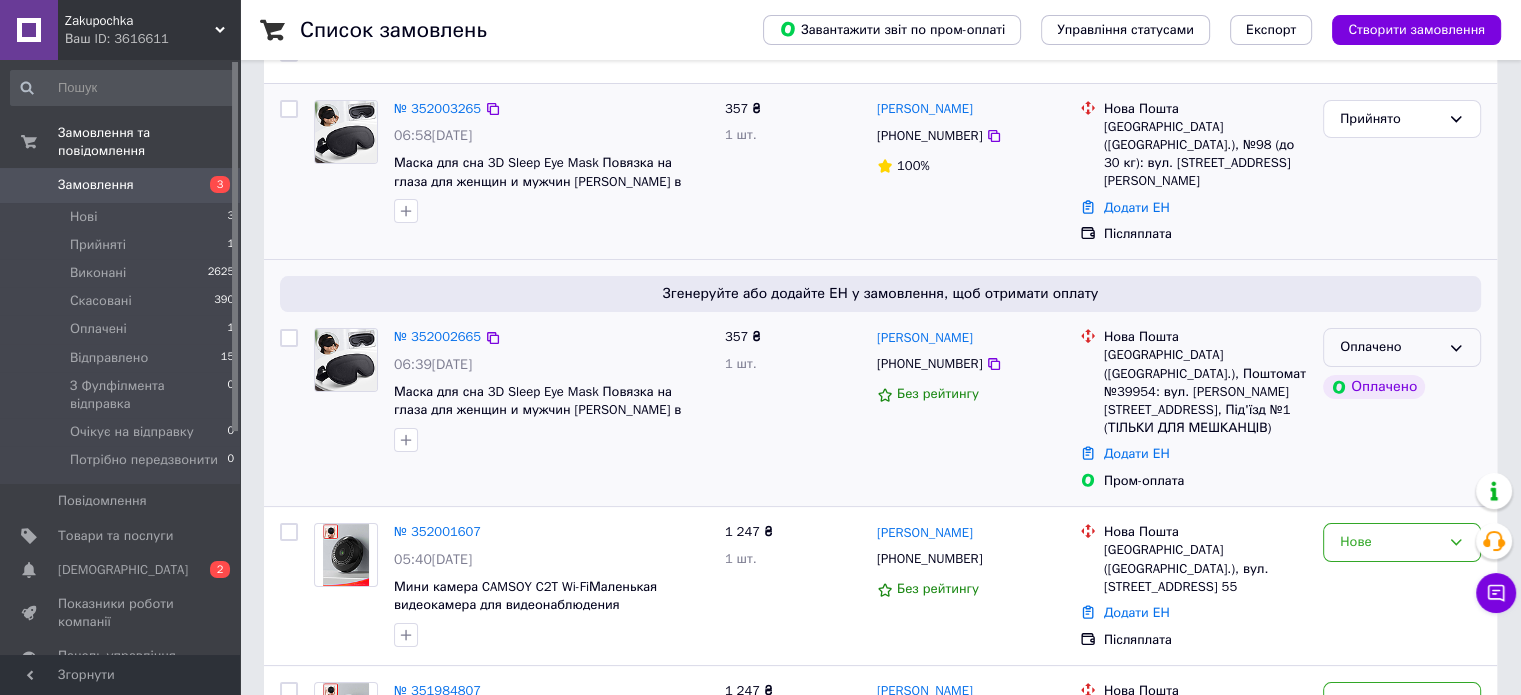 click on "Оплачено" at bounding box center (1390, 347) 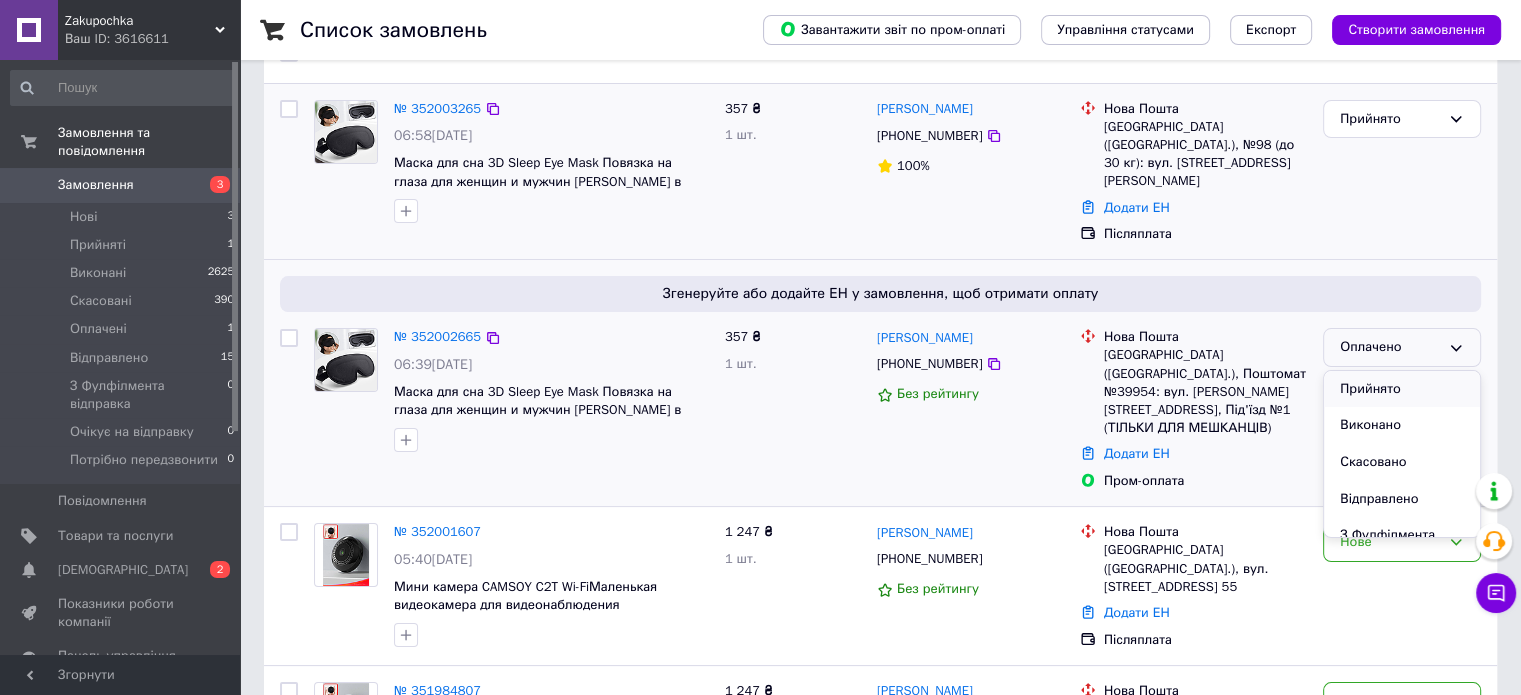 click on "Прийнято" at bounding box center [1402, 389] 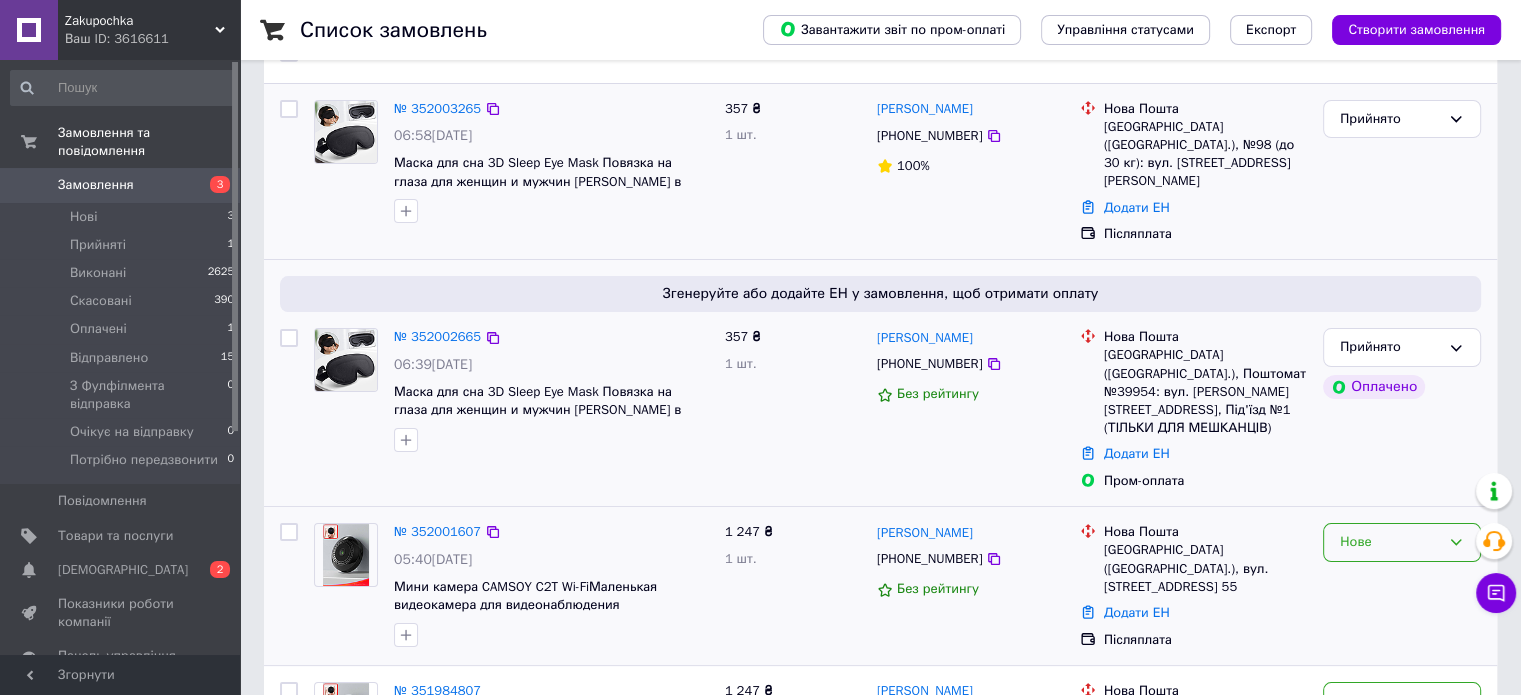 click on "Нове" at bounding box center [1402, 542] 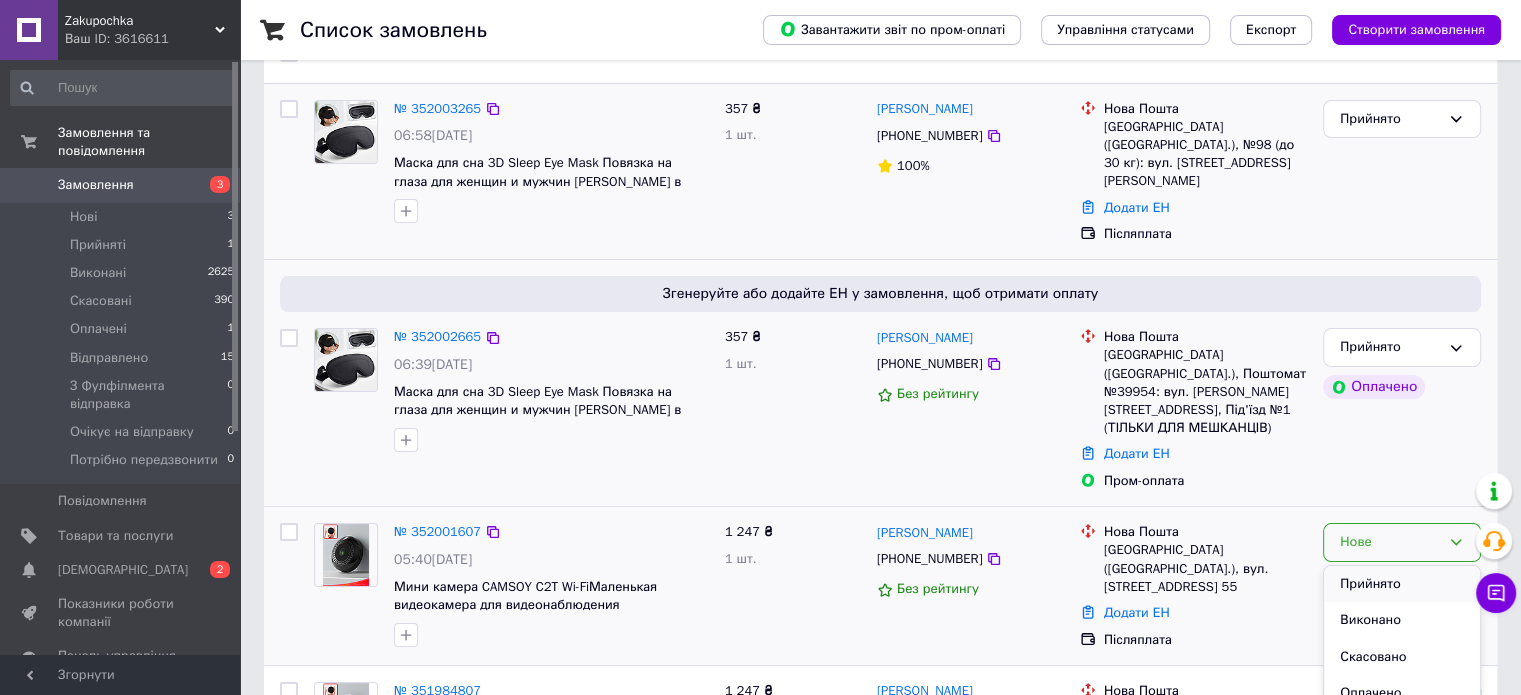 click on "Прийнято" at bounding box center (1402, 584) 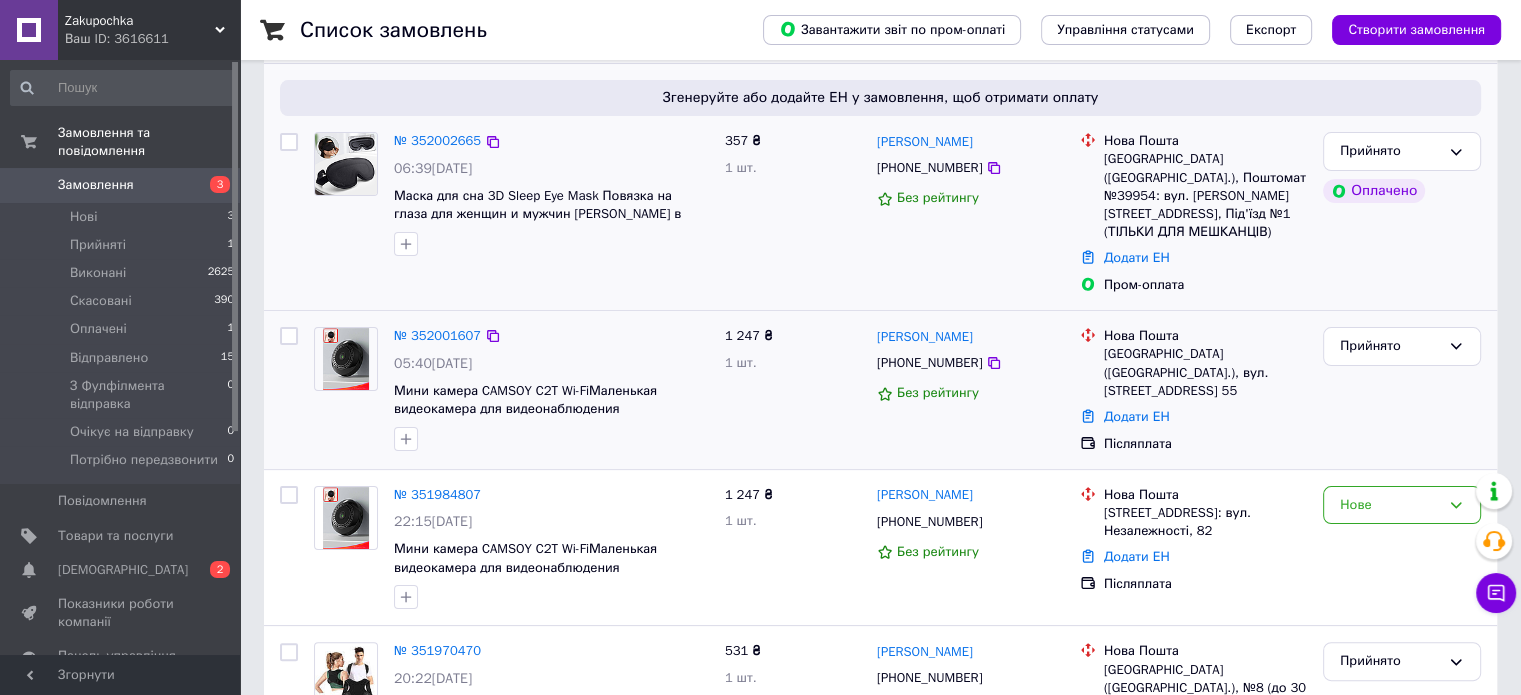 scroll, scrollTop: 392, scrollLeft: 0, axis: vertical 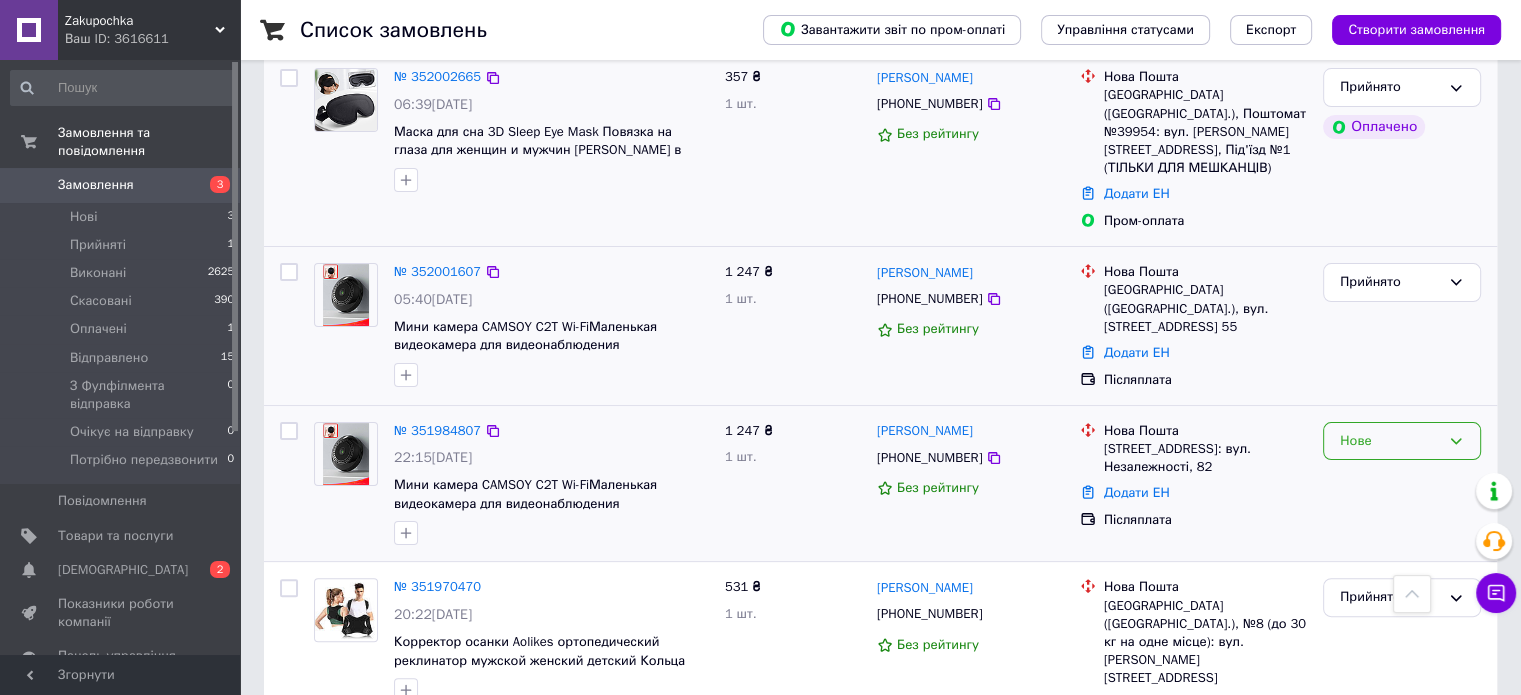click on "Нове" at bounding box center (1390, 441) 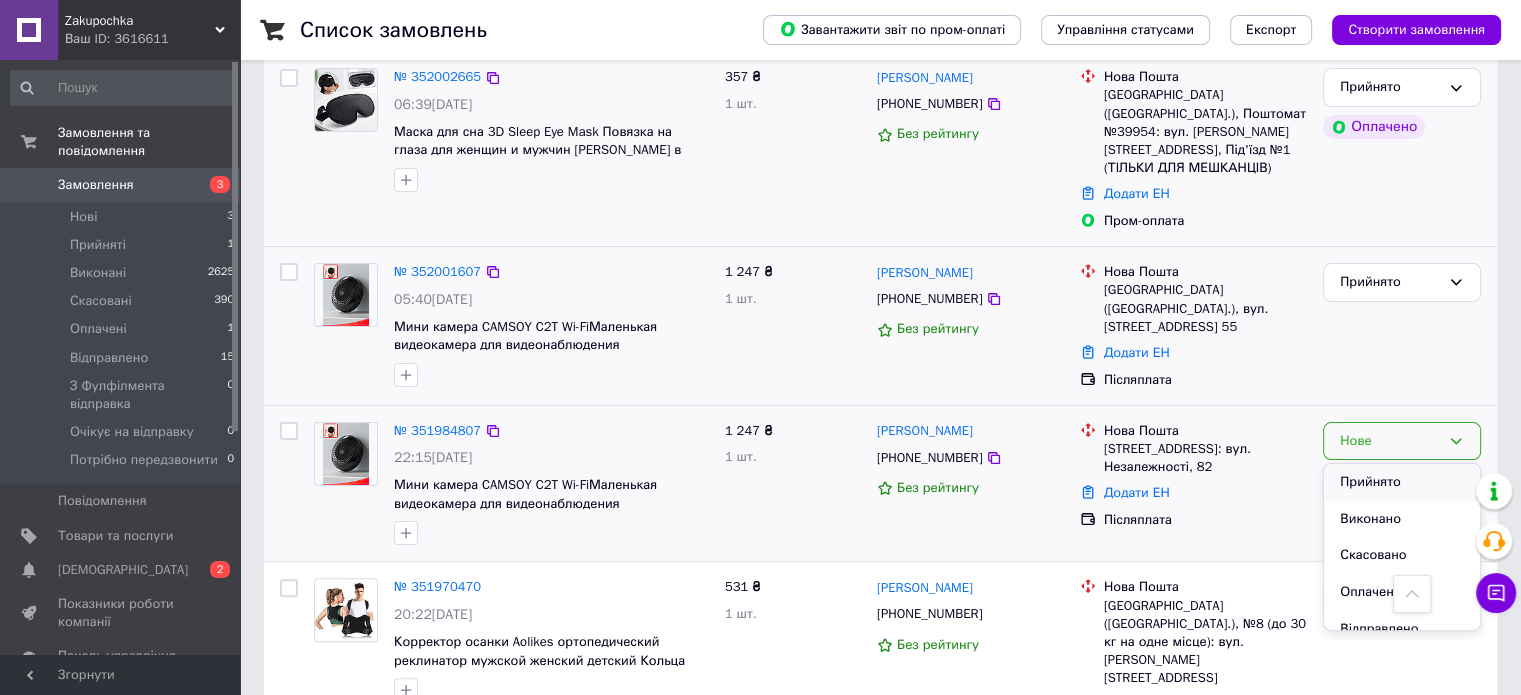 click on "Прийнято" at bounding box center [1402, 482] 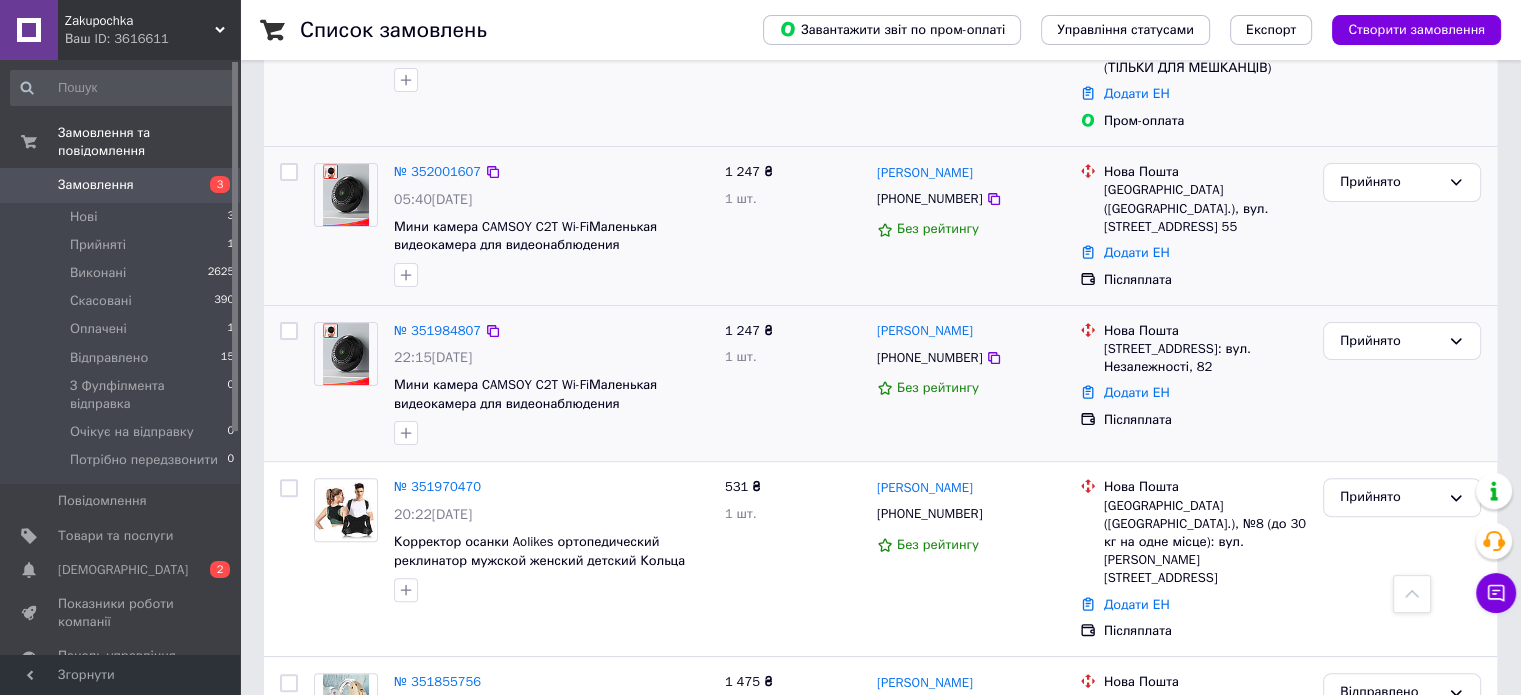 scroll, scrollTop: 478, scrollLeft: 0, axis: vertical 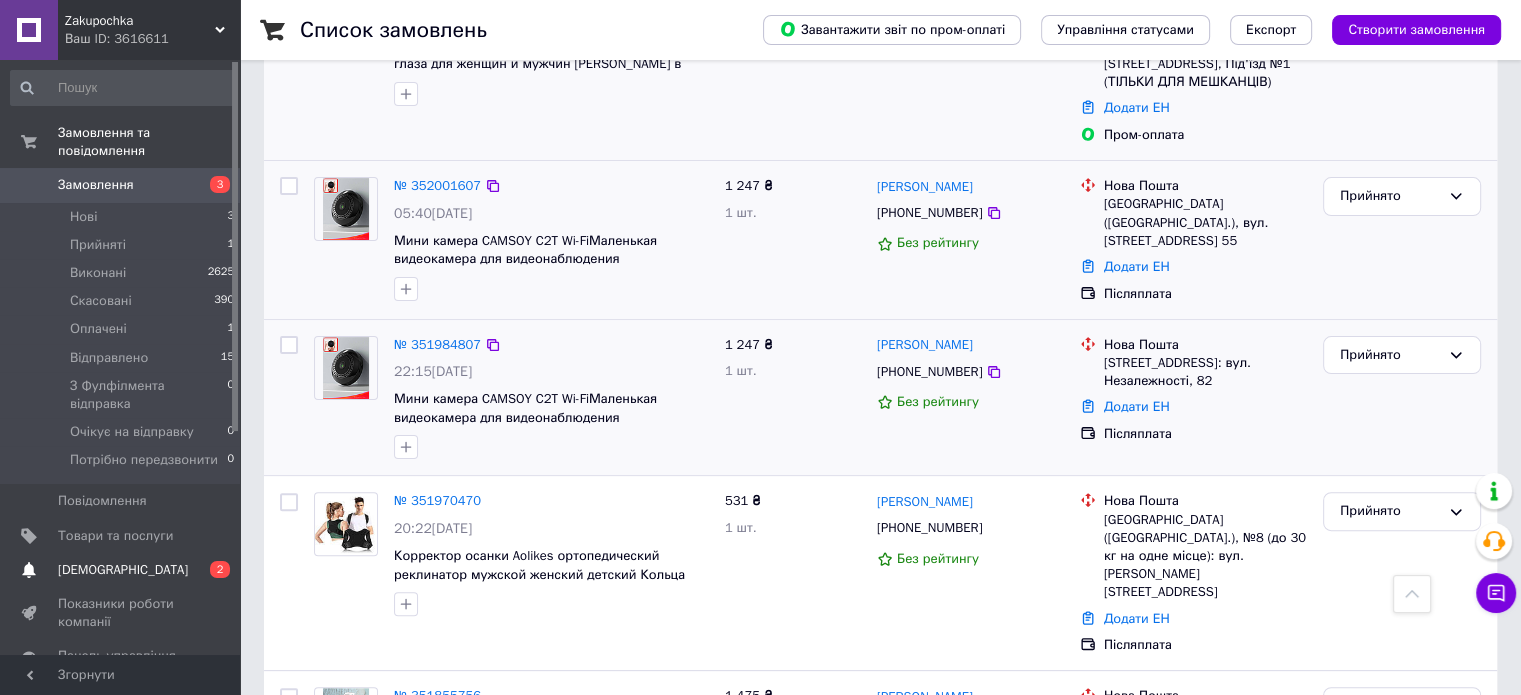 click on "[DEMOGRAPHIC_DATA]" at bounding box center (123, 570) 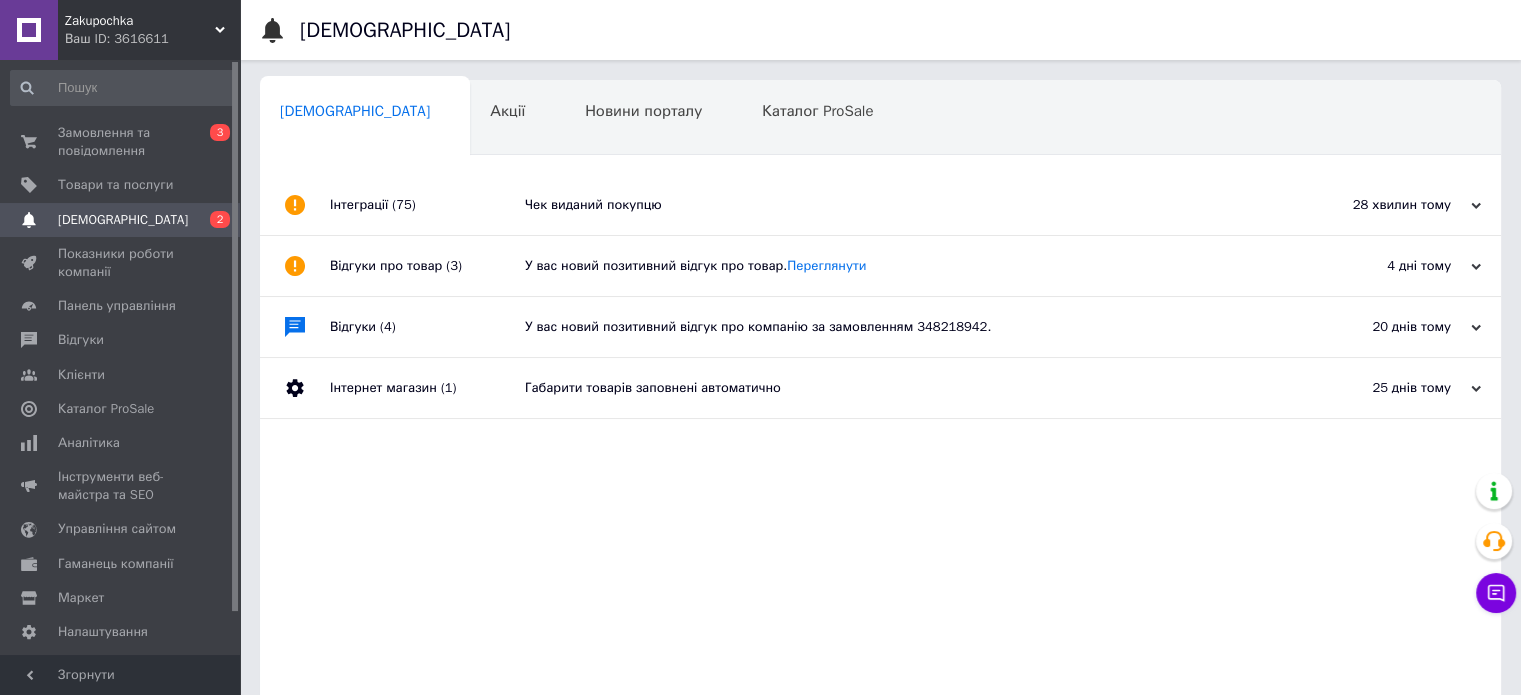 click on "Чек виданий покупцю" at bounding box center [903, 205] 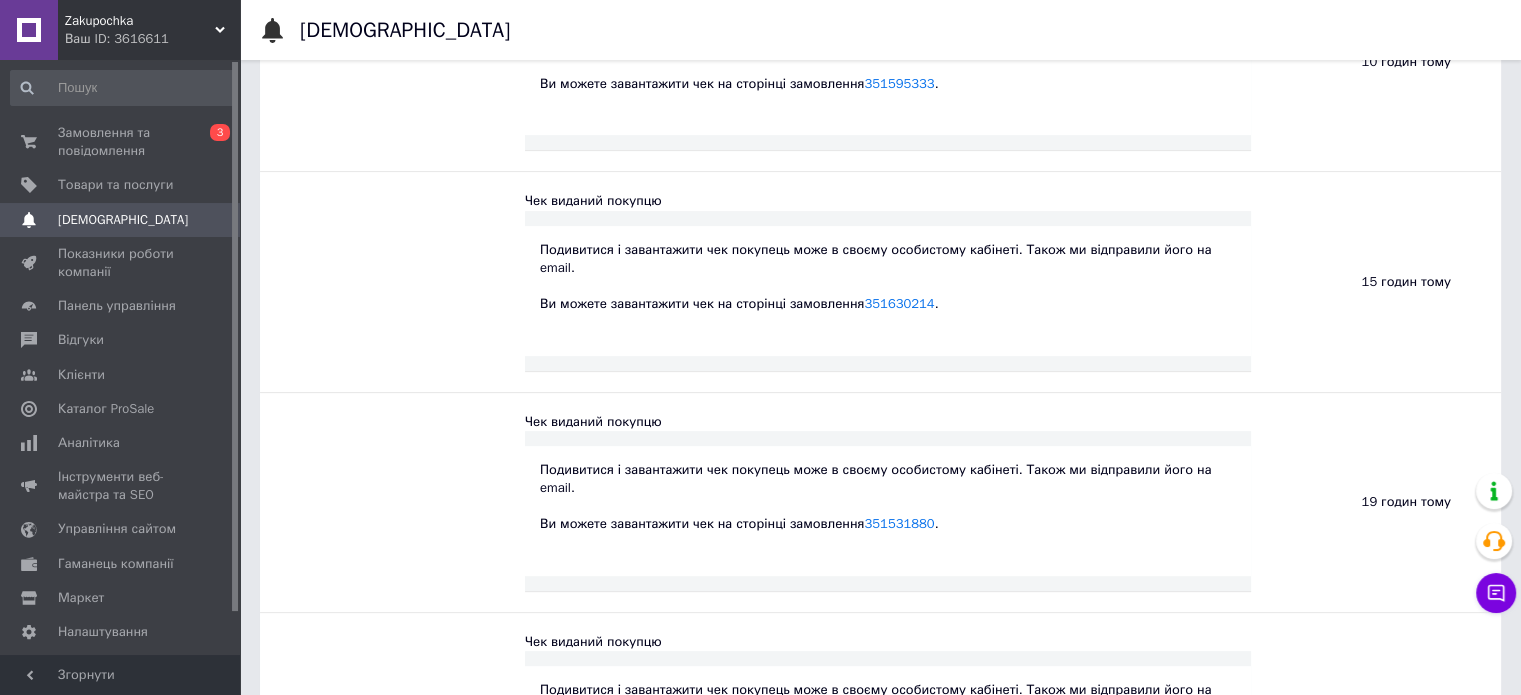 scroll, scrollTop: 0, scrollLeft: 0, axis: both 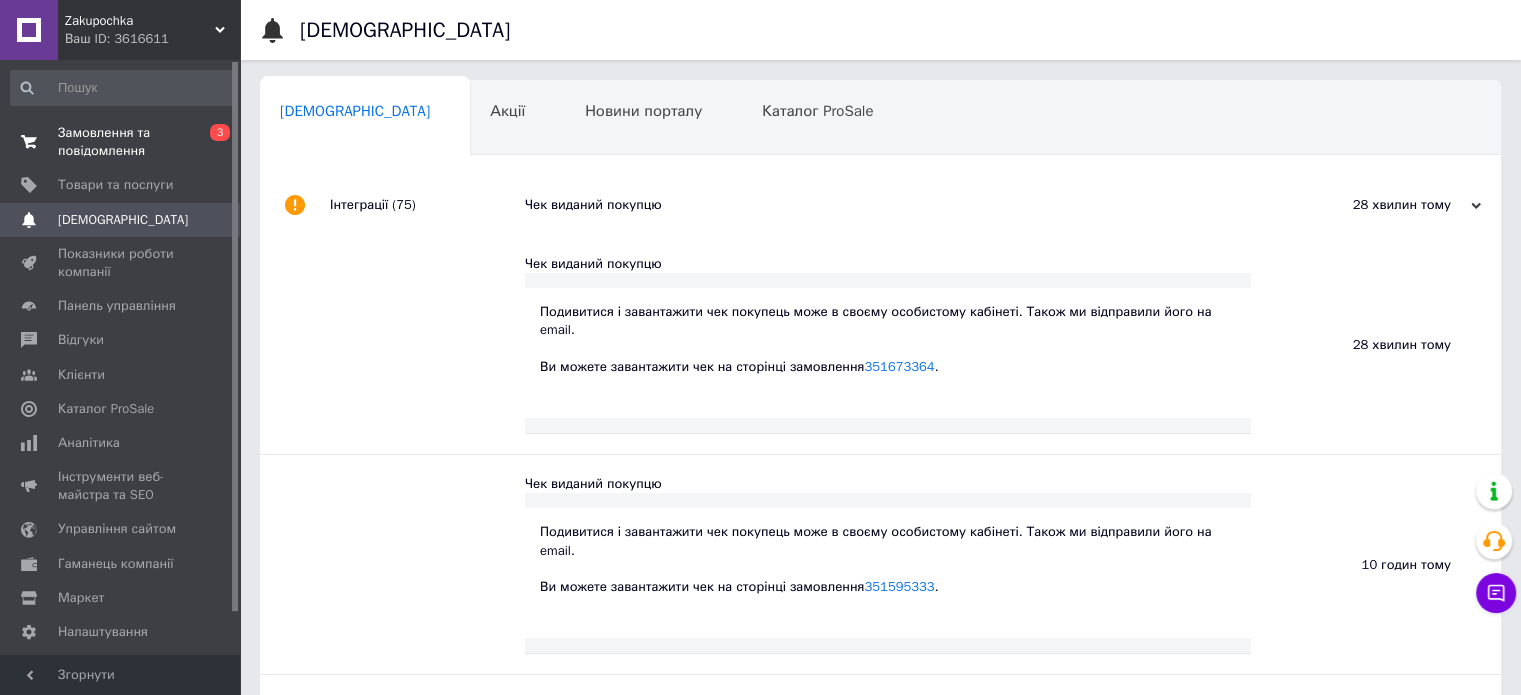 click on "Замовлення та повідомлення" at bounding box center [121, 142] 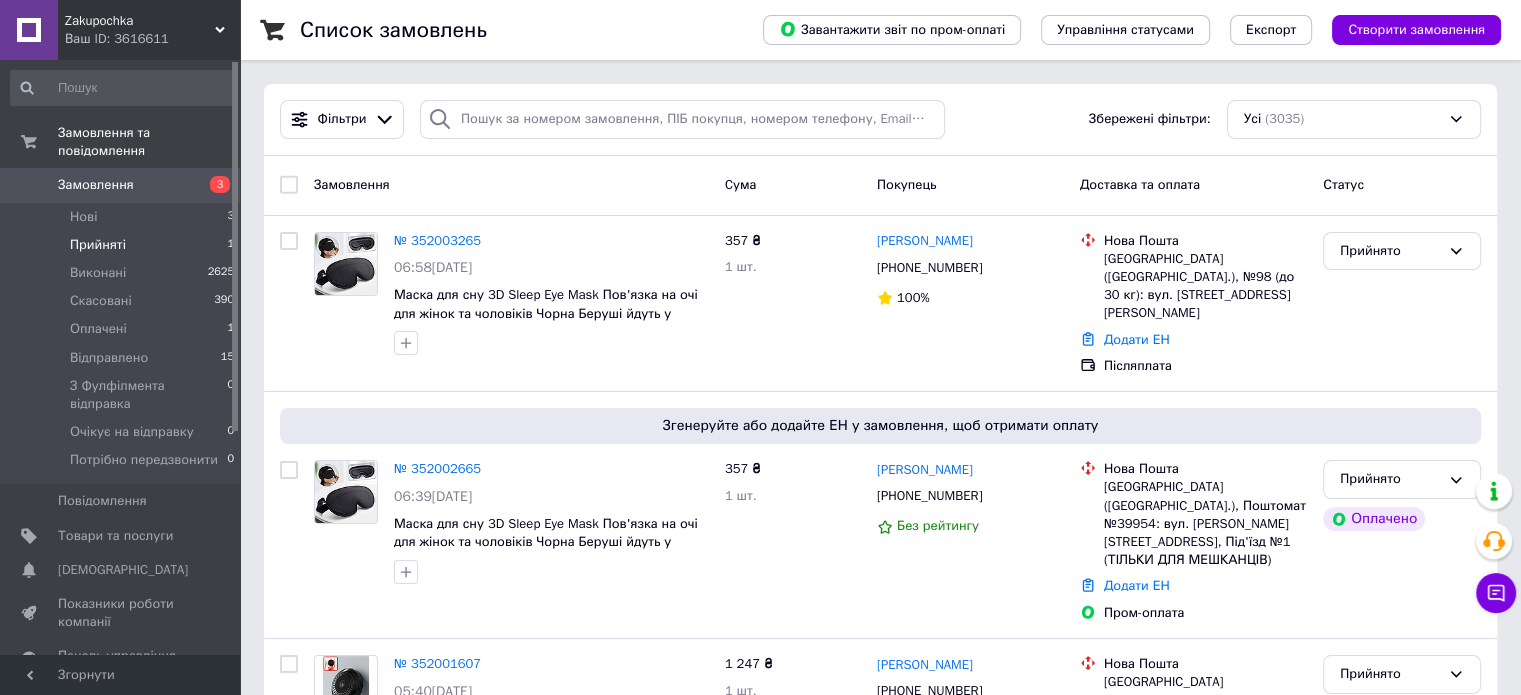 click on "Прийняті 1" at bounding box center [123, 245] 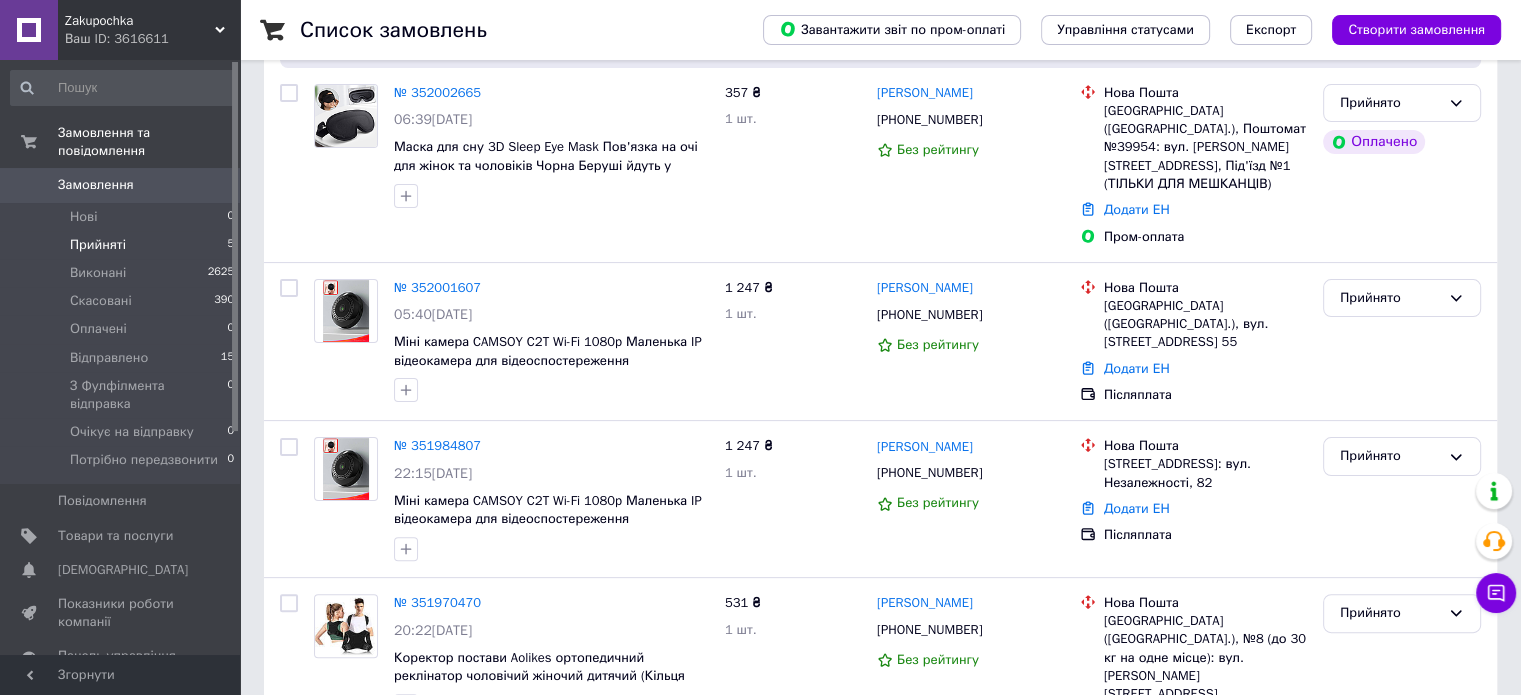 scroll, scrollTop: 472, scrollLeft: 0, axis: vertical 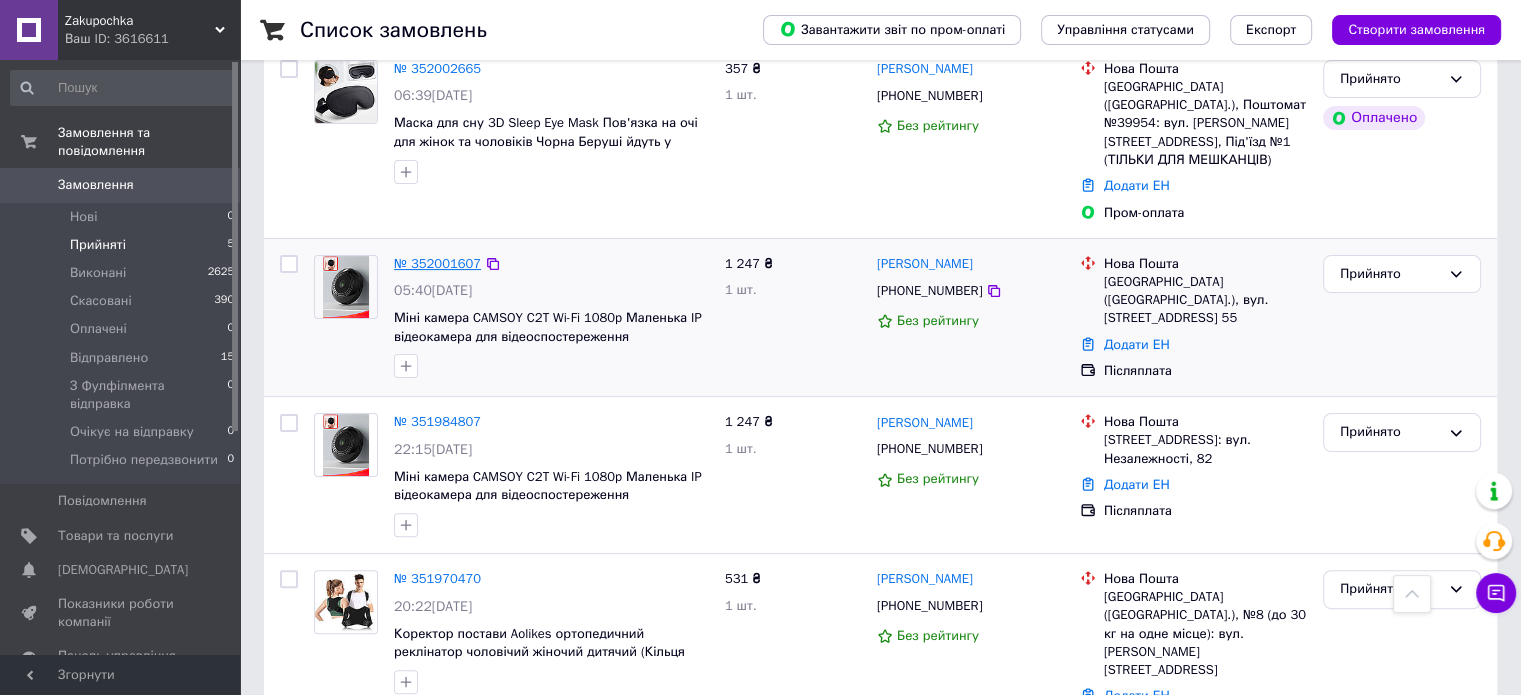 click on "№ 352001607" at bounding box center (437, 263) 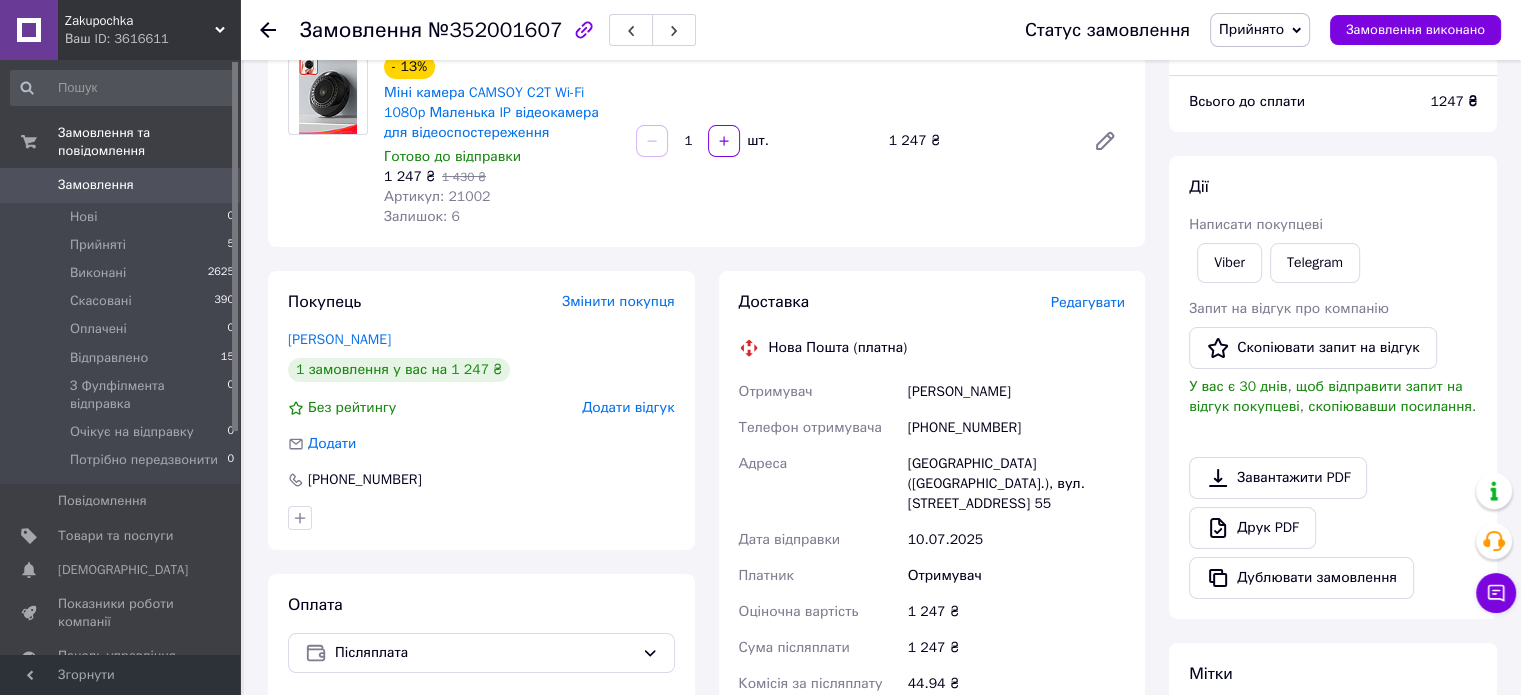 scroll, scrollTop: 179, scrollLeft: 0, axis: vertical 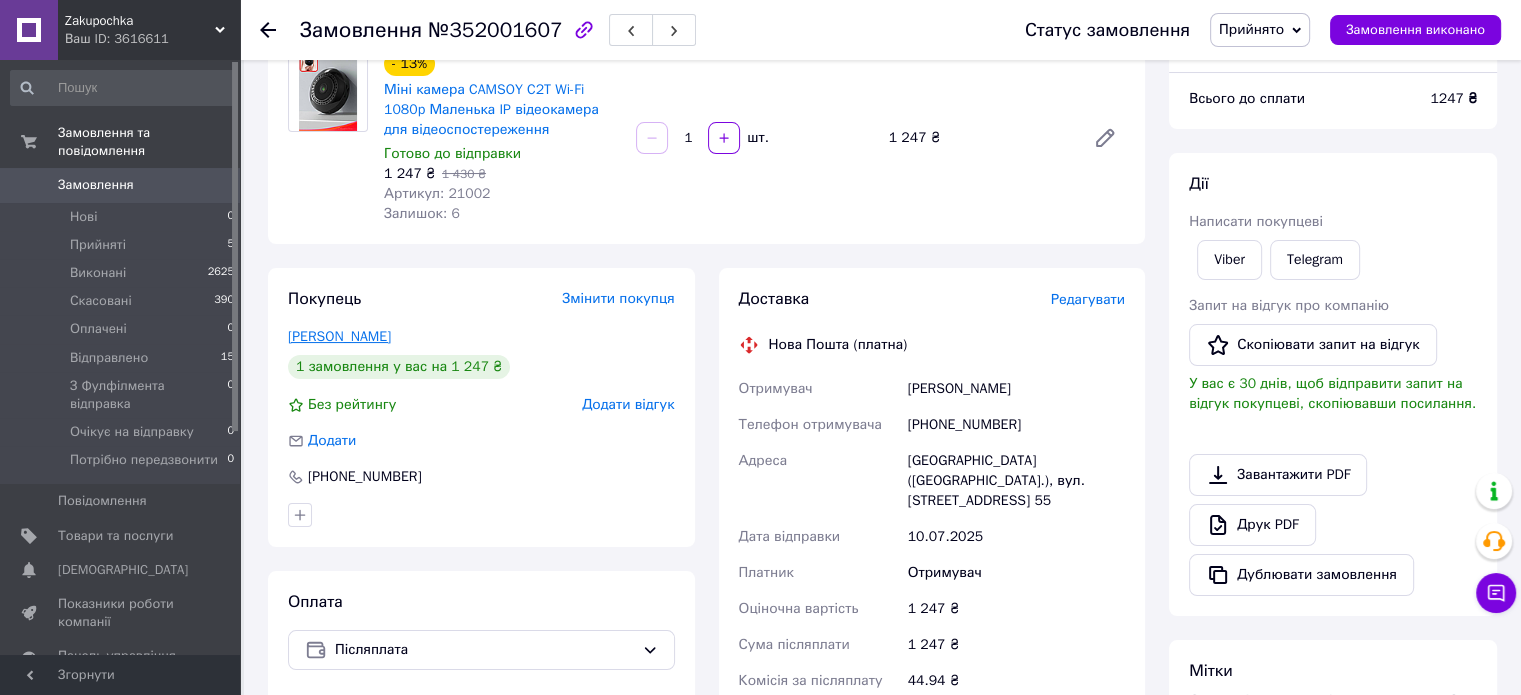 click on "[PERSON_NAME]" at bounding box center (339, 336) 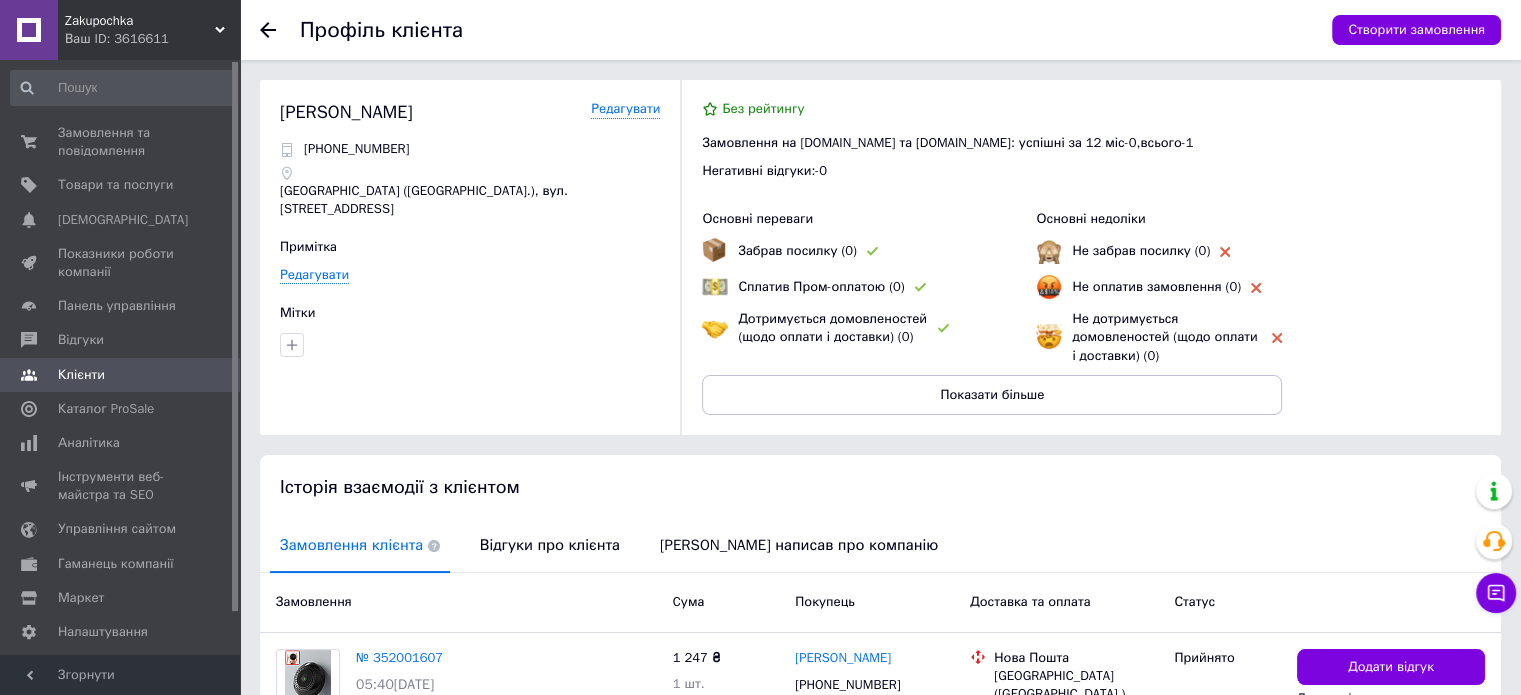 scroll, scrollTop: 174, scrollLeft: 0, axis: vertical 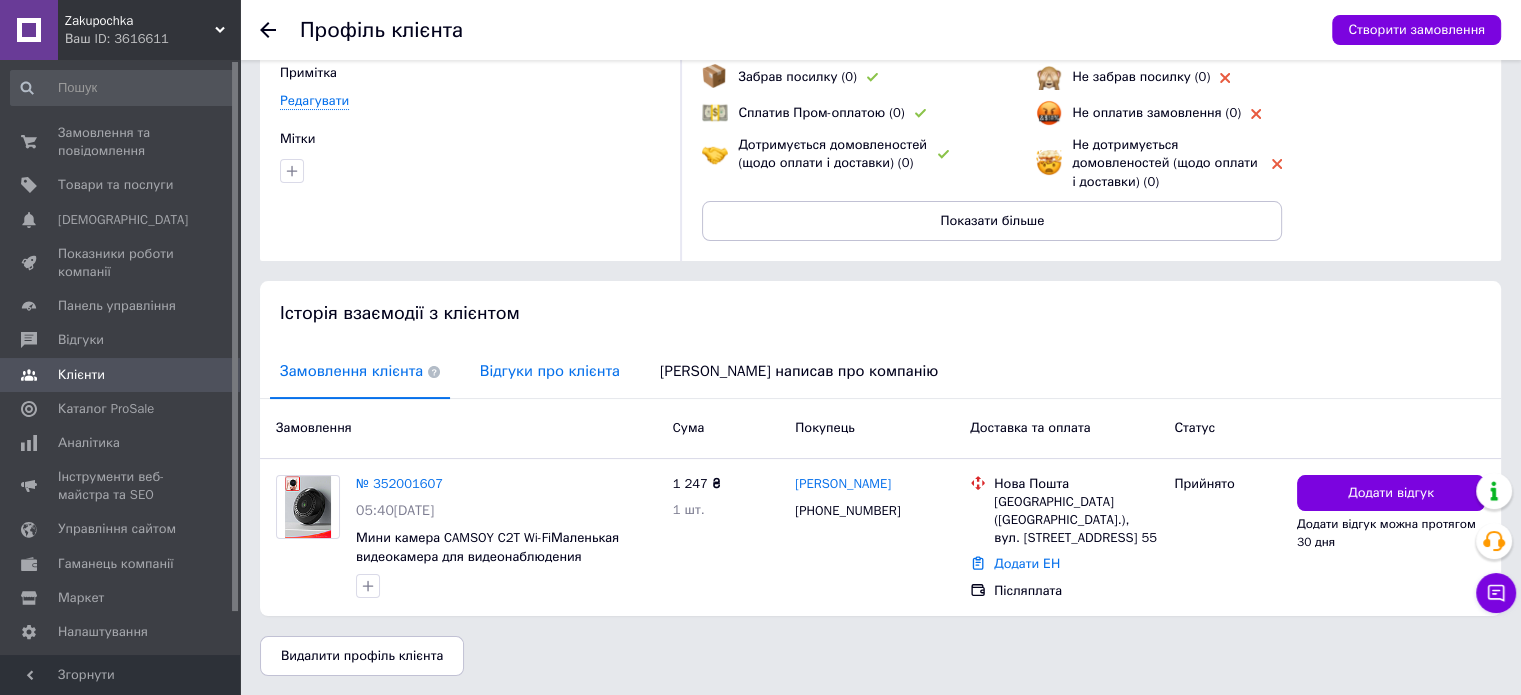 click on "Відгуки про клієнта" at bounding box center [550, 371] 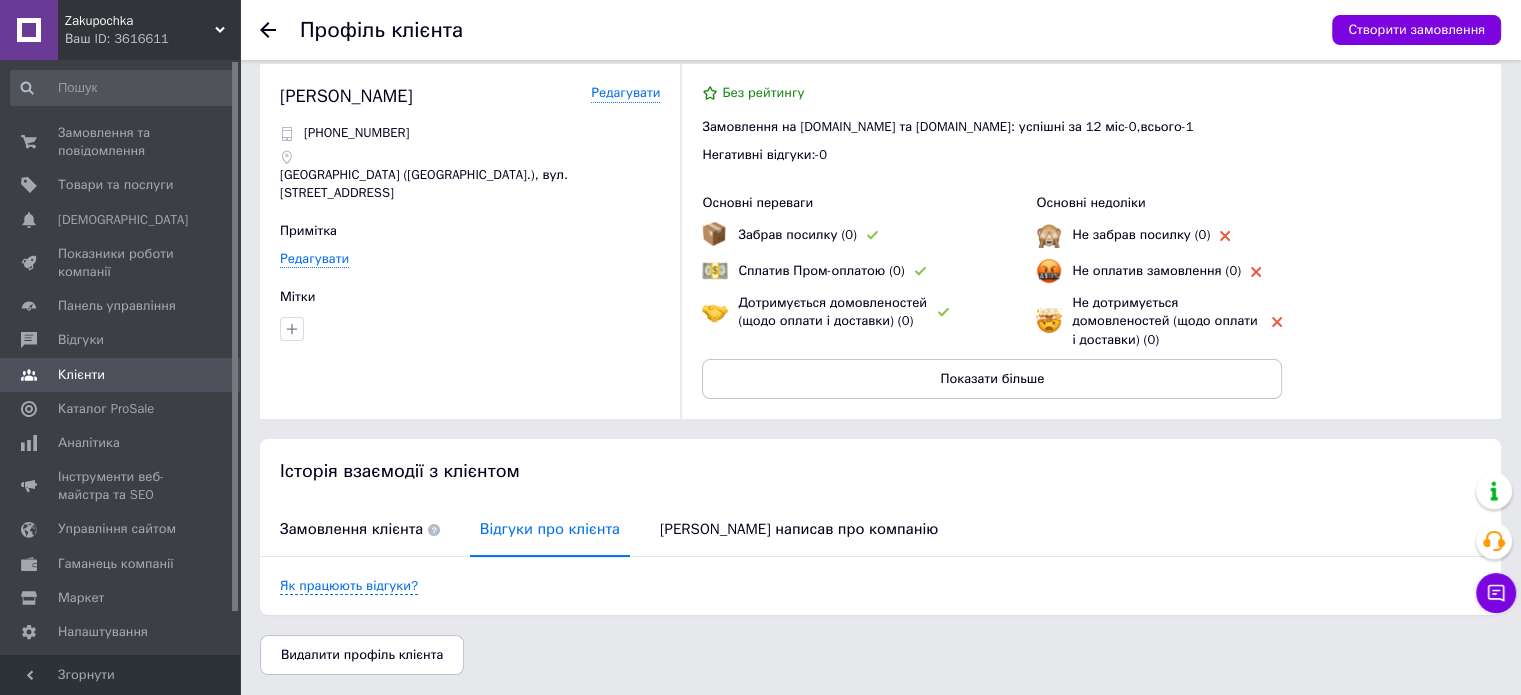 scroll, scrollTop: 15, scrollLeft: 0, axis: vertical 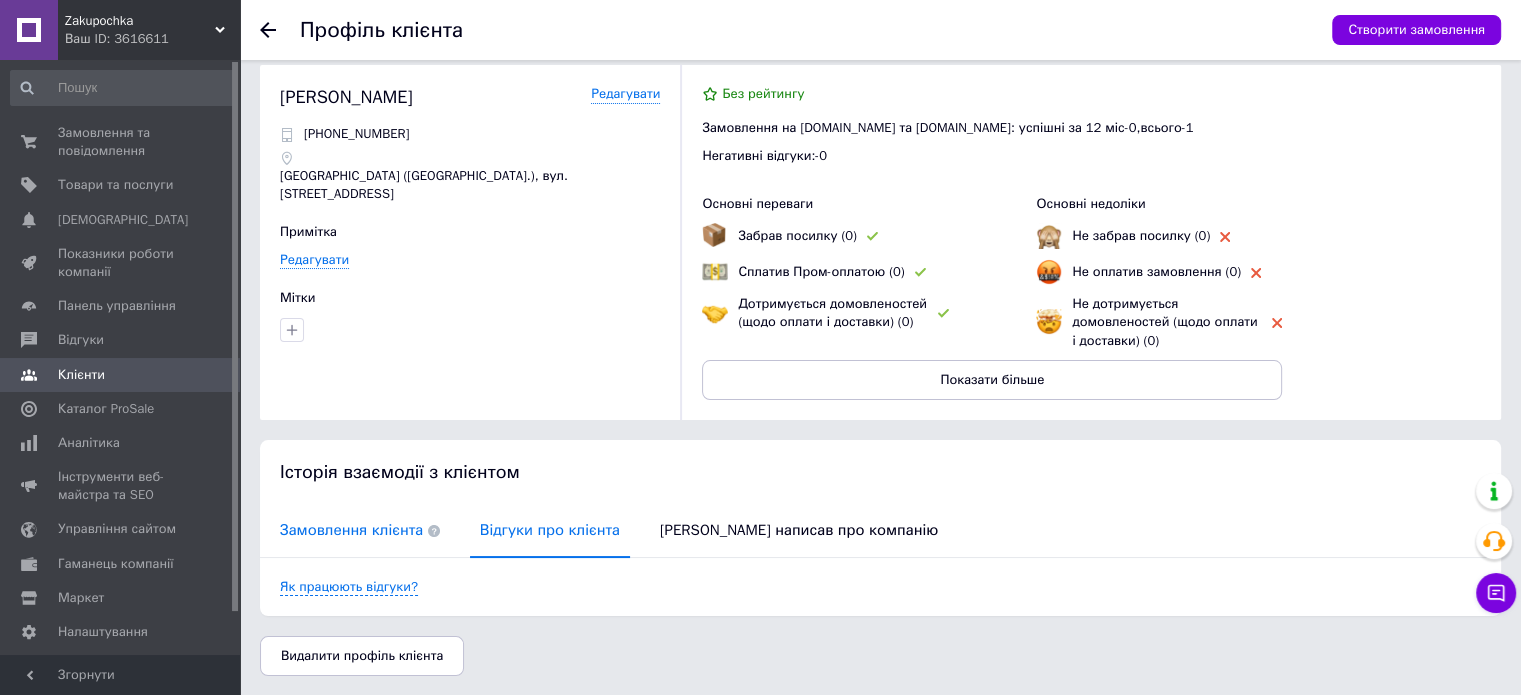 click on "Замовлення клієнта" at bounding box center [360, 530] 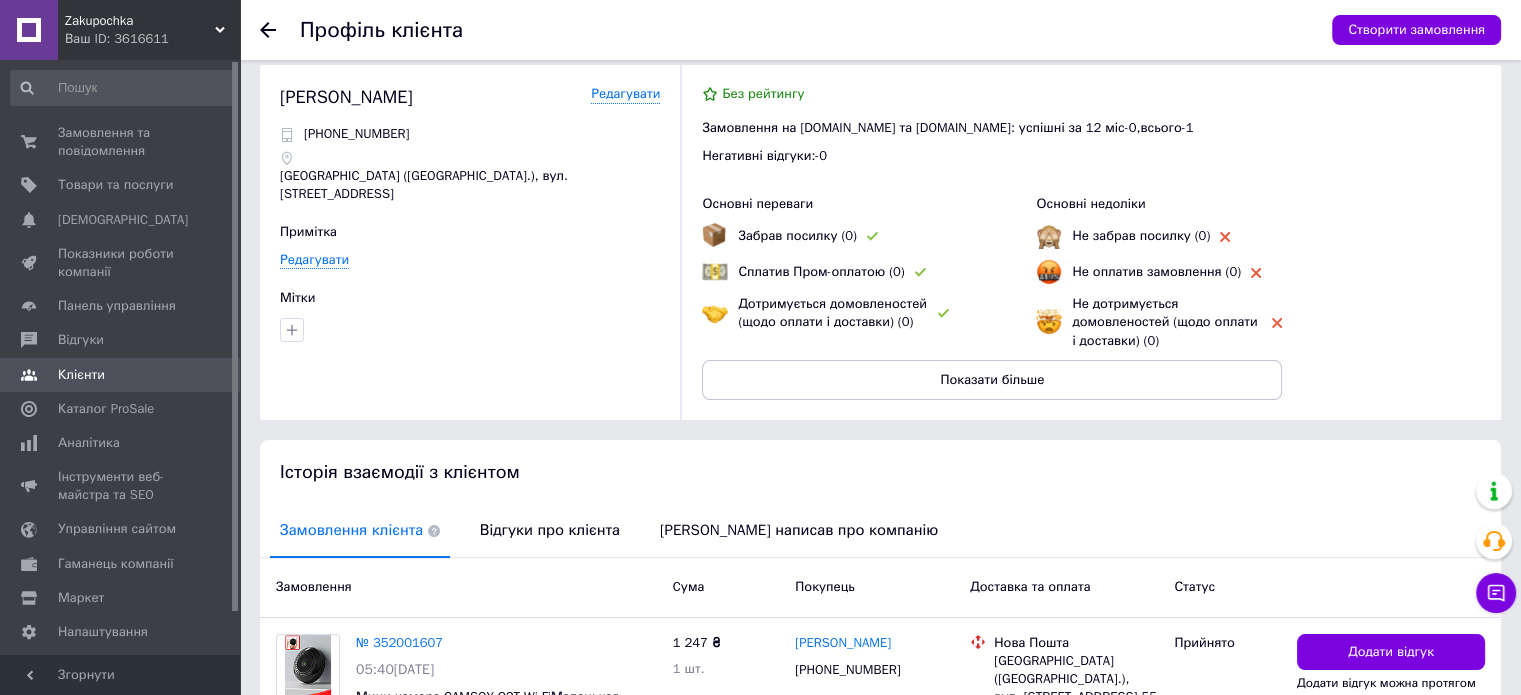 scroll, scrollTop: 174, scrollLeft: 0, axis: vertical 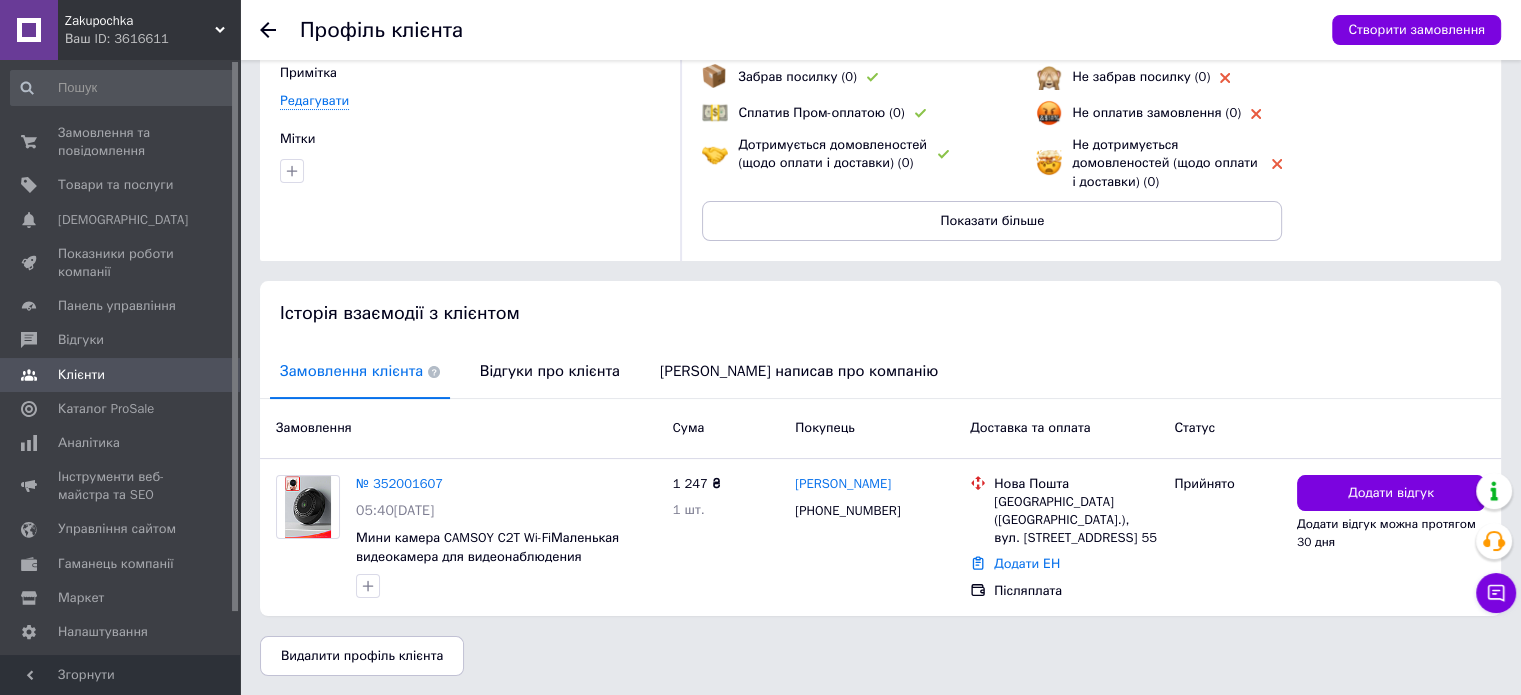 click 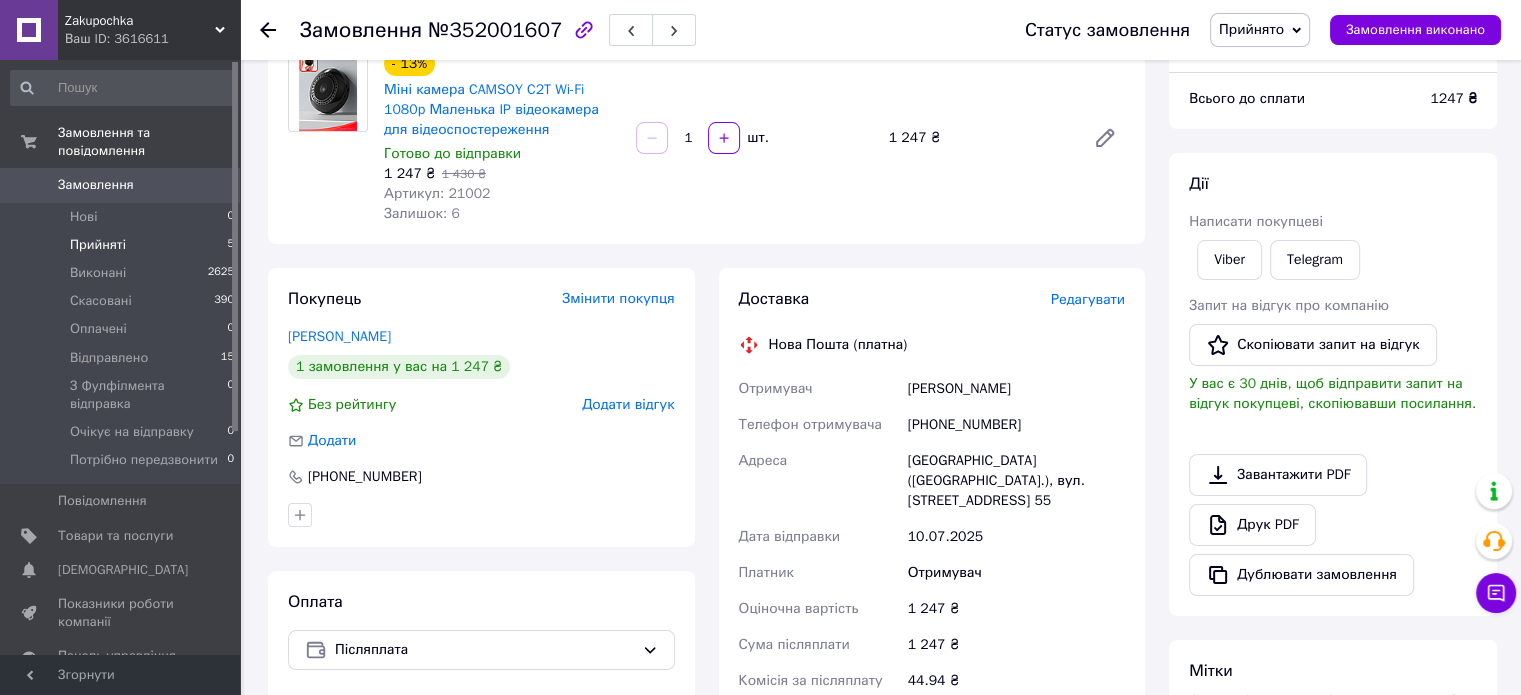 click on "Прийняті" at bounding box center [98, 245] 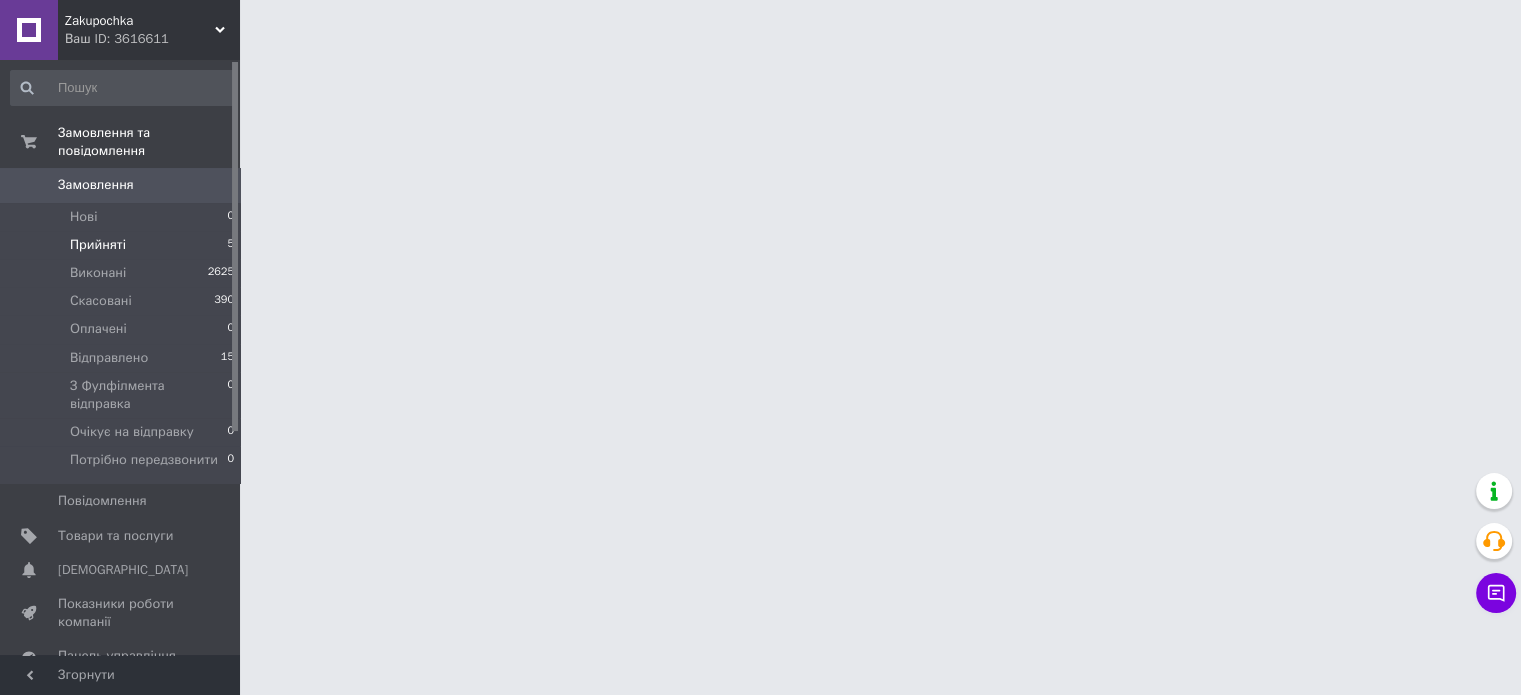 scroll, scrollTop: 0, scrollLeft: 0, axis: both 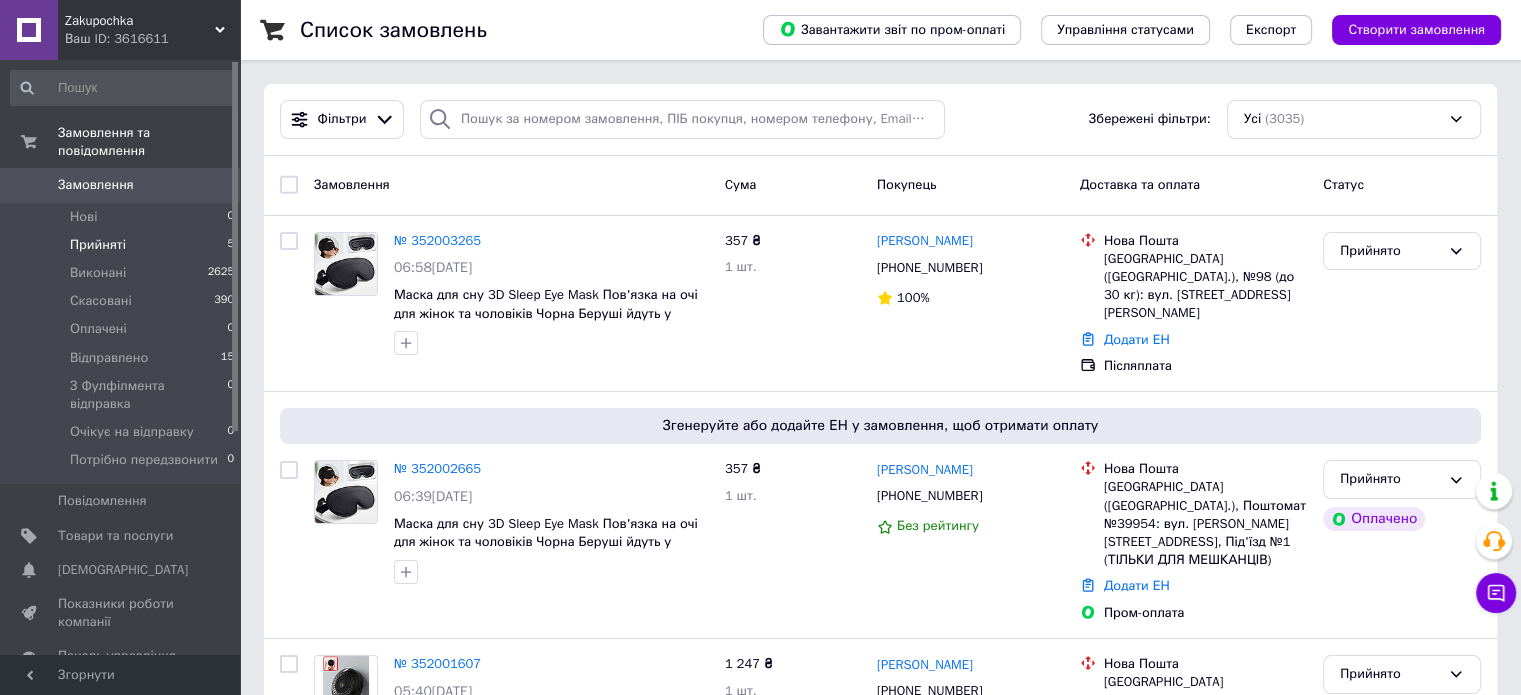 click on "Прийняті" at bounding box center [98, 245] 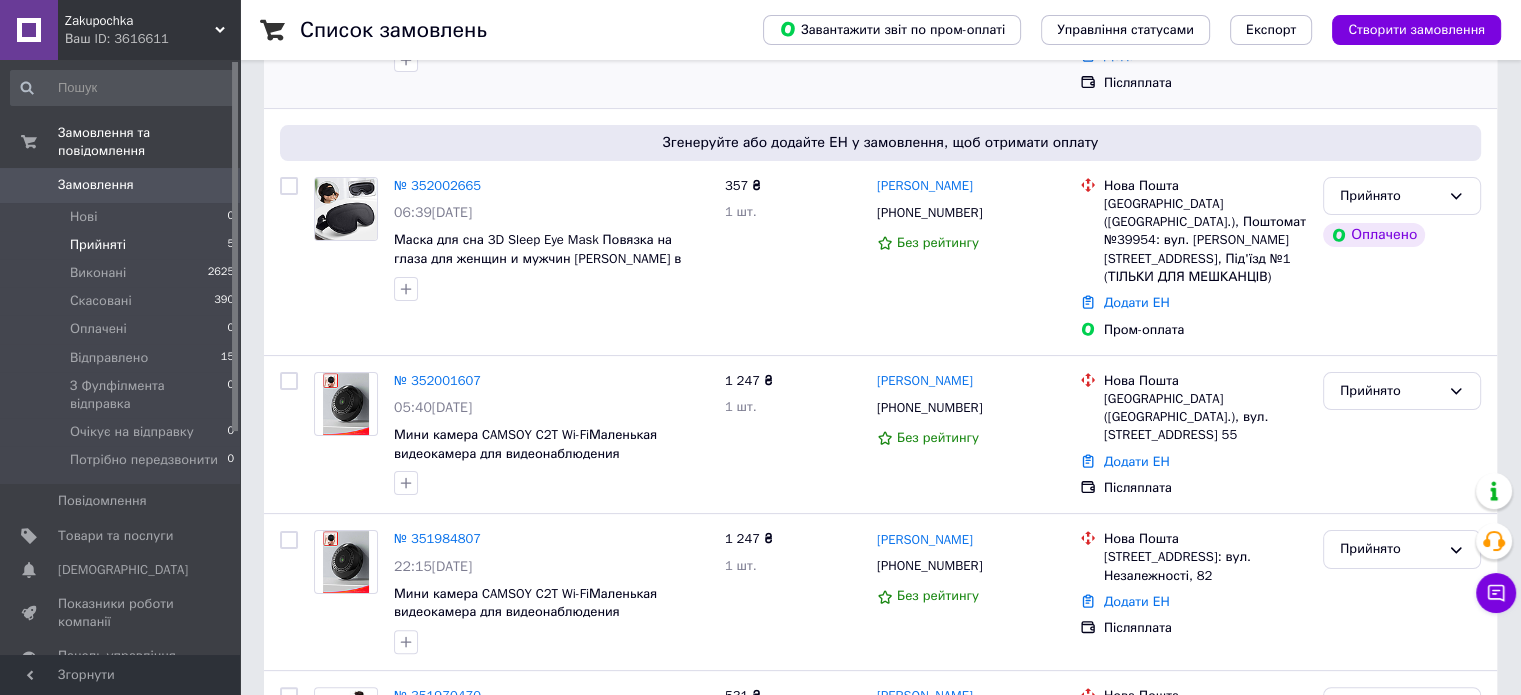 scroll, scrollTop: 472, scrollLeft: 0, axis: vertical 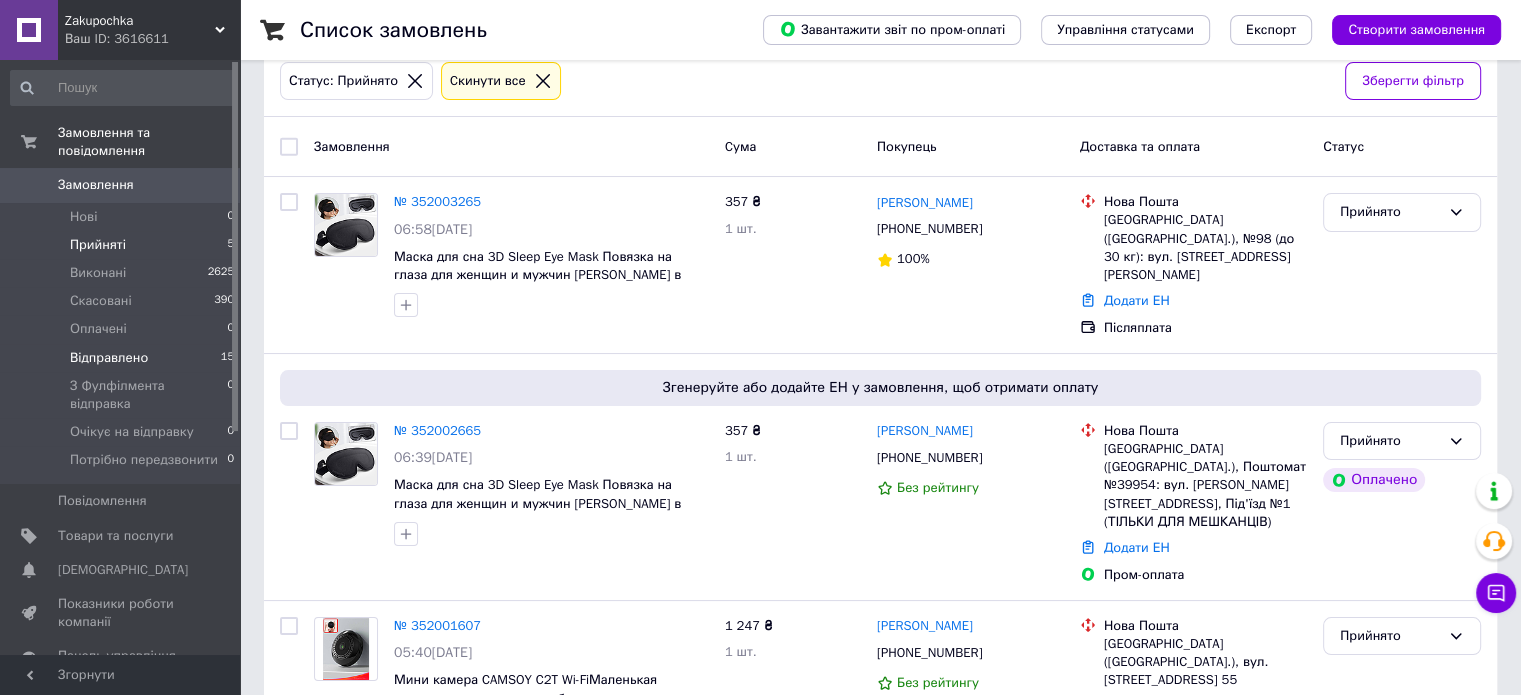 click on "Відправлено" at bounding box center (109, 358) 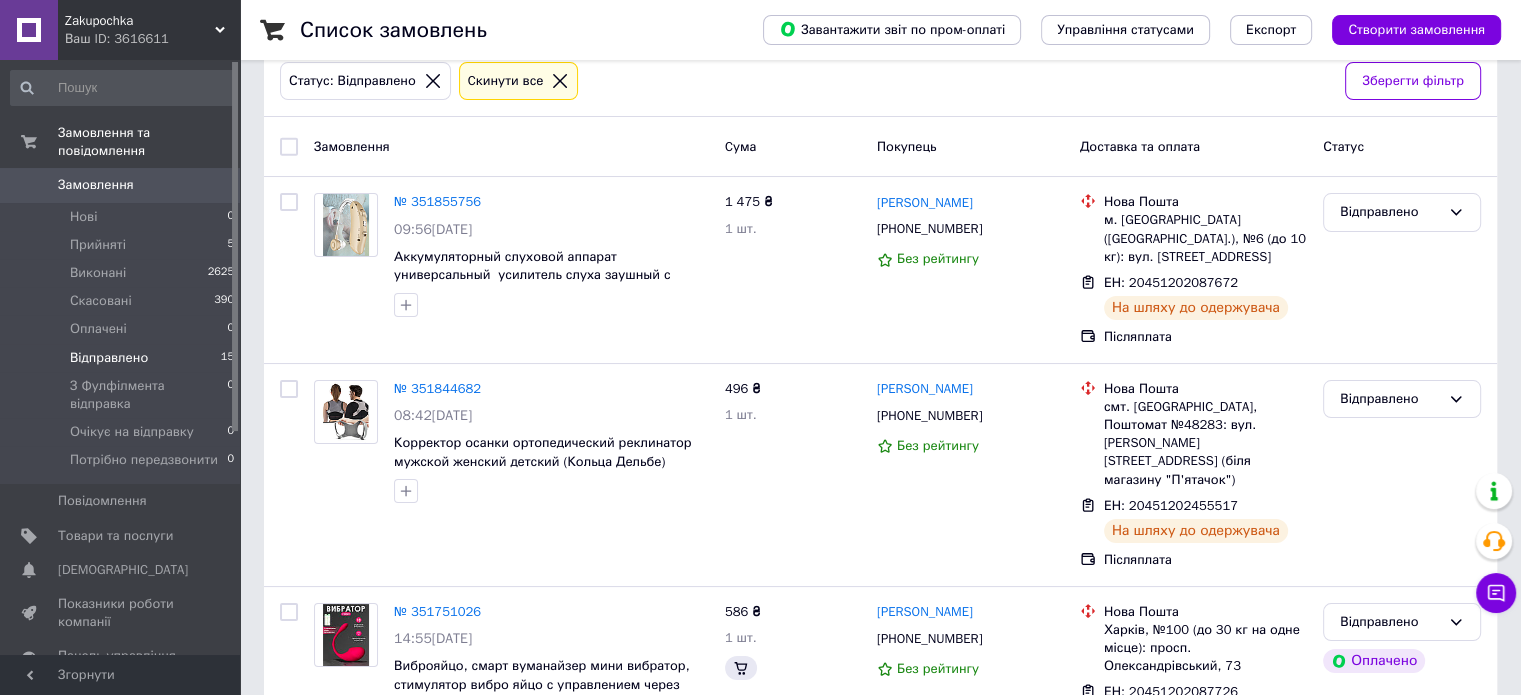 scroll, scrollTop: 0, scrollLeft: 0, axis: both 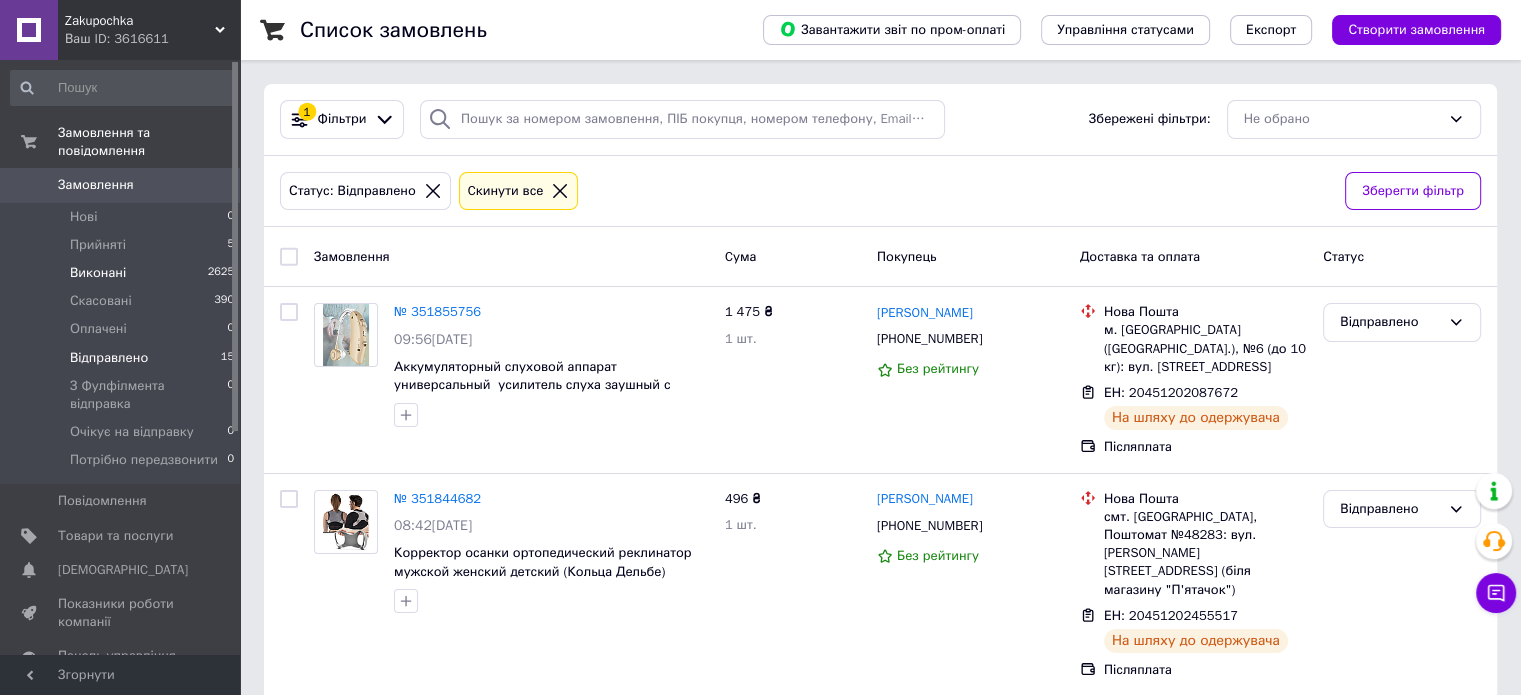 click on "Виконані" at bounding box center [98, 273] 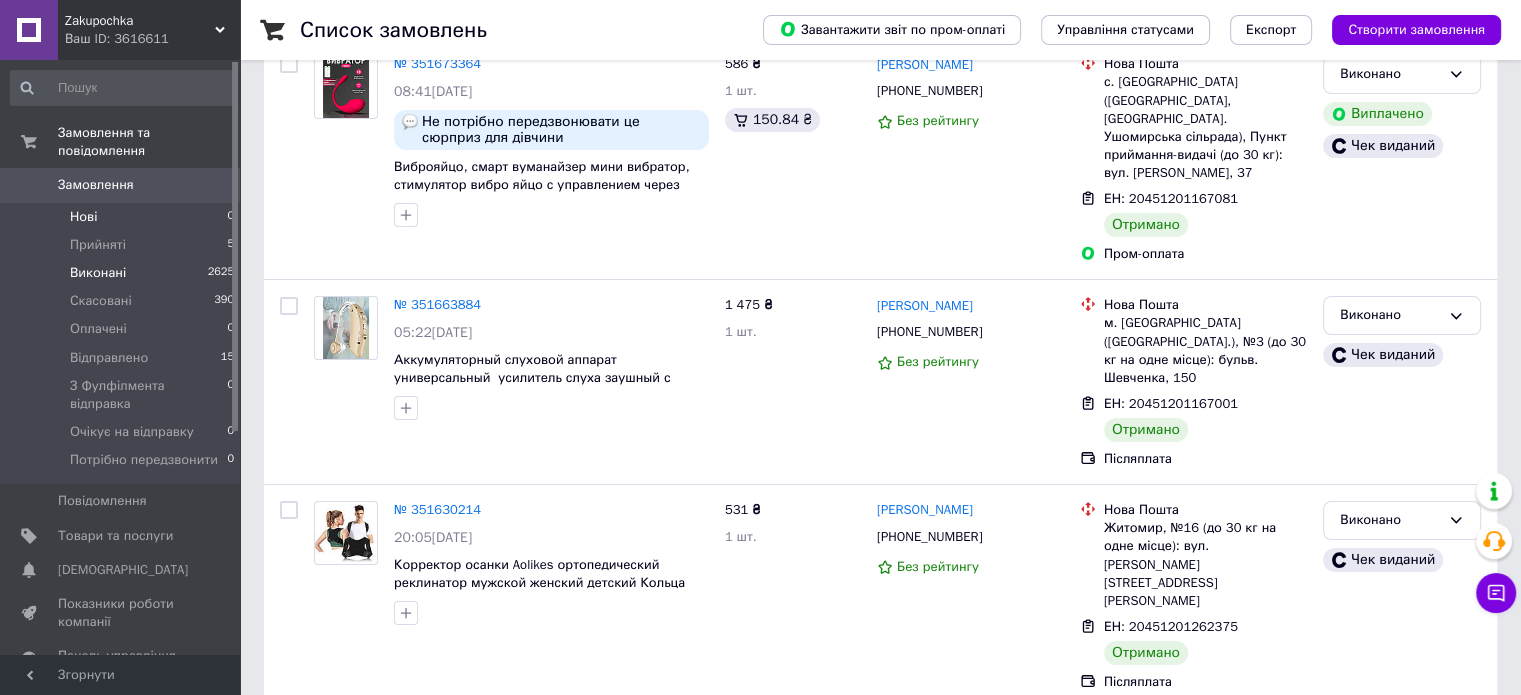 scroll, scrollTop: 200, scrollLeft: 0, axis: vertical 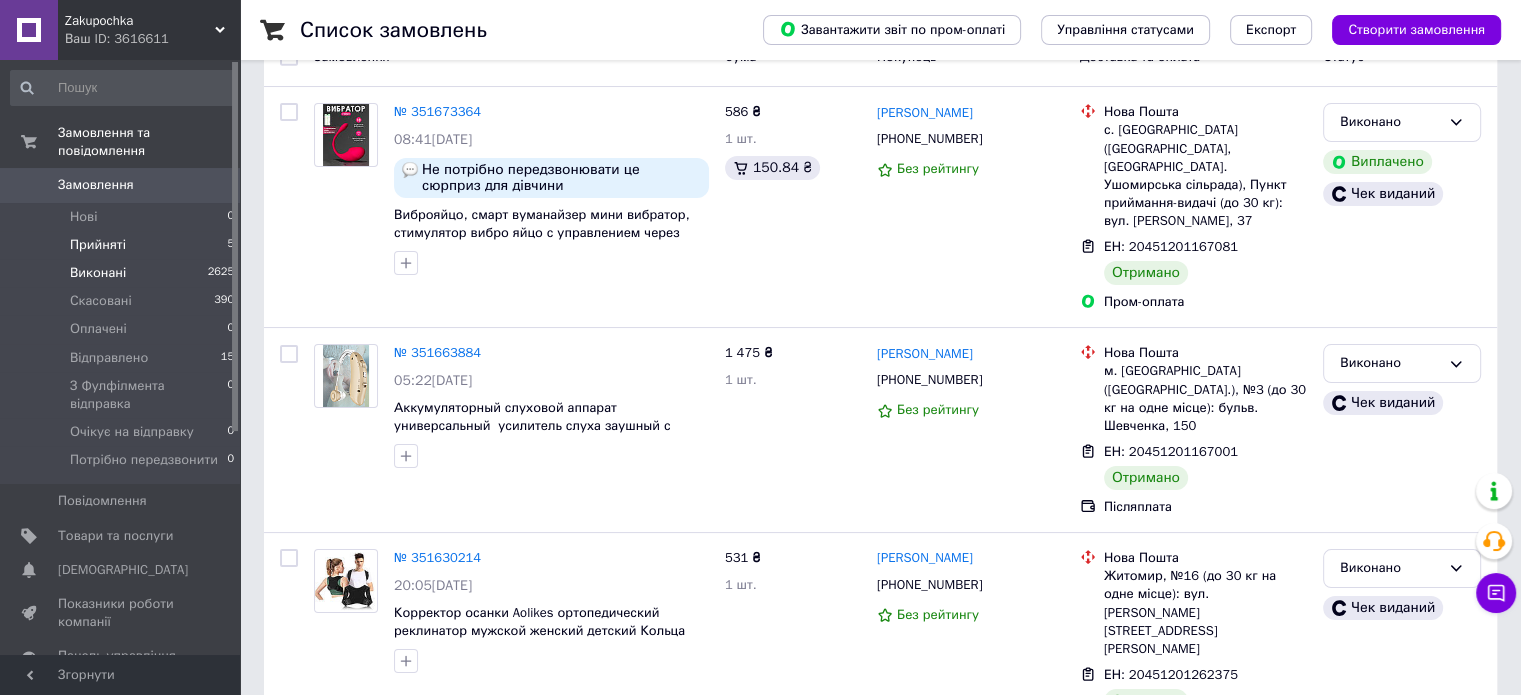 click on "Прийняті" at bounding box center [98, 245] 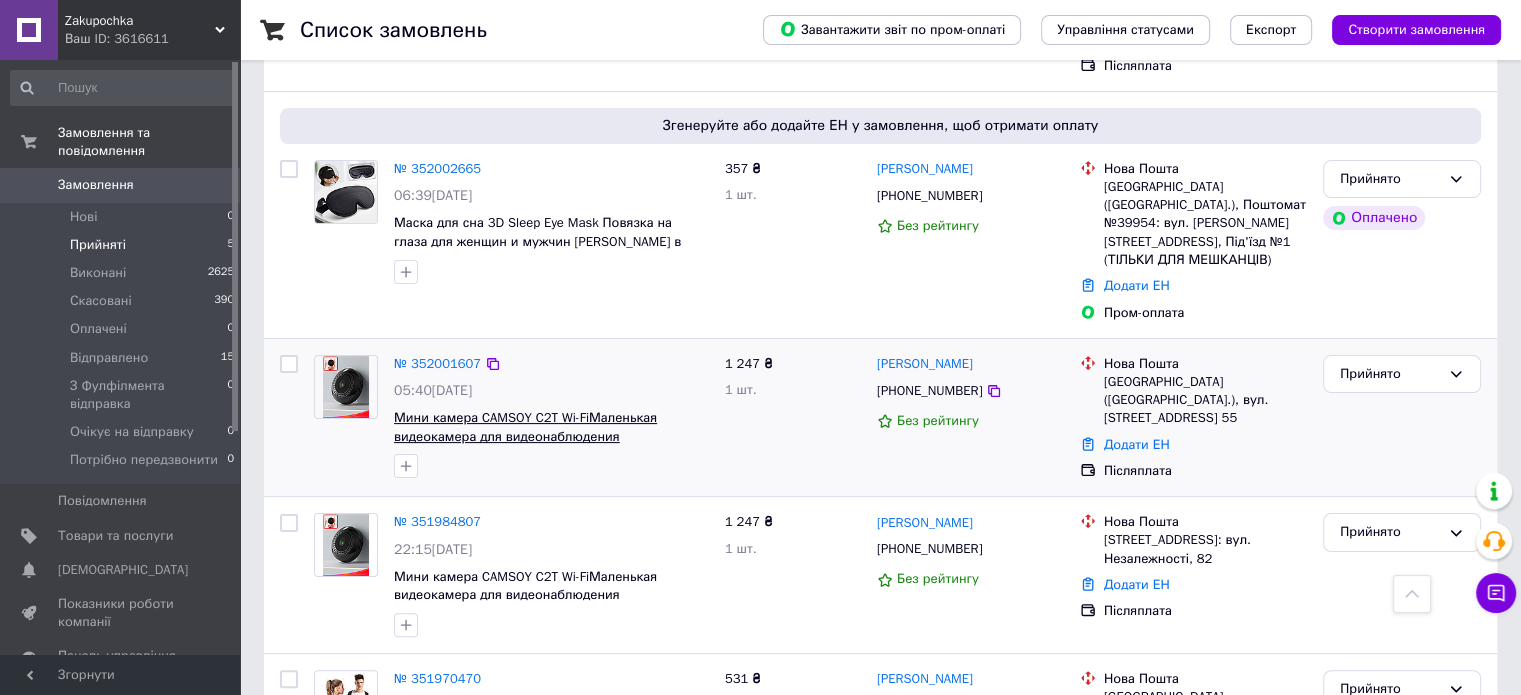 scroll, scrollTop: 172, scrollLeft: 0, axis: vertical 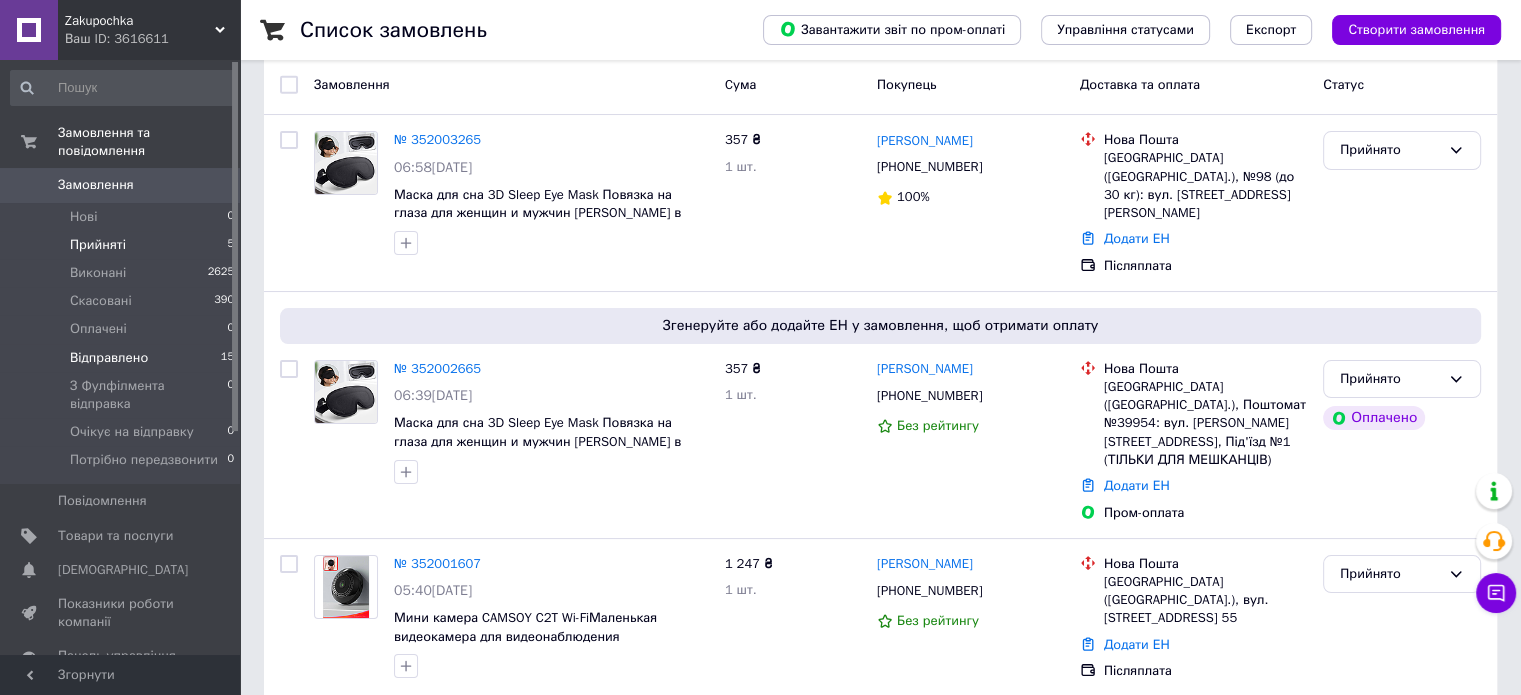 click on "Відправлено" at bounding box center [109, 358] 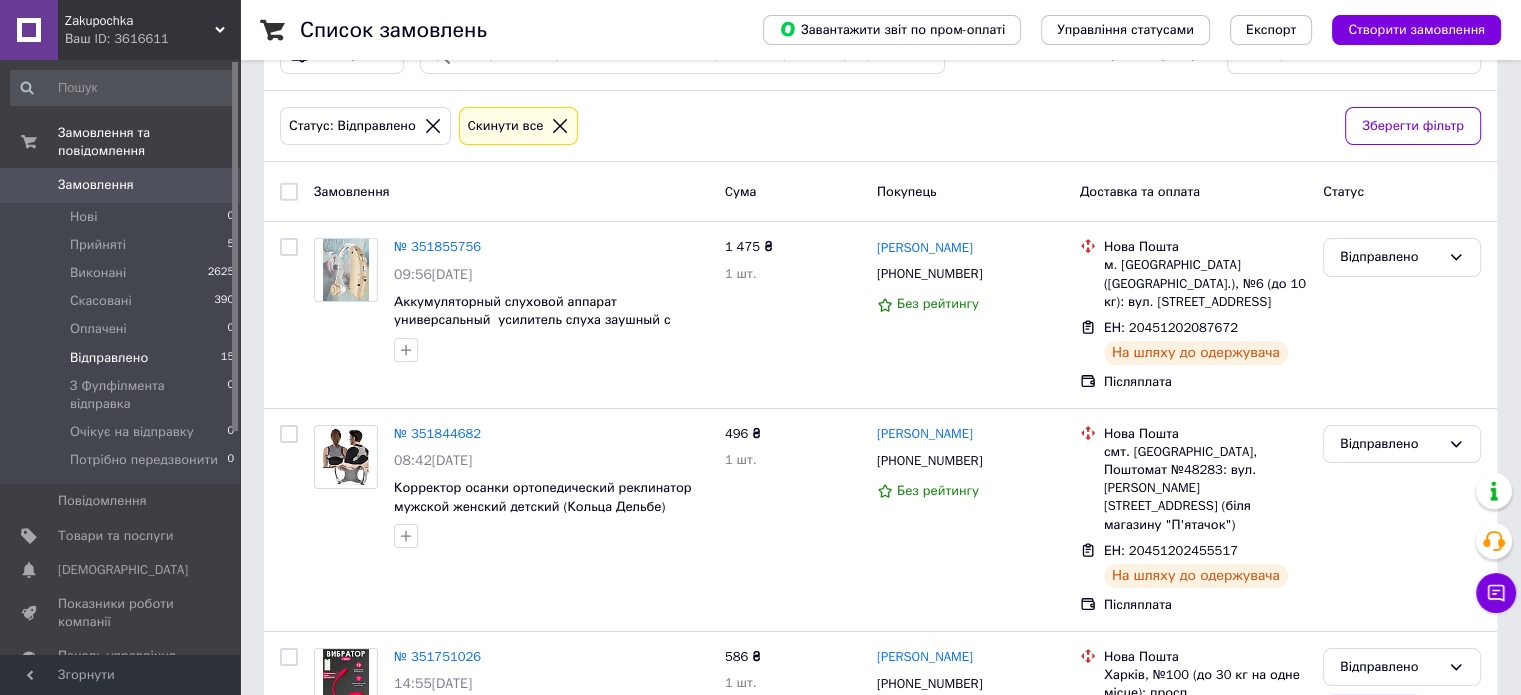 scroll, scrollTop: 0, scrollLeft: 0, axis: both 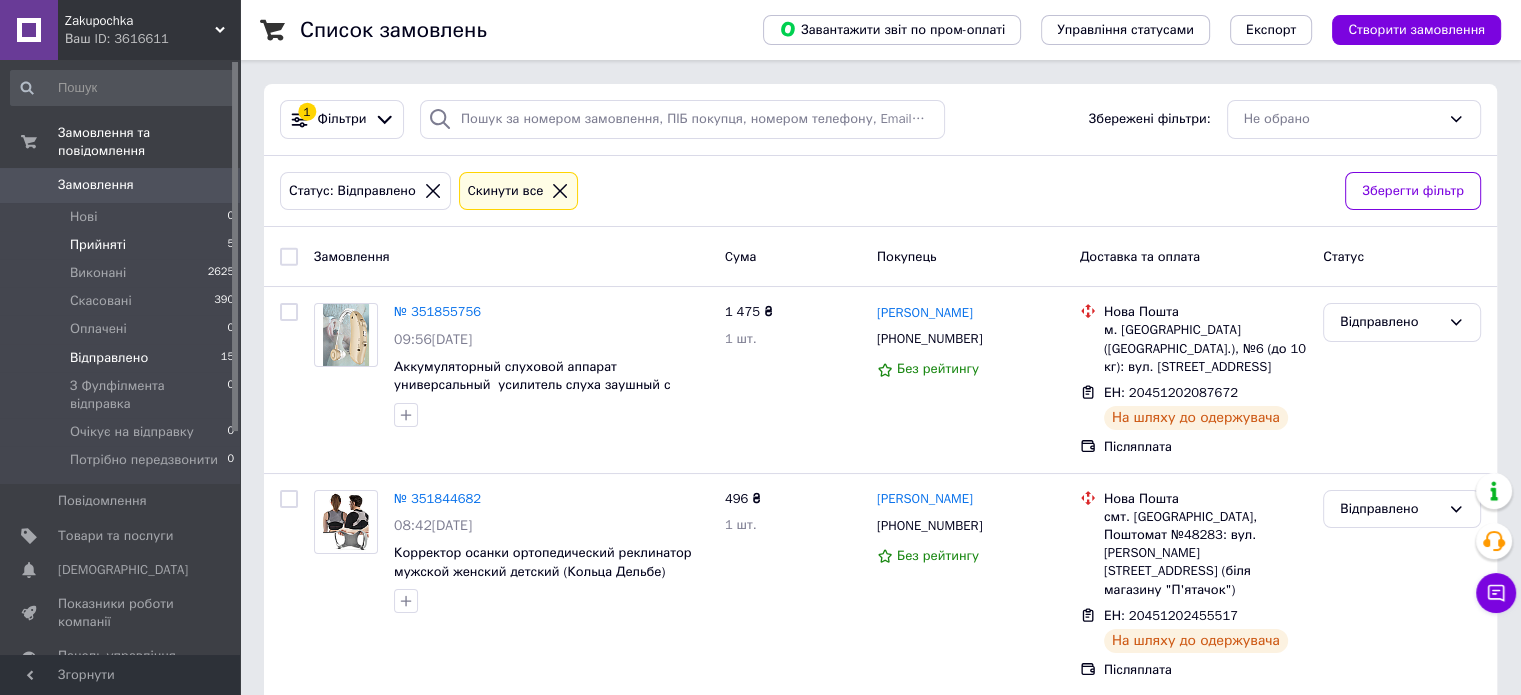 click on "Прийняті" at bounding box center [98, 245] 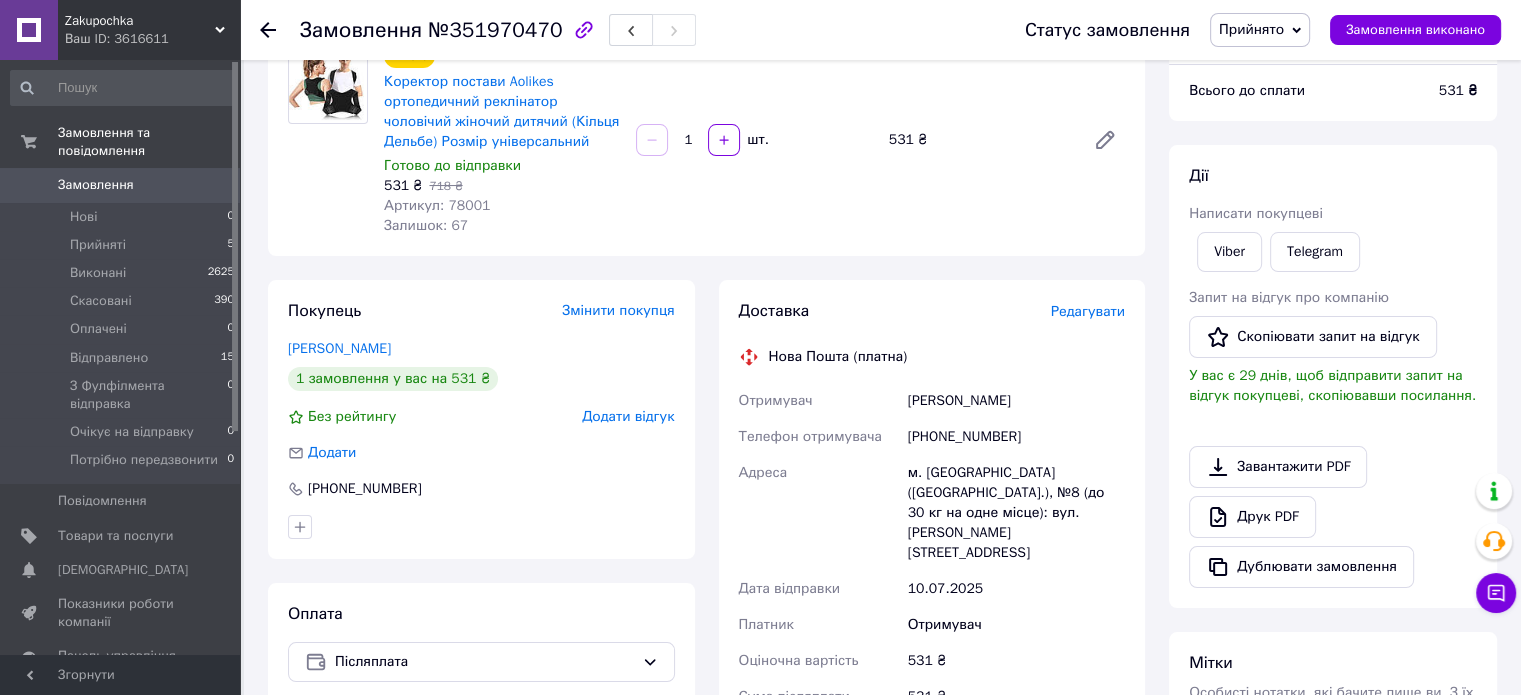 scroll, scrollTop: 200, scrollLeft: 0, axis: vertical 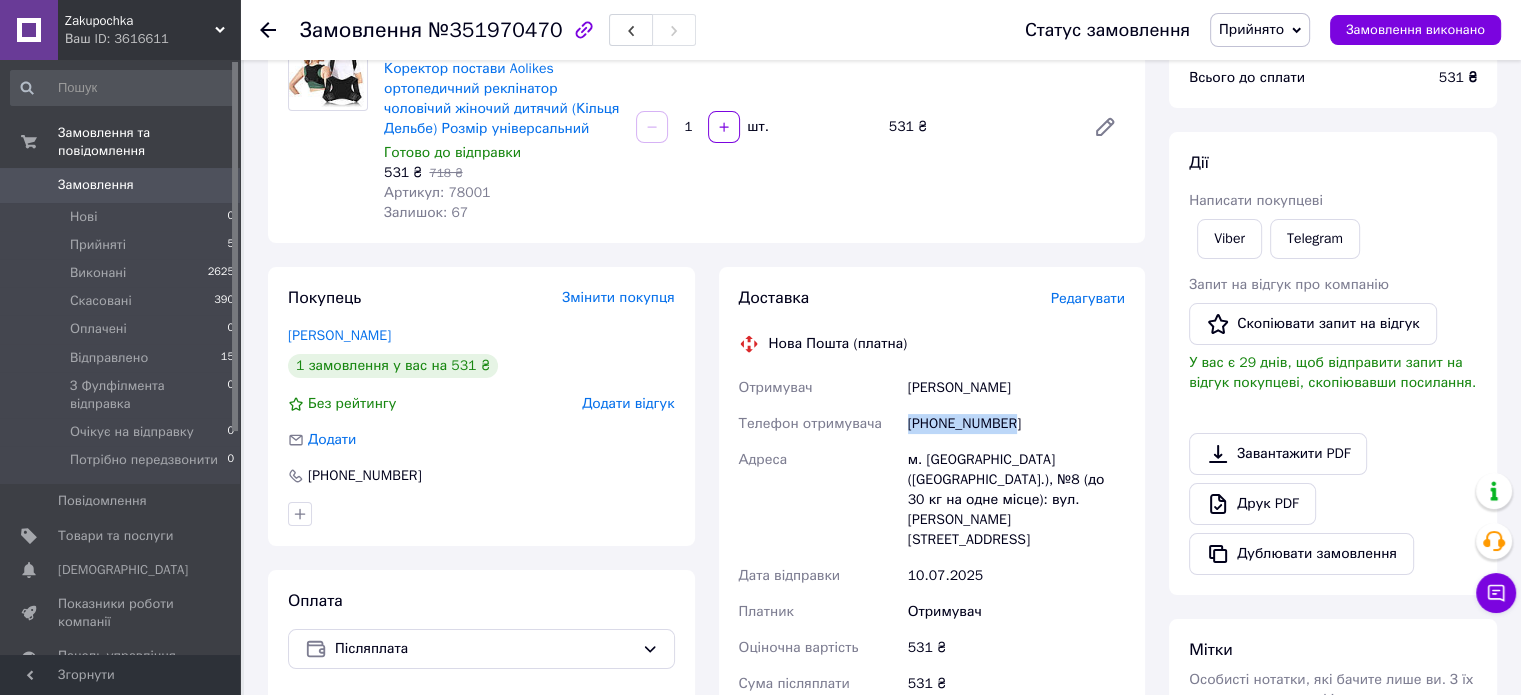 drag, startPoint x: 1021, startPoint y: 428, endPoint x: 910, endPoint y: 431, distance: 111.040535 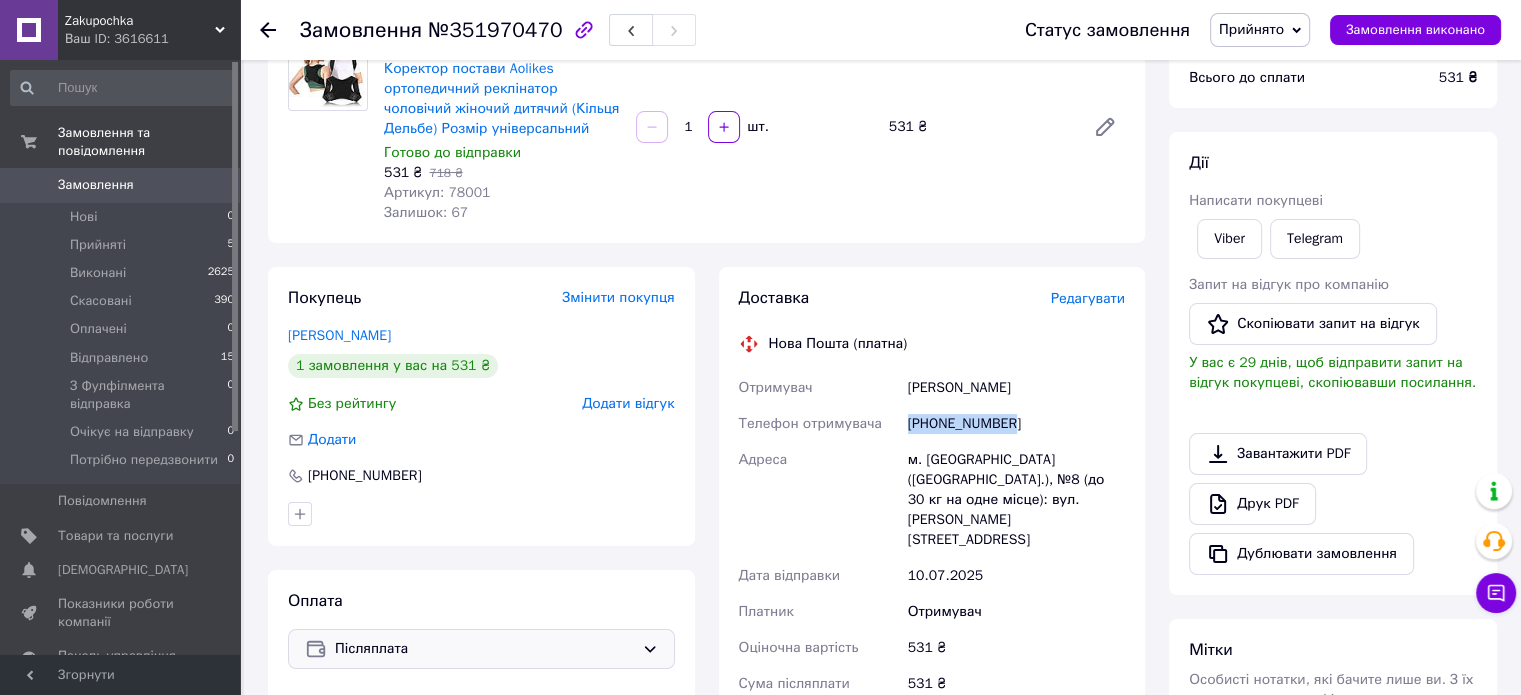 copy on "[PHONE_NUMBER]" 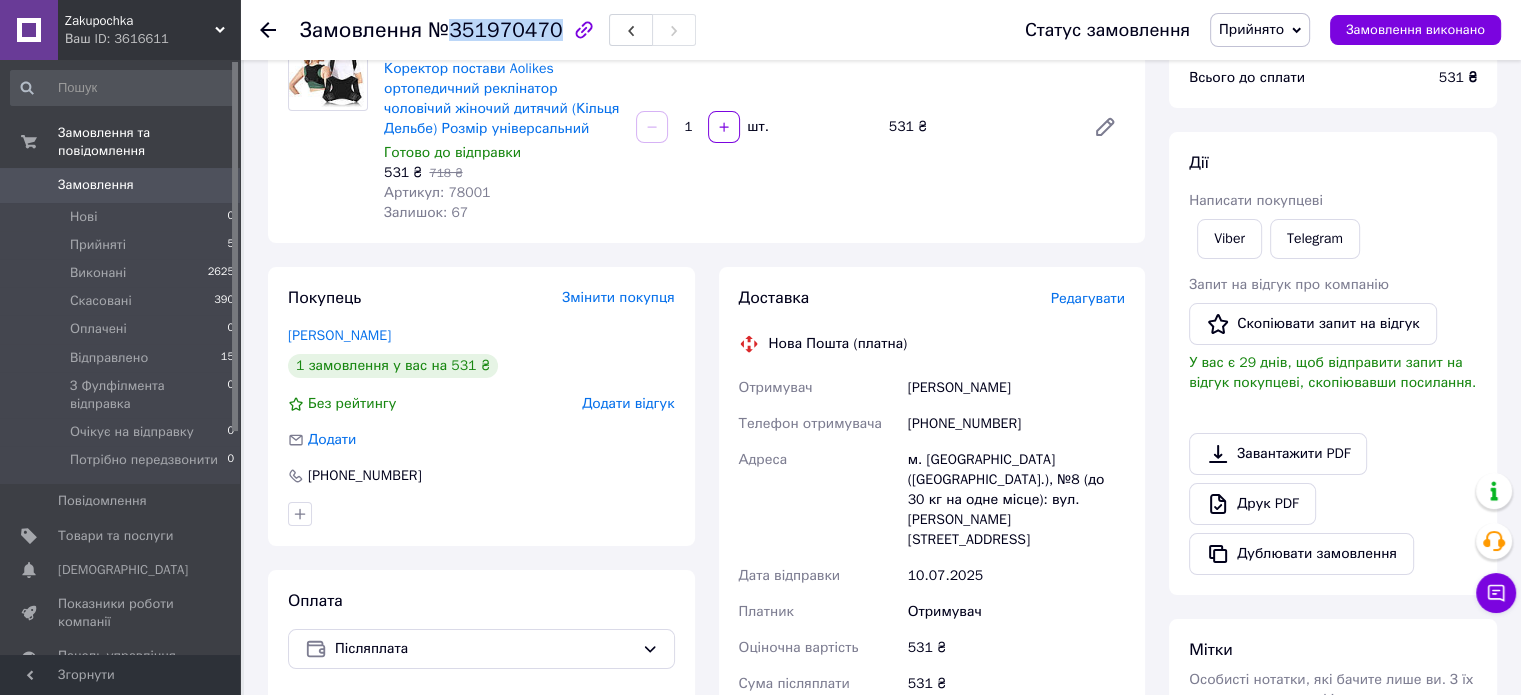 drag, startPoint x: 446, startPoint y: 27, endPoint x: 545, endPoint y: 35, distance: 99.32271 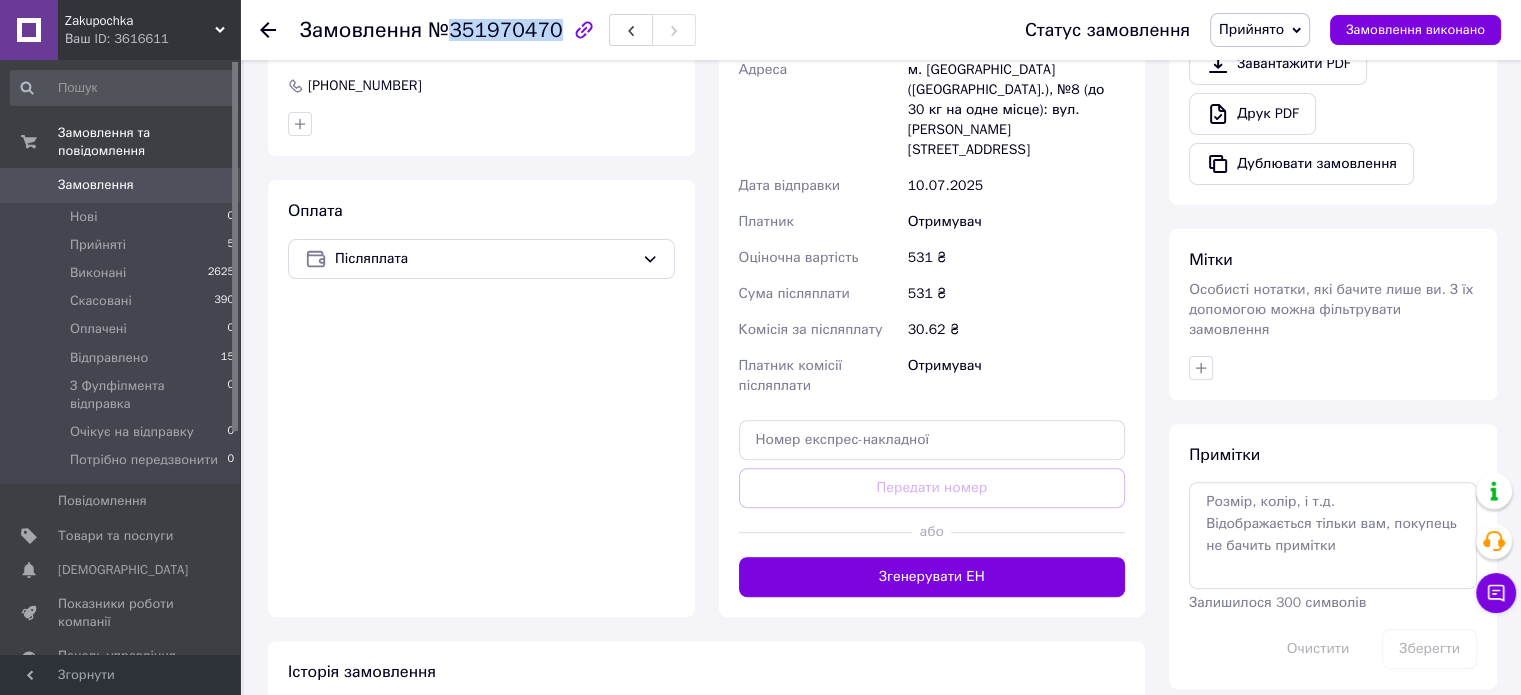 scroll, scrollTop: 600, scrollLeft: 0, axis: vertical 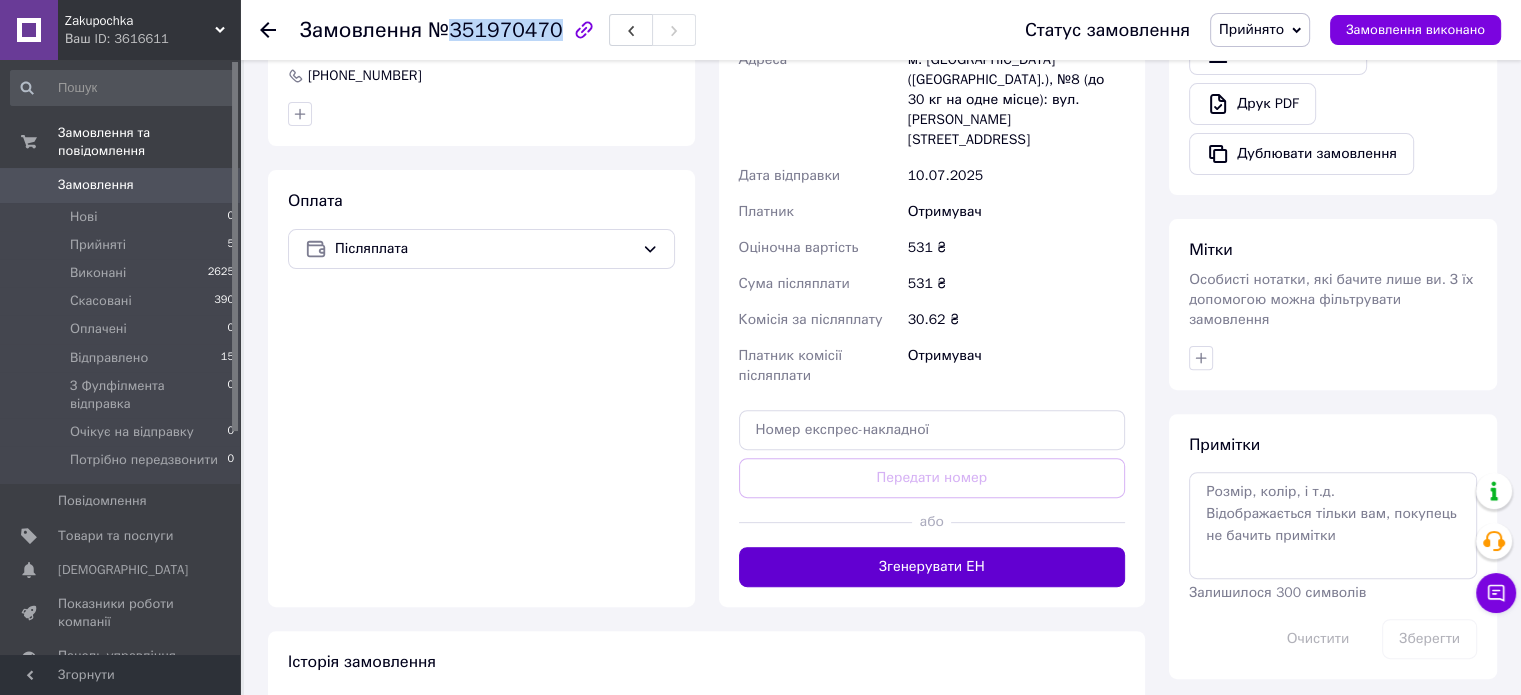click on "Згенерувати ЕН" at bounding box center (932, 567) 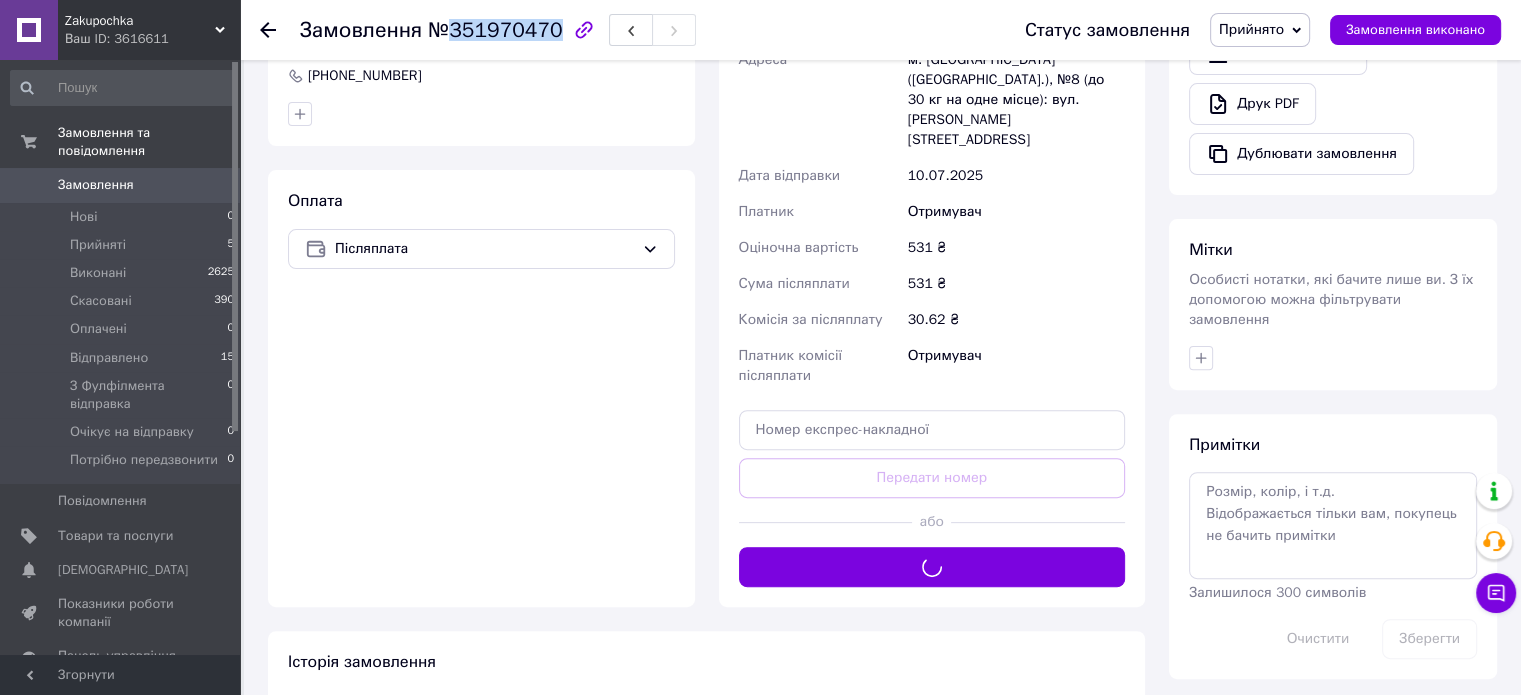 click on "Прийнято" at bounding box center (1251, 29) 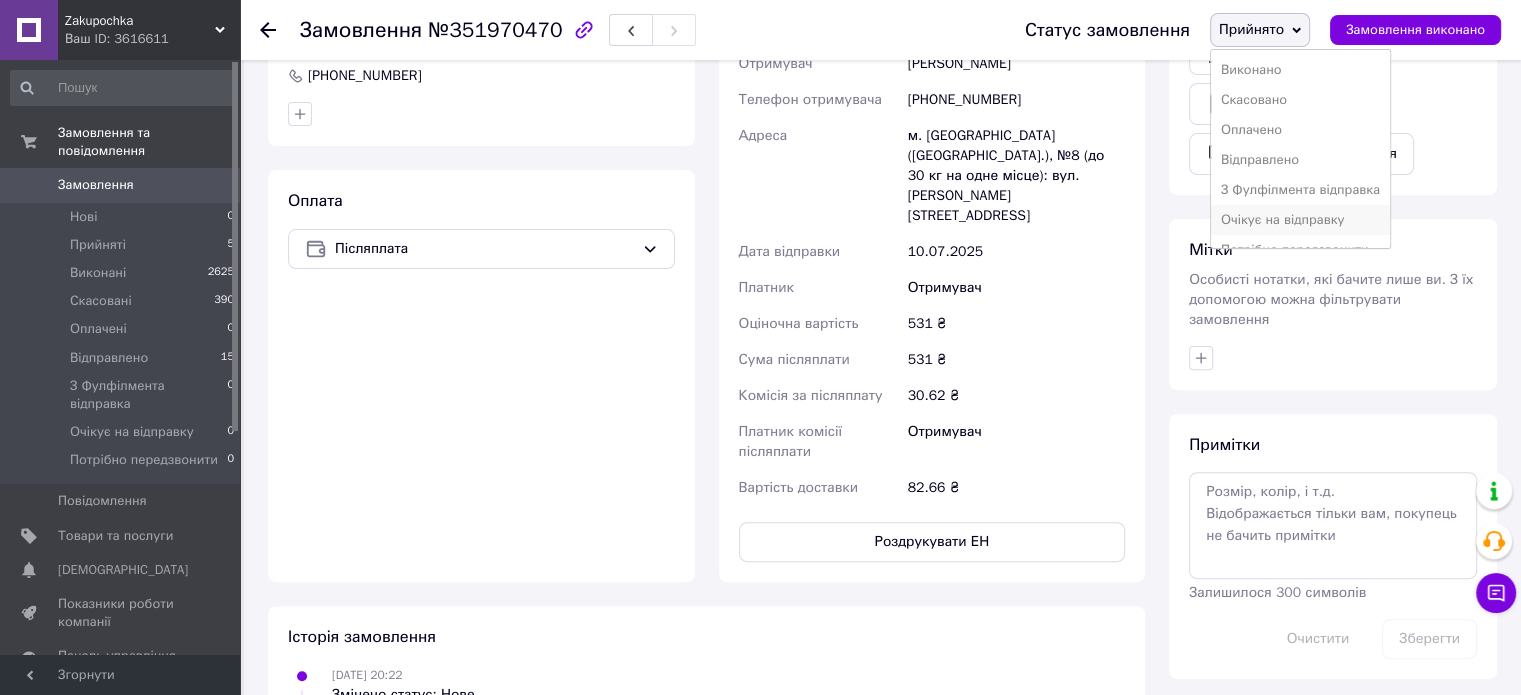 click on "Очікує на відправку" at bounding box center [1300, 220] 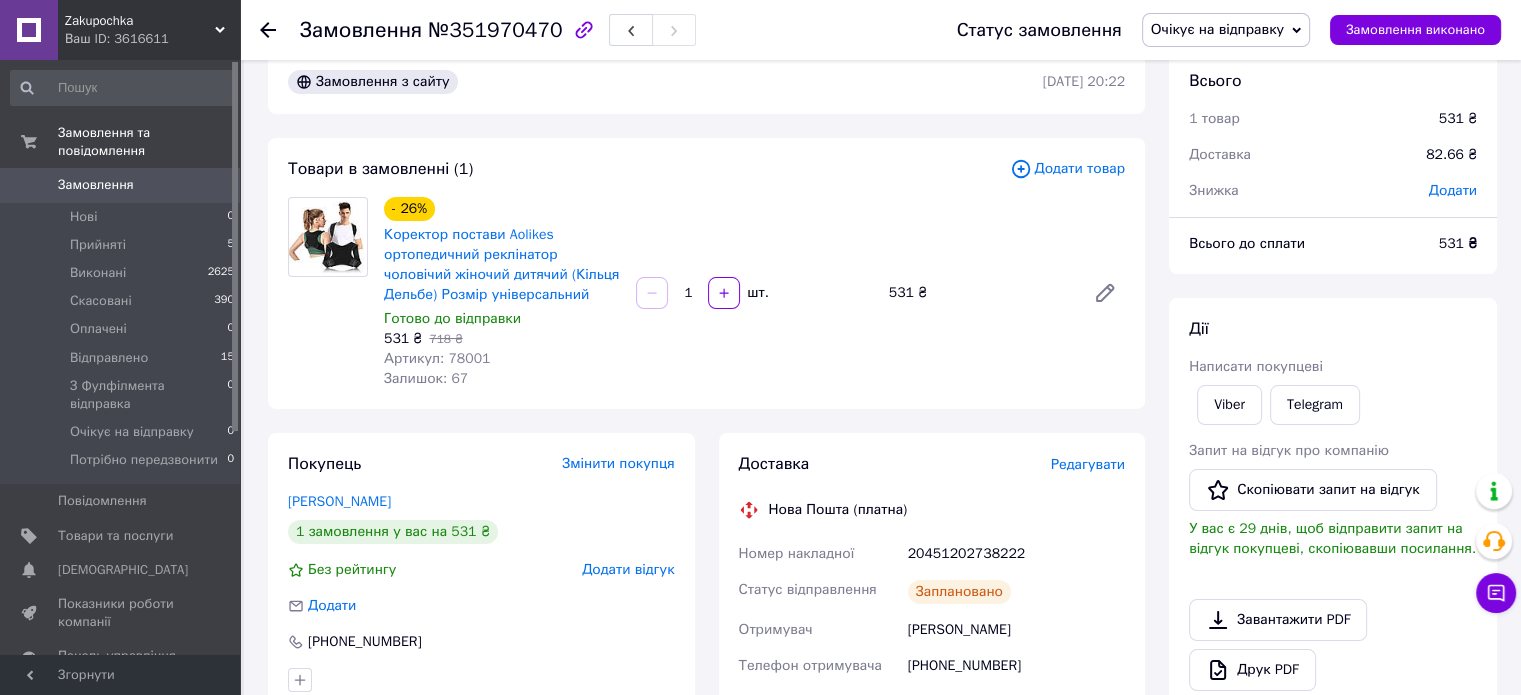scroll, scrollTop: 0, scrollLeft: 0, axis: both 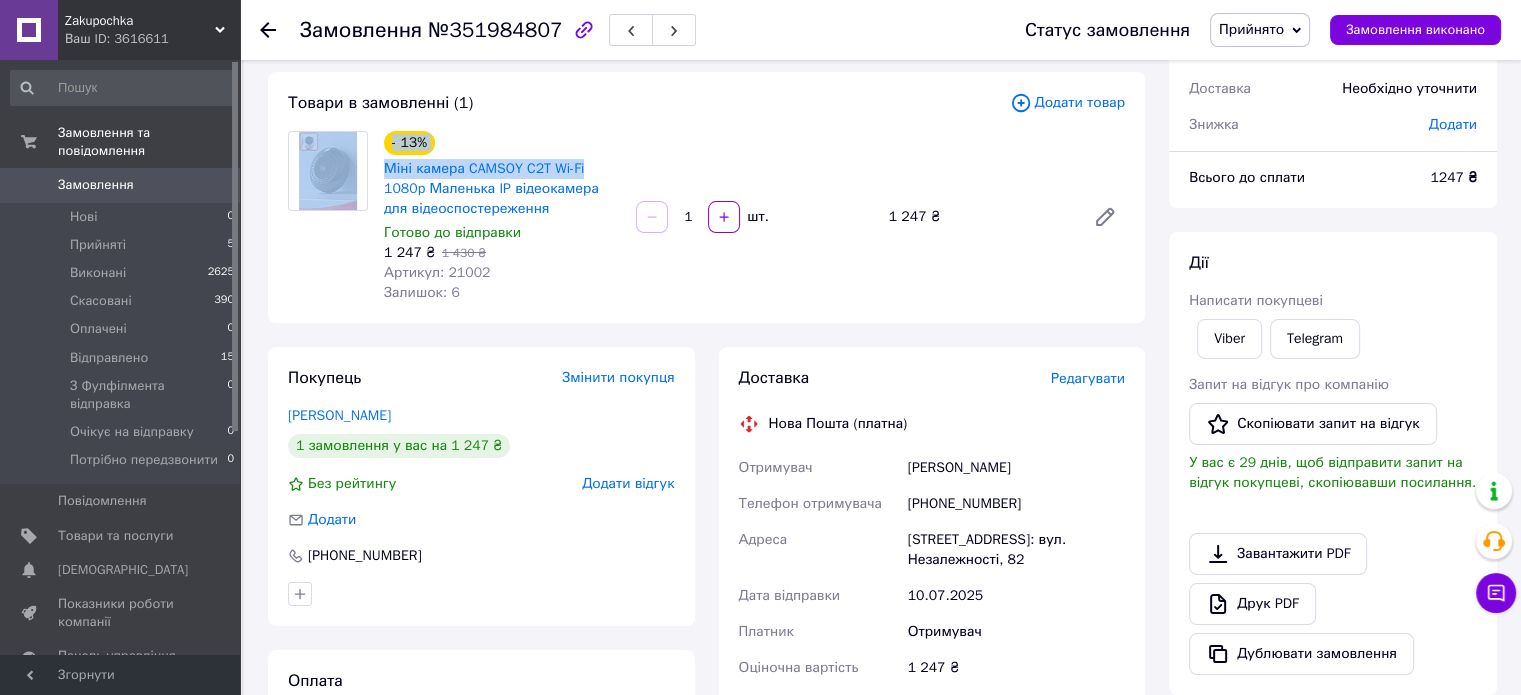 drag, startPoint x: 375, startPoint y: 167, endPoint x: 588, endPoint y: 157, distance: 213.23462 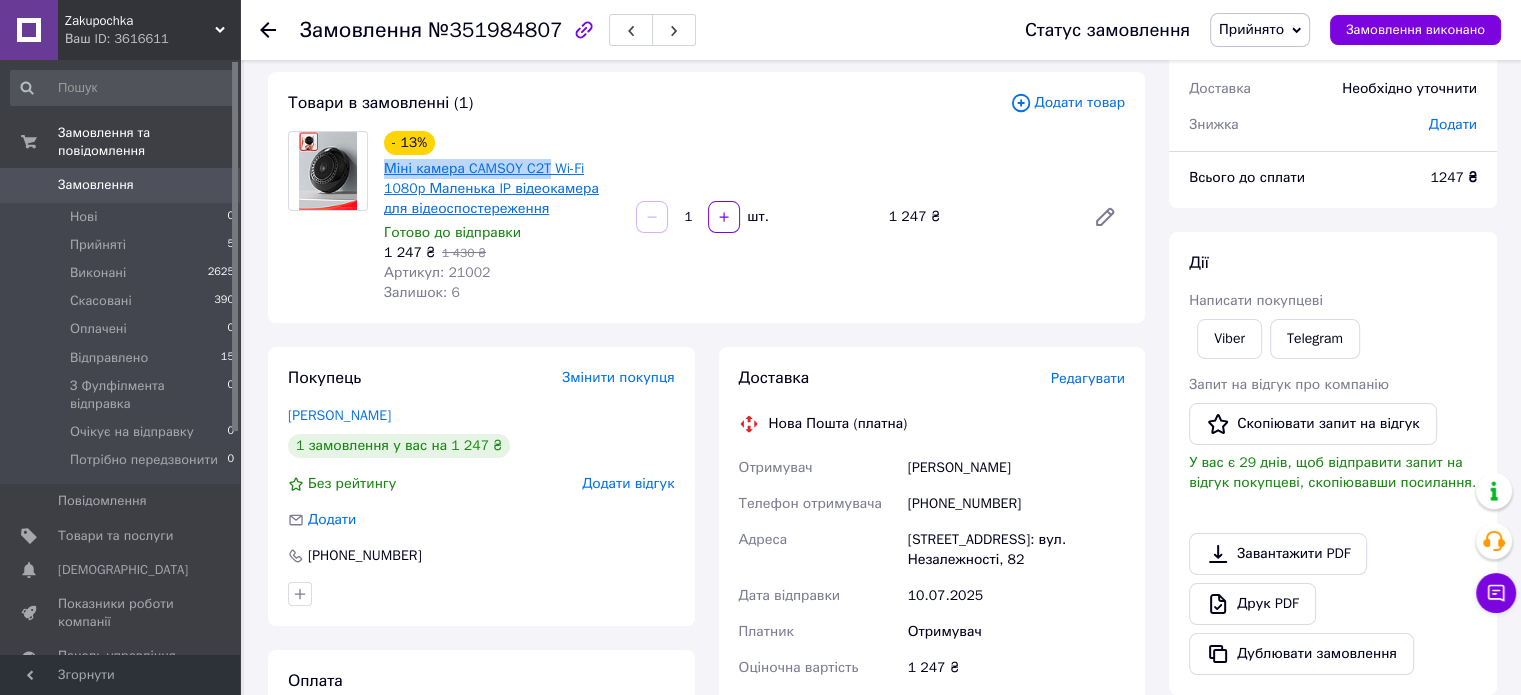 drag, startPoint x: 382, startPoint y: 168, endPoint x: 552, endPoint y: 163, distance: 170.07352 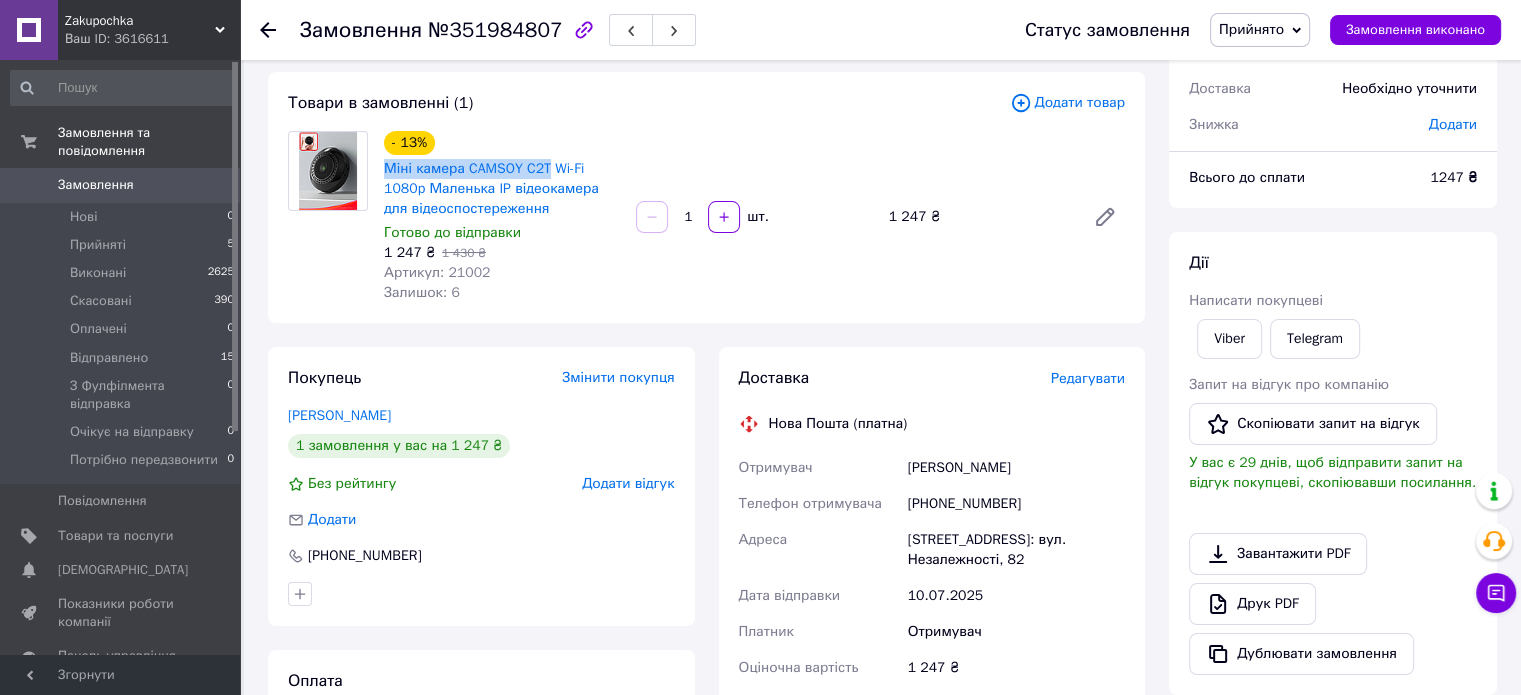 copy on "Міні камера CAMSOY C2T" 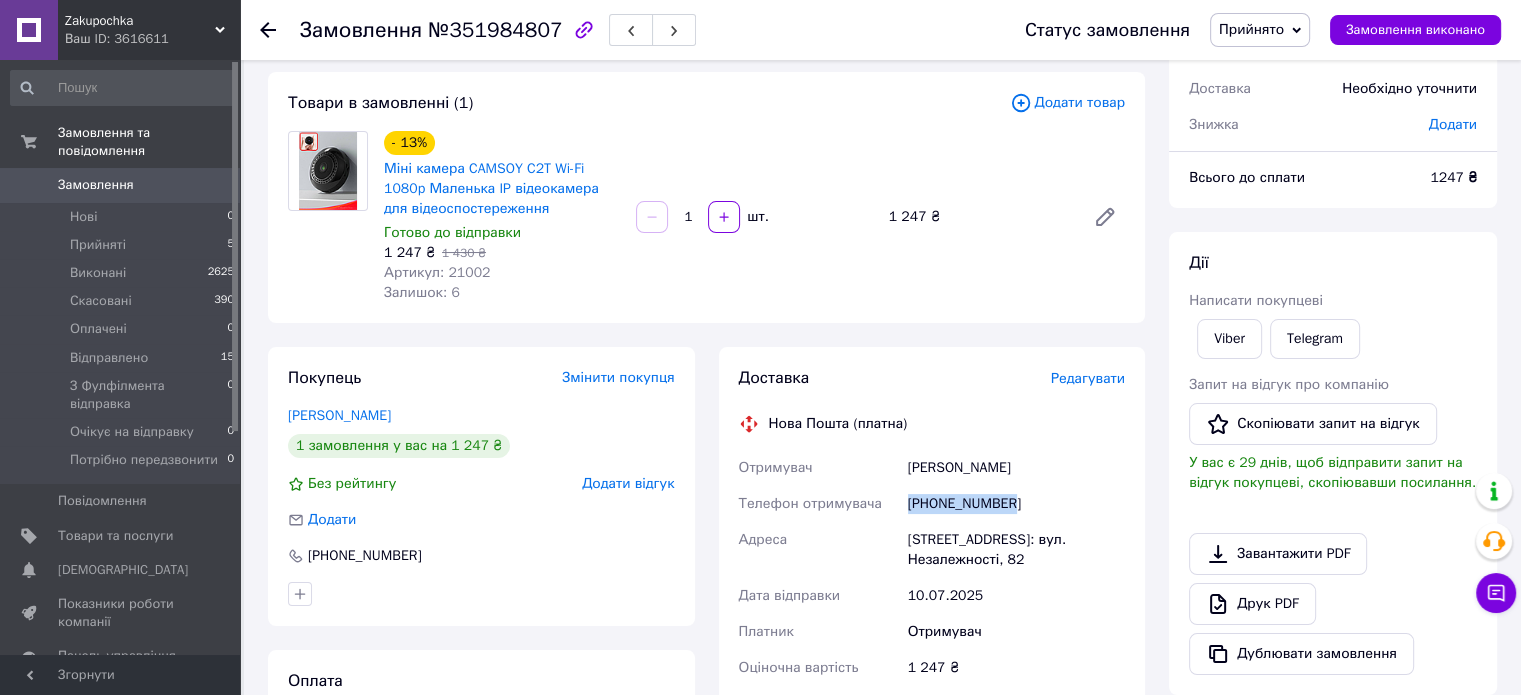 drag, startPoint x: 985, startPoint y: 507, endPoint x: 905, endPoint y: 515, distance: 80.399 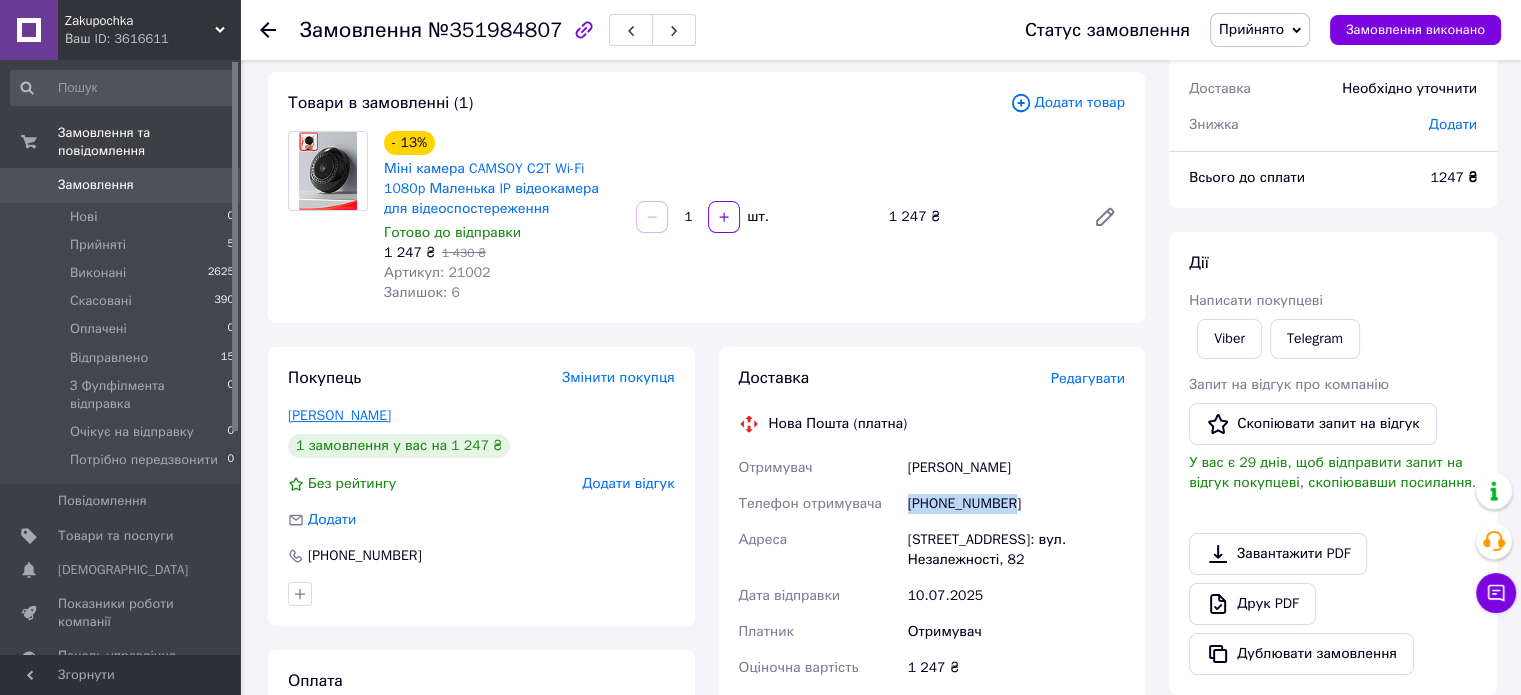 click on "Сидорчук Василь" at bounding box center [339, 415] 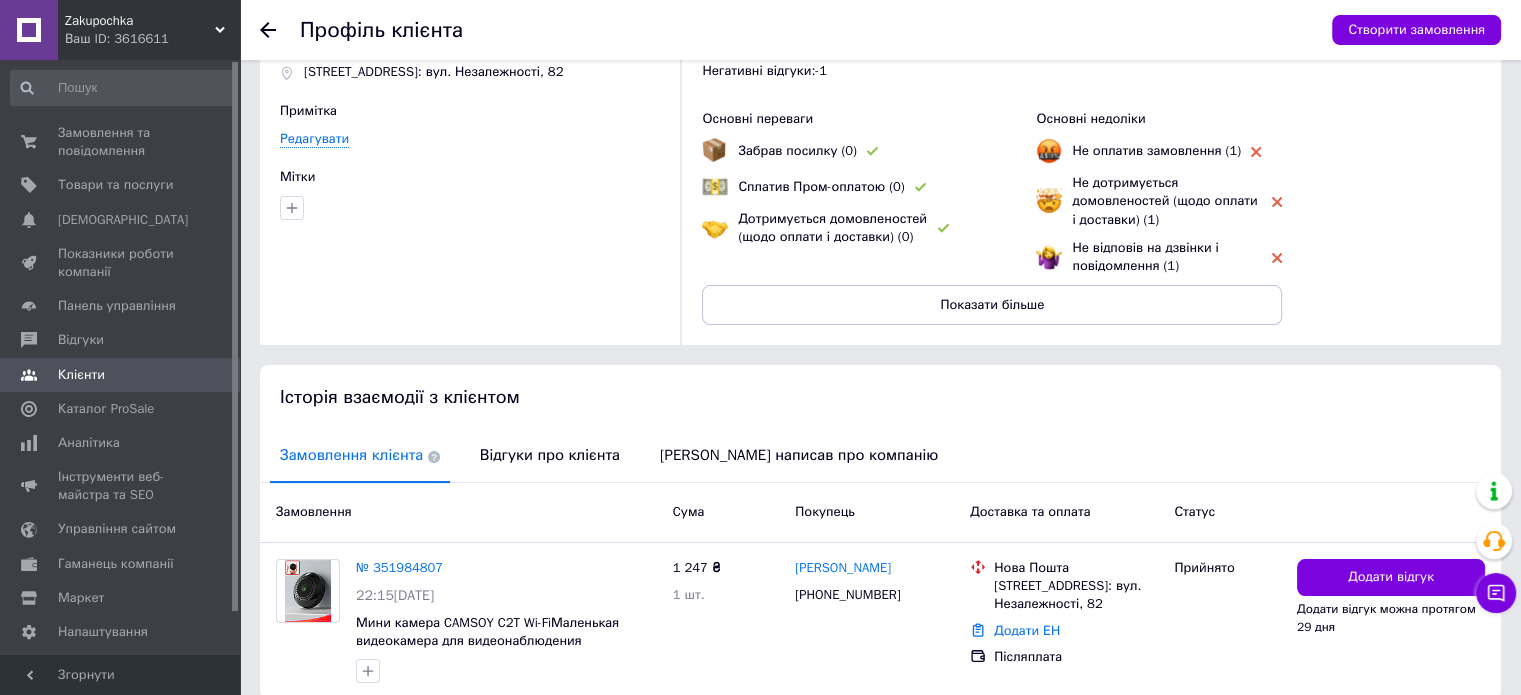 scroll, scrollTop: 182, scrollLeft: 0, axis: vertical 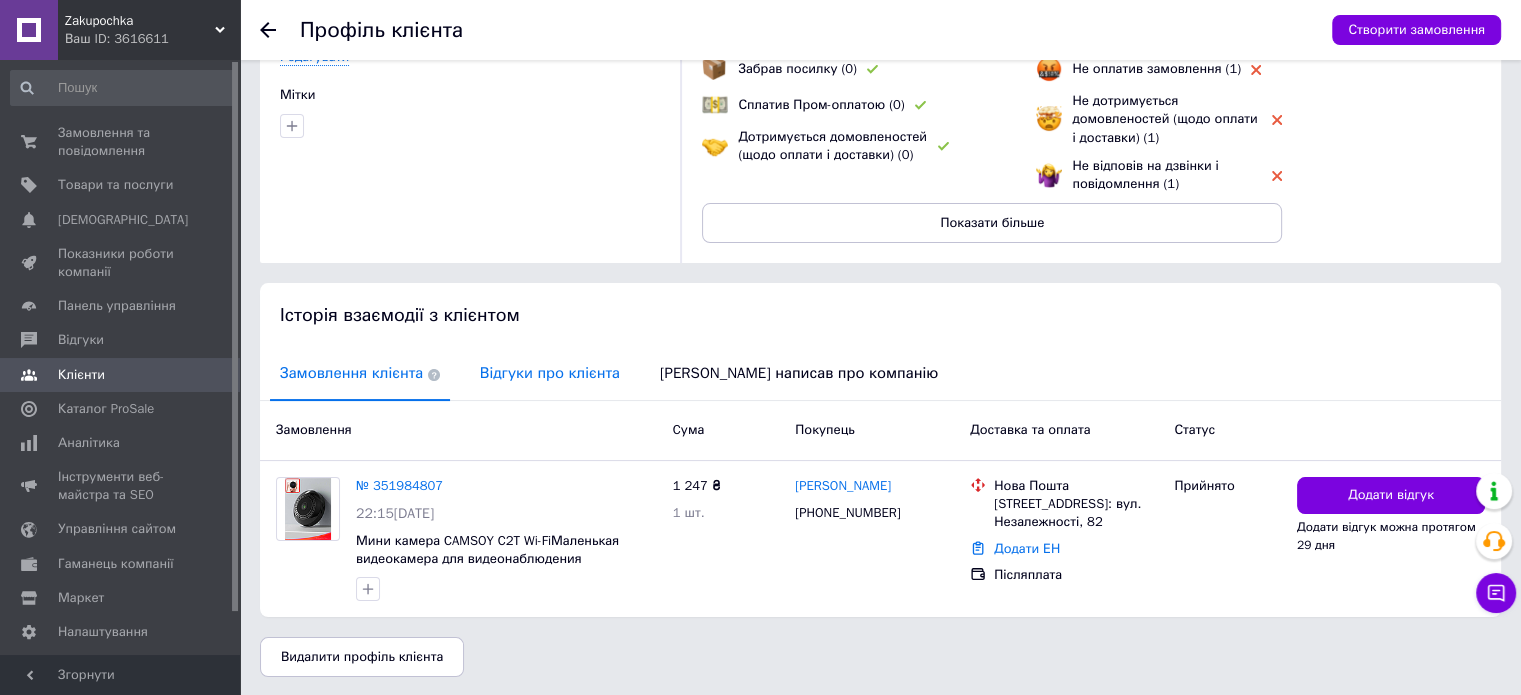 click on "Відгуки про клієнта" at bounding box center [550, 373] 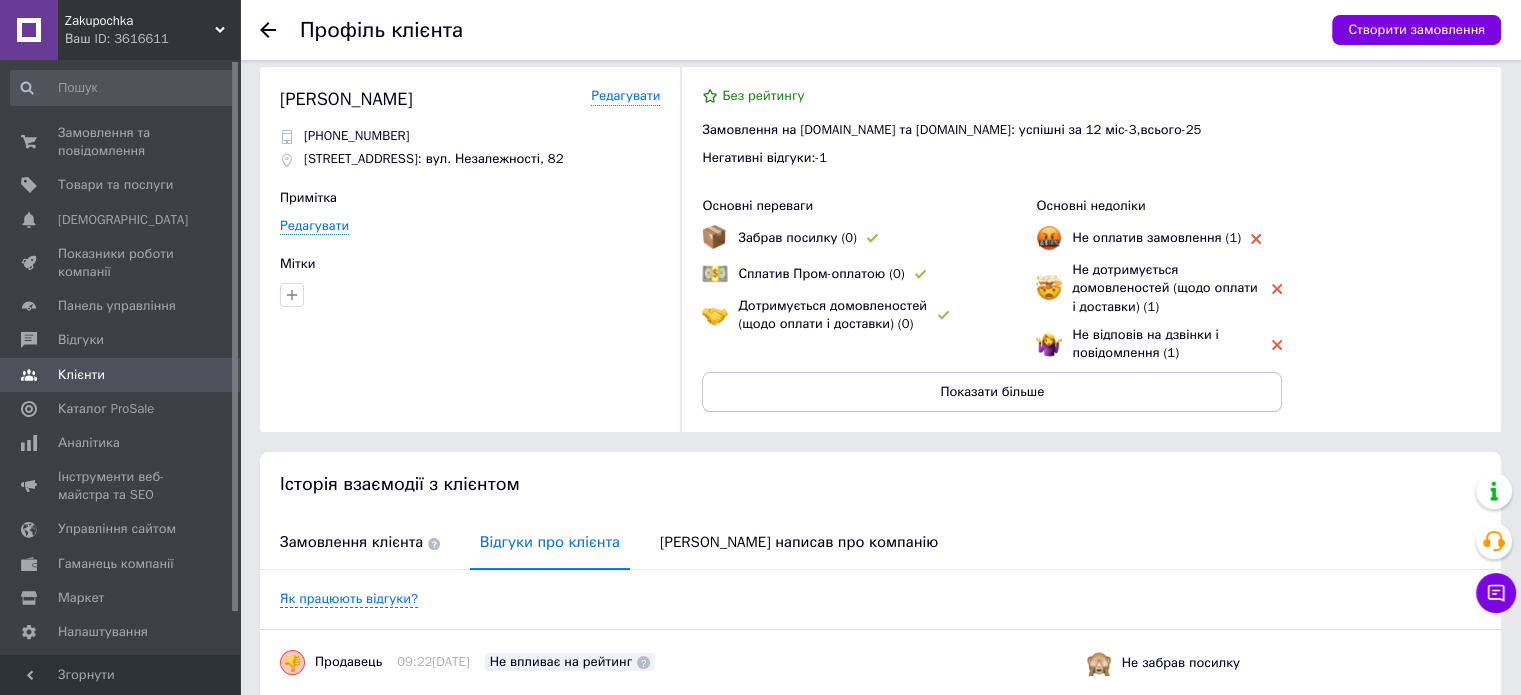 scroll, scrollTop: 0, scrollLeft: 0, axis: both 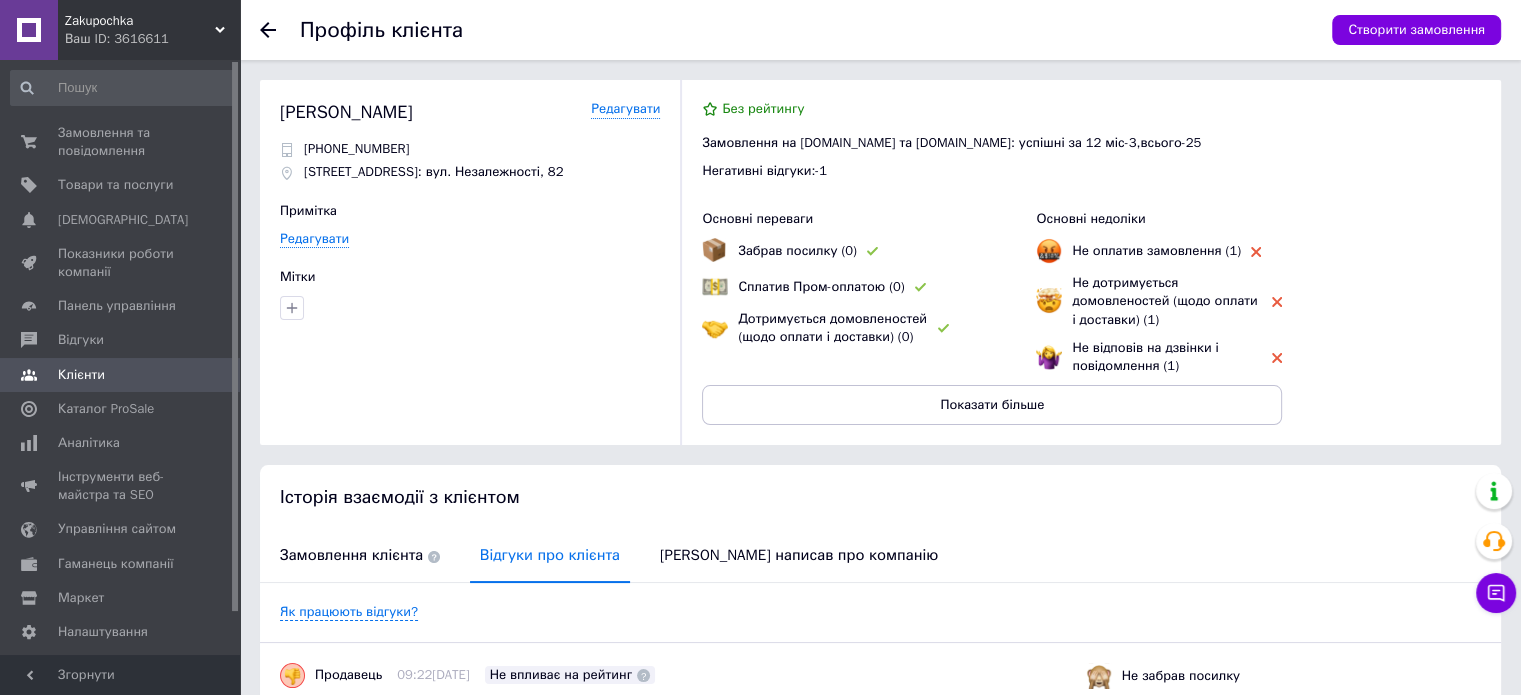 click 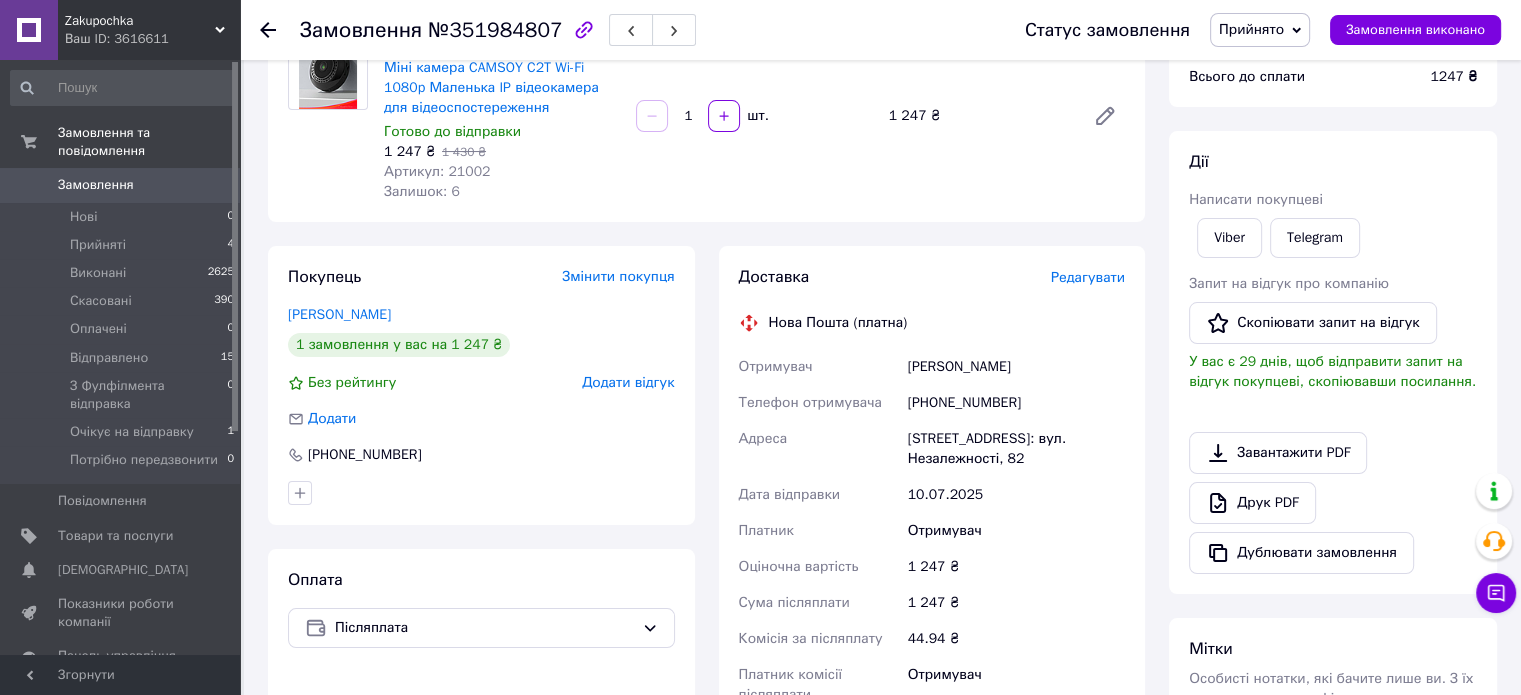 scroll, scrollTop: 400, scrollLeft: 0, axis: vertical 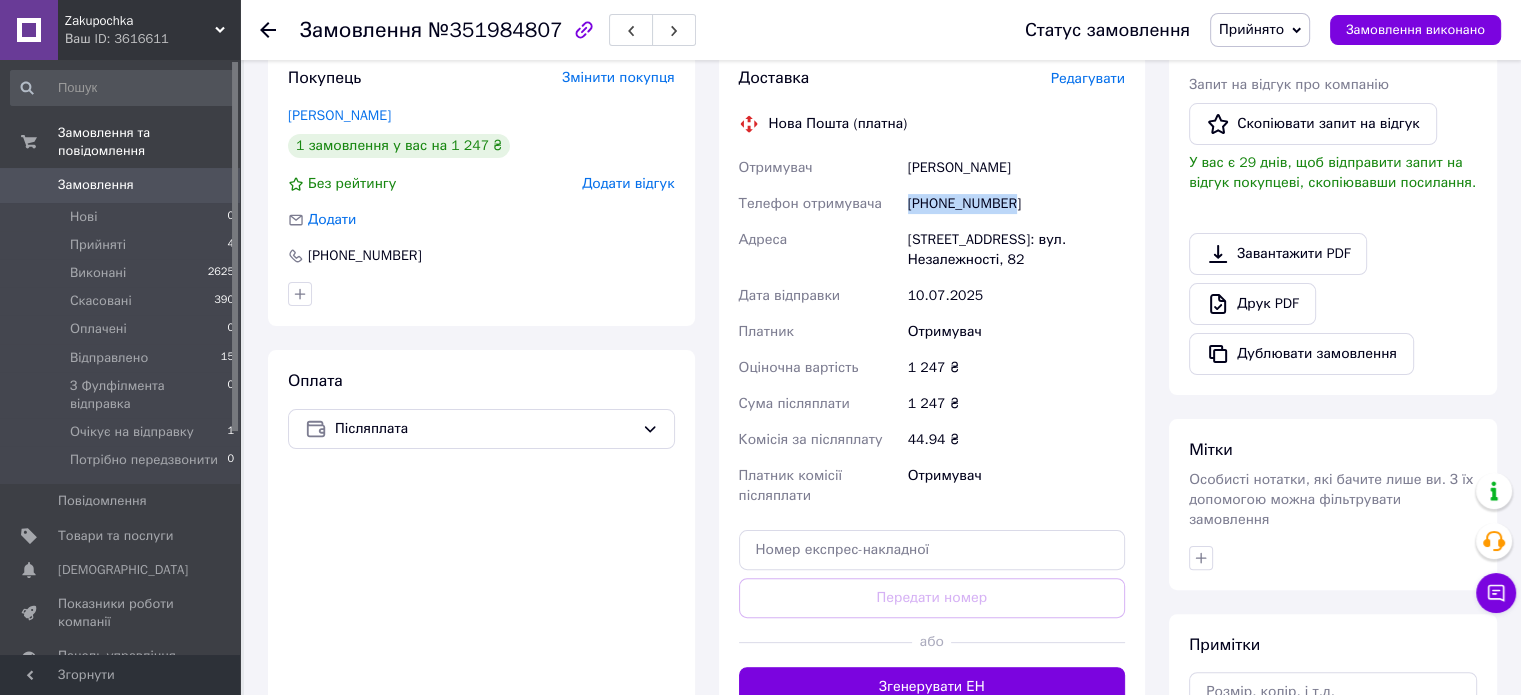 drag, startPoint x: 1016, startPoint y: 206, endPoint x: 908, endPoint y: 203, distance: 108.04166 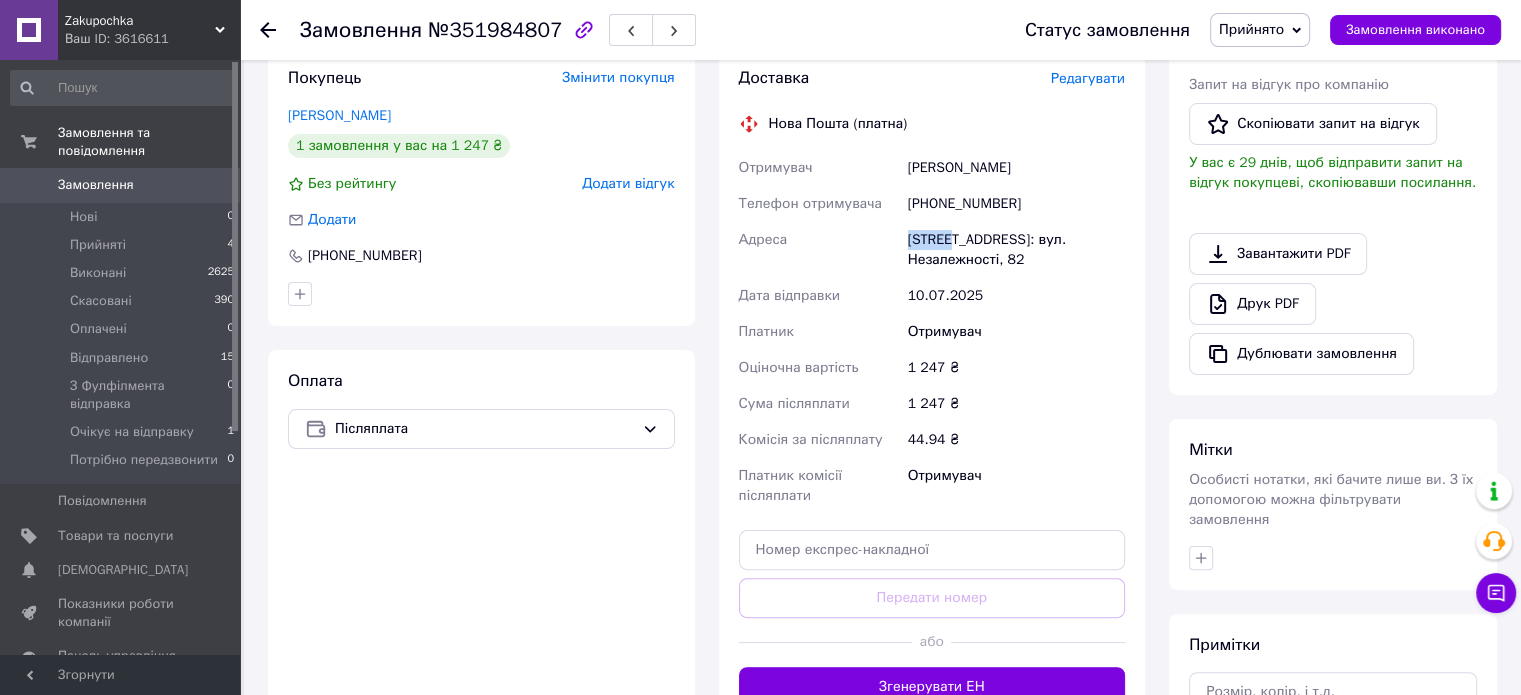 drag, startPoint x: 909, startPoint y: 246, endPoint x: 960, endPoint y: 239, distance: 51.47815 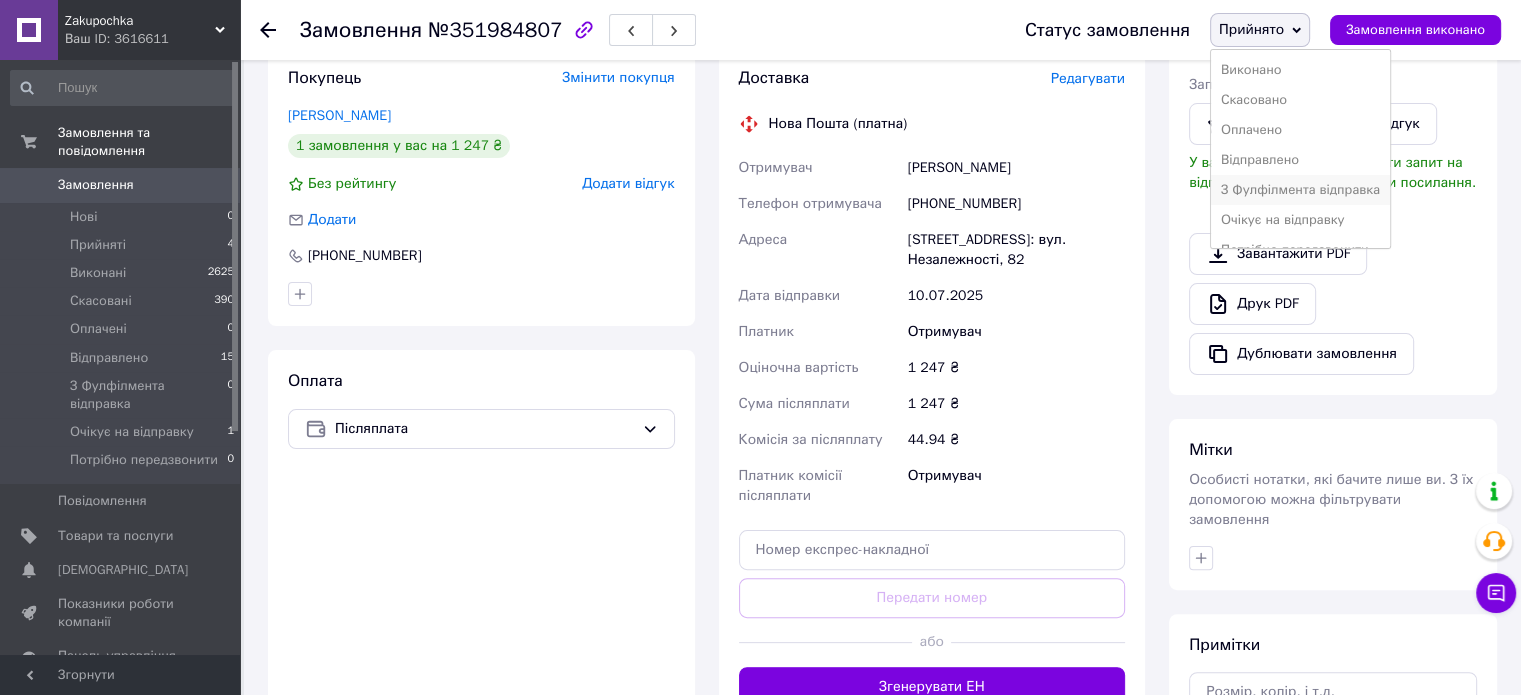 click on "З Фулфілмента відправка" at bounding box center [1300, 190] 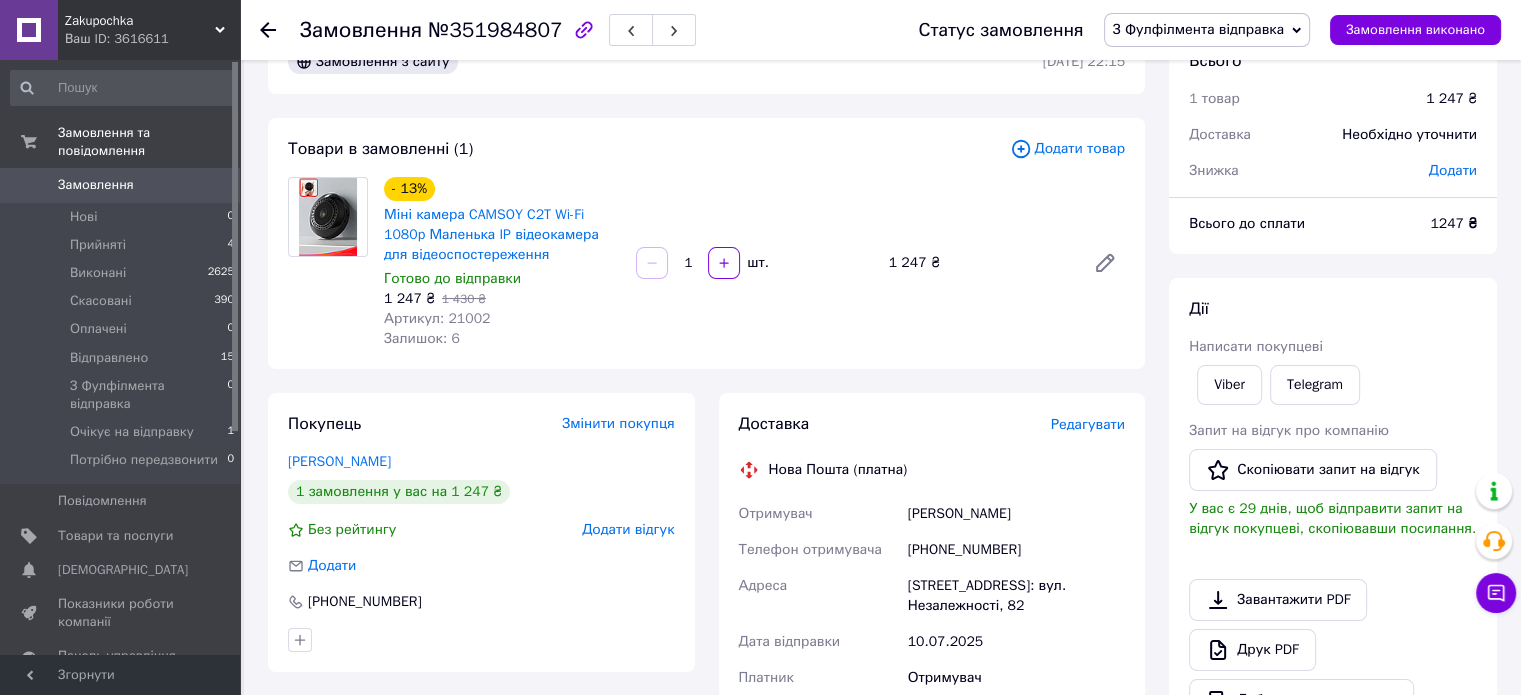 scroll, scrollTop: 0, scrollLeft: 0, axis: both 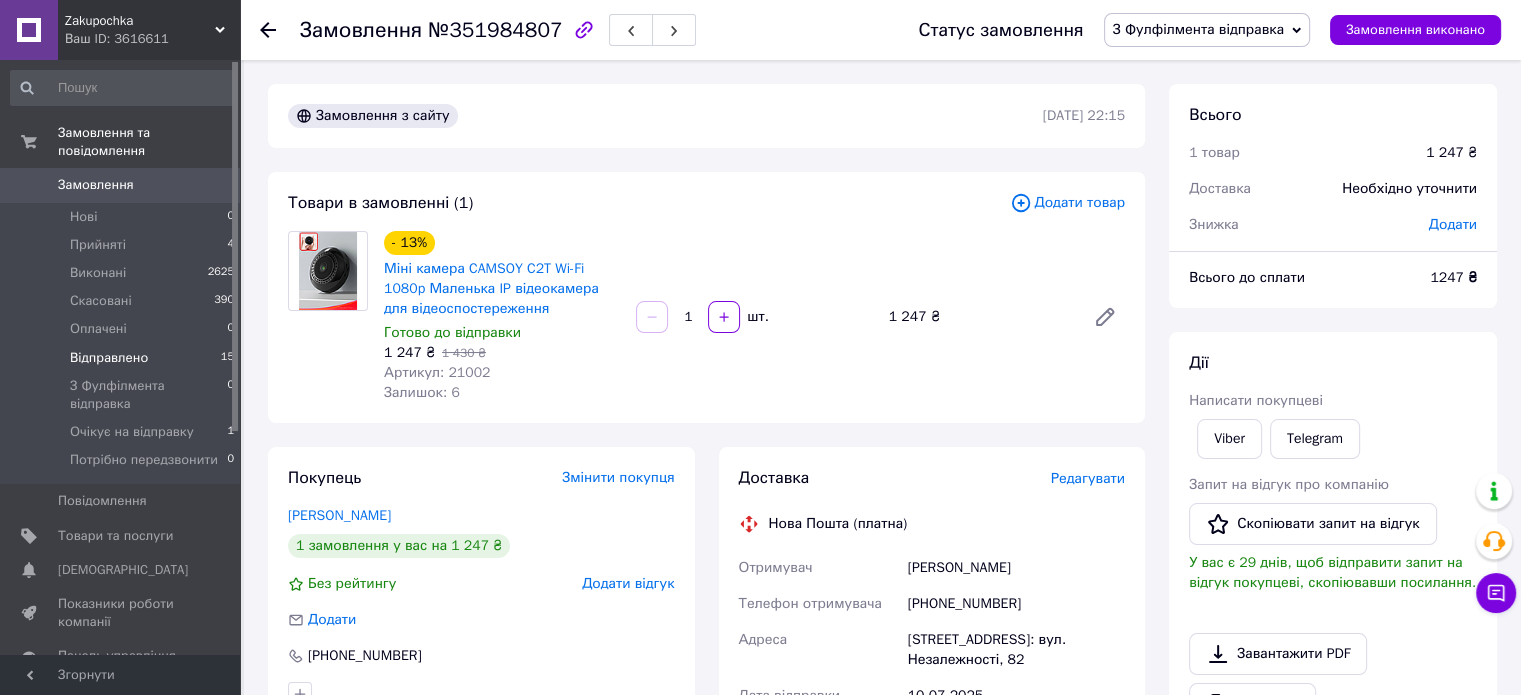 click on "Відправлено" at bounding box center [109, 358] 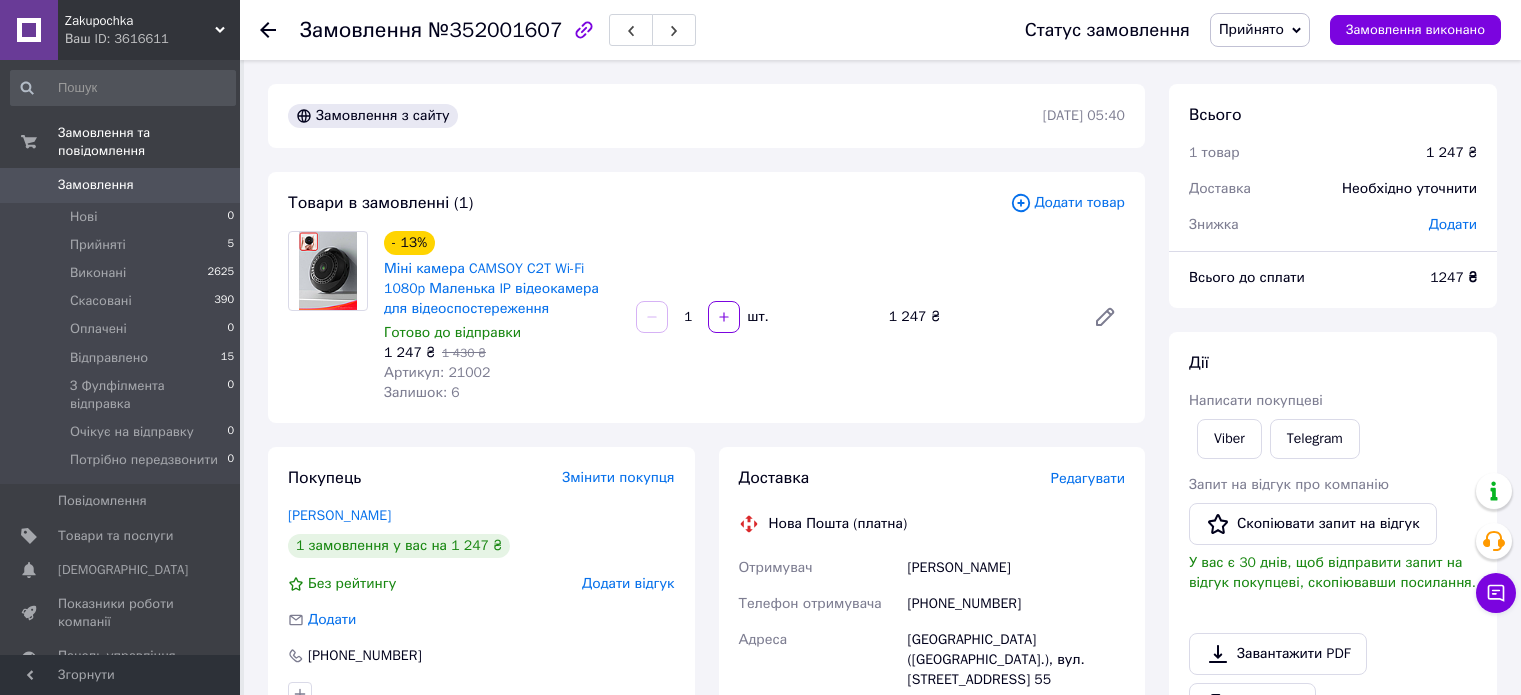 scroll, scrollTop: 0, scrollLeft: 0, axis: both 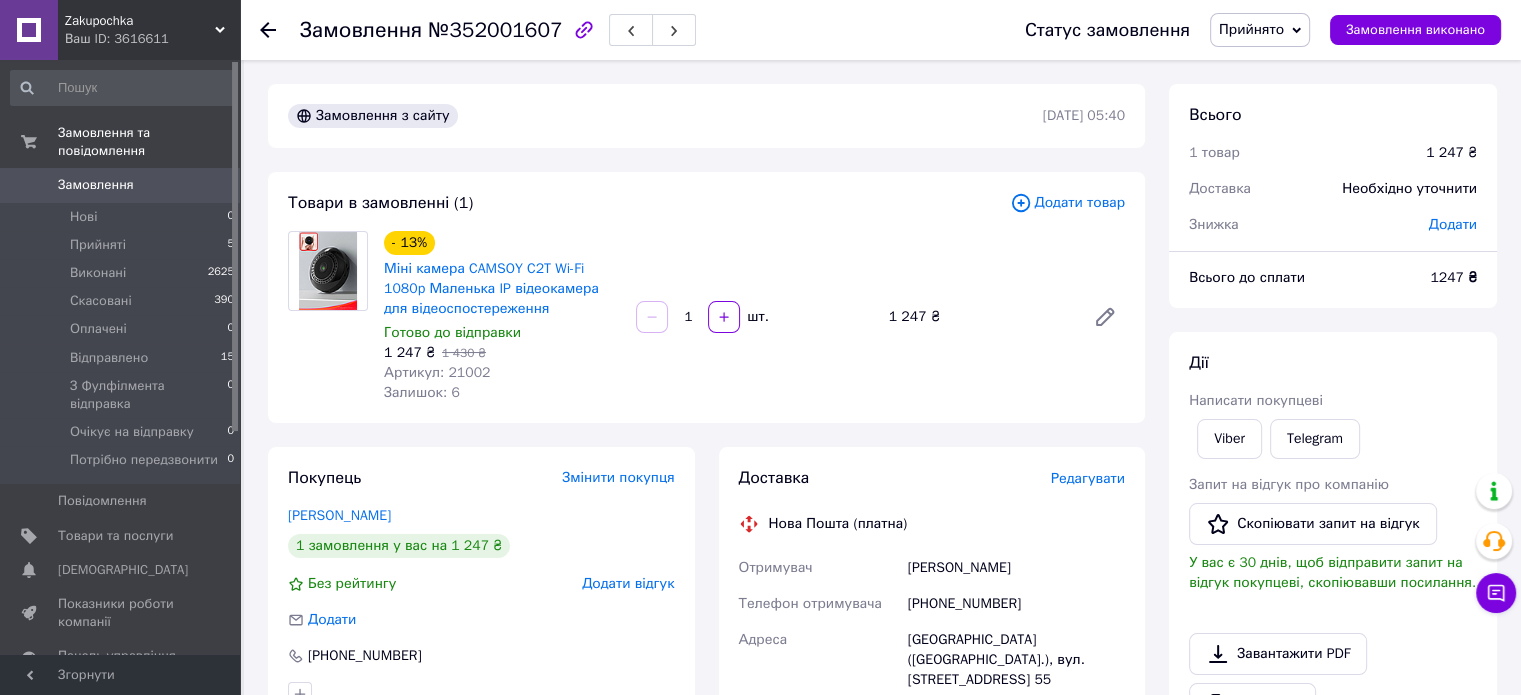 click on "Товари в замовленні (1)" at bounding box center (649, 203) 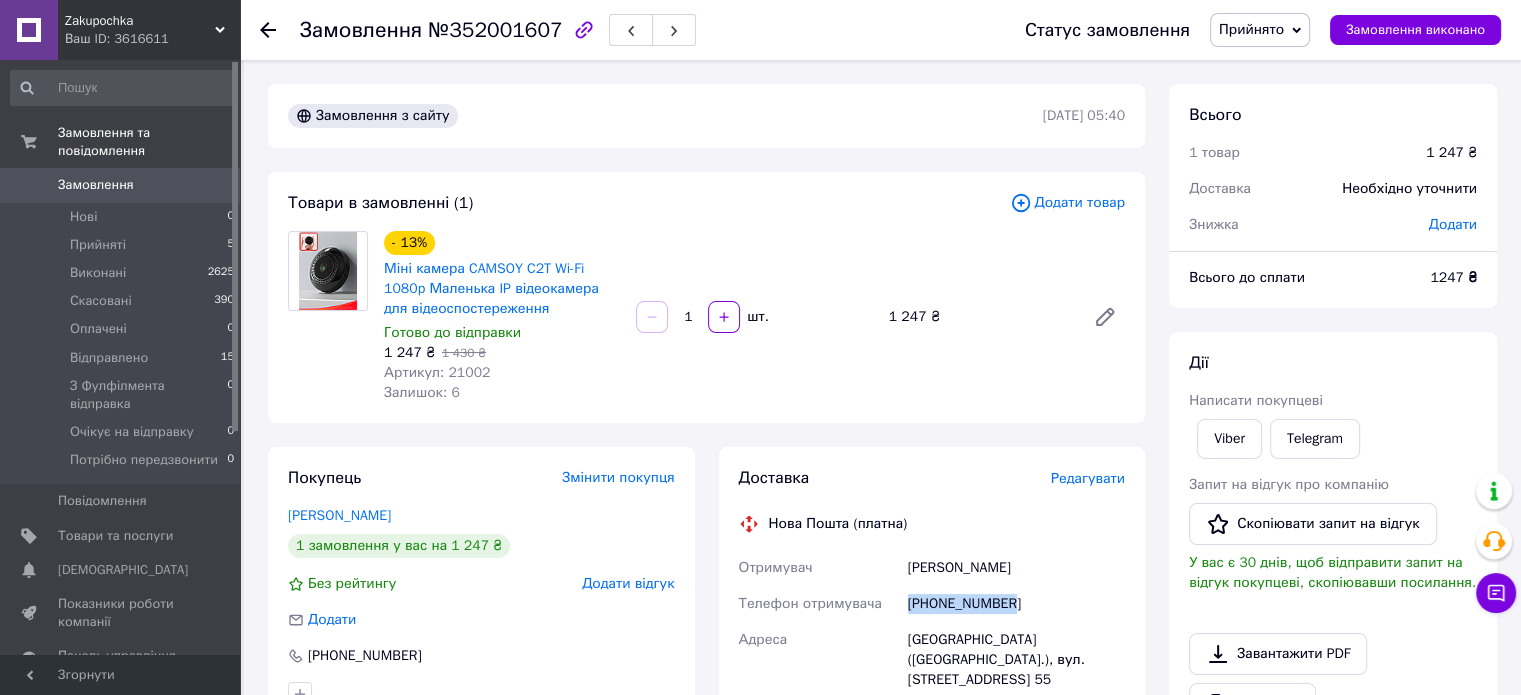 drag, startPoint x: 1014, startPoint y: 604, endPoint x: 908, endPoint y: 607, distance: 106.04244 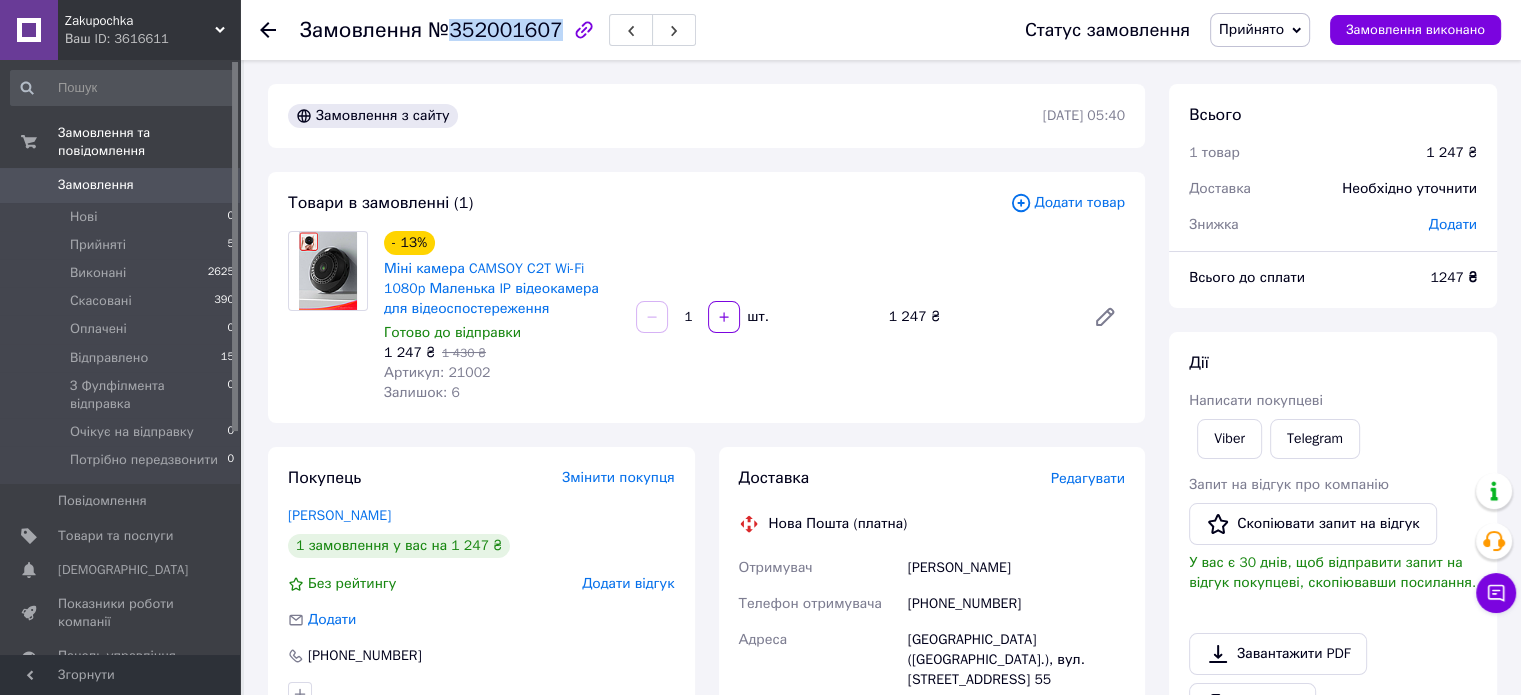 drag, startPoint x: 448, startPoint y: 34, endPoint x: 546, endPoint y: 27, distance: 98.24968 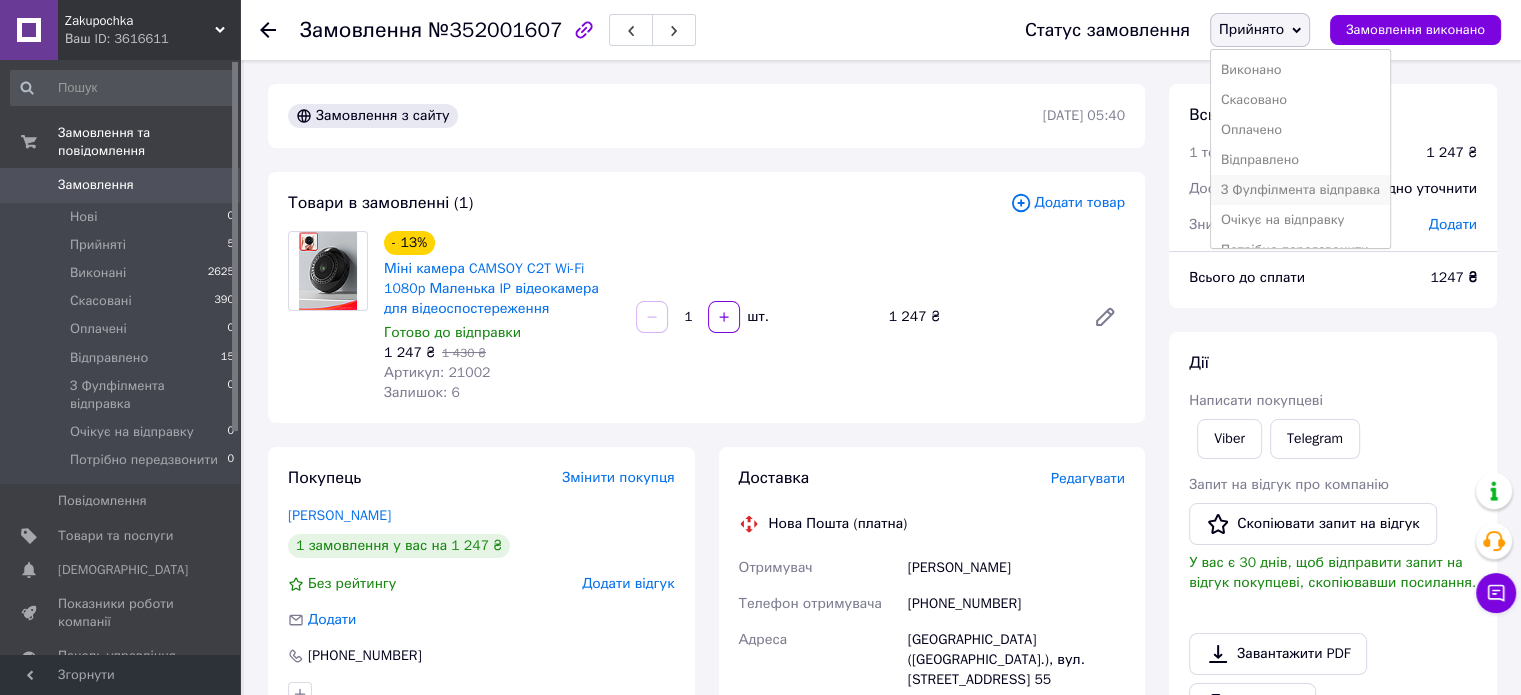 click on "З Фулфілмента відправка" at bounding box center (1300, 190) 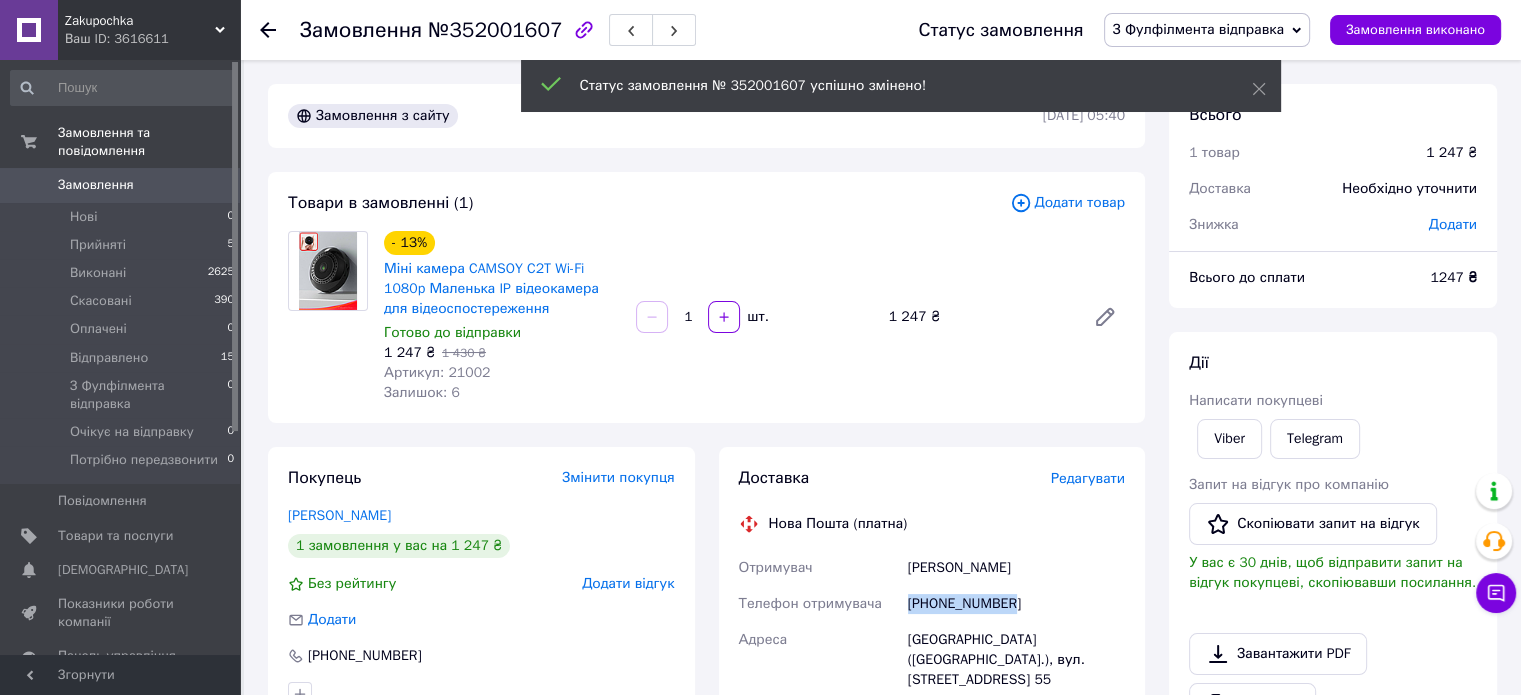 drag, startPoint x: 1011, startPoint y: 605, endPoint x: 907, endPoint y: 615, distance: 104.47966 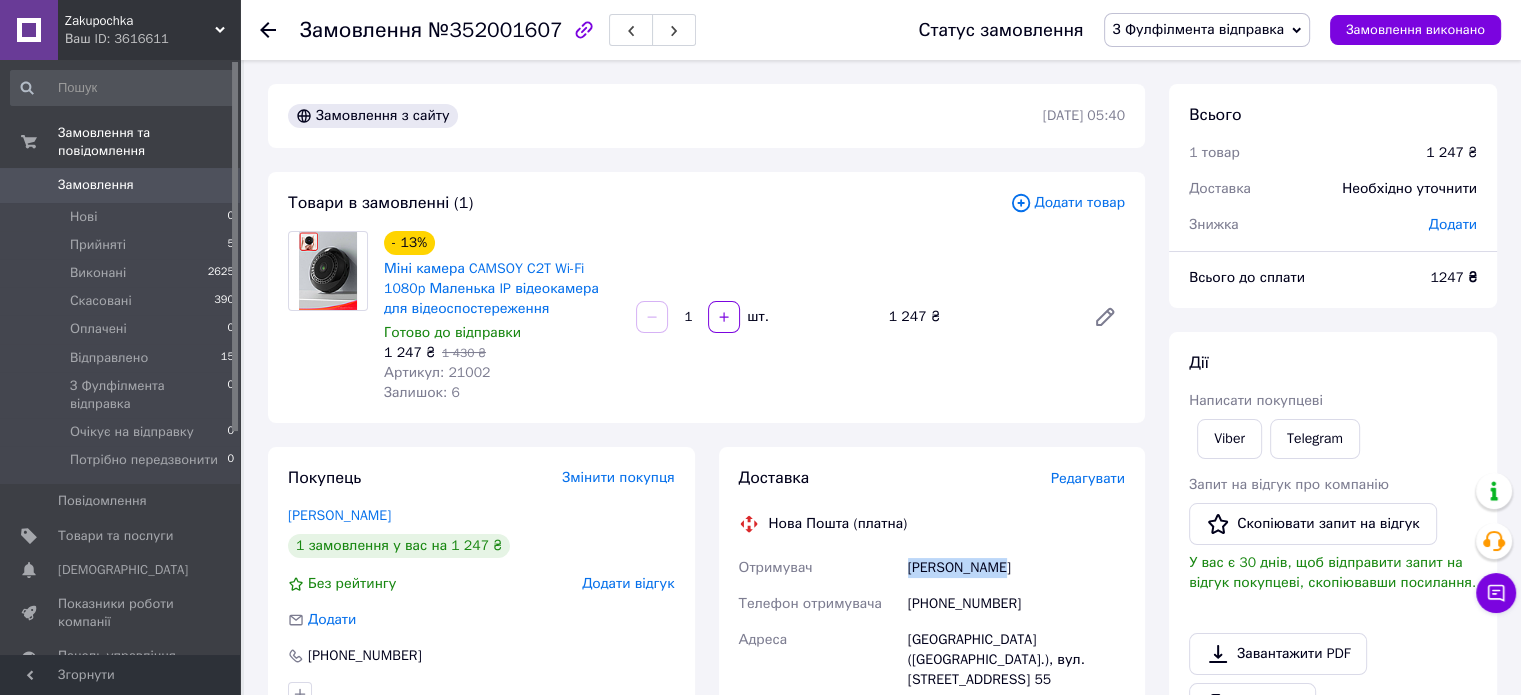 drag, startPoint x: 988, startPoint y: 570, endPoint x: 892, endPoint y: 571, distance: 96.00521 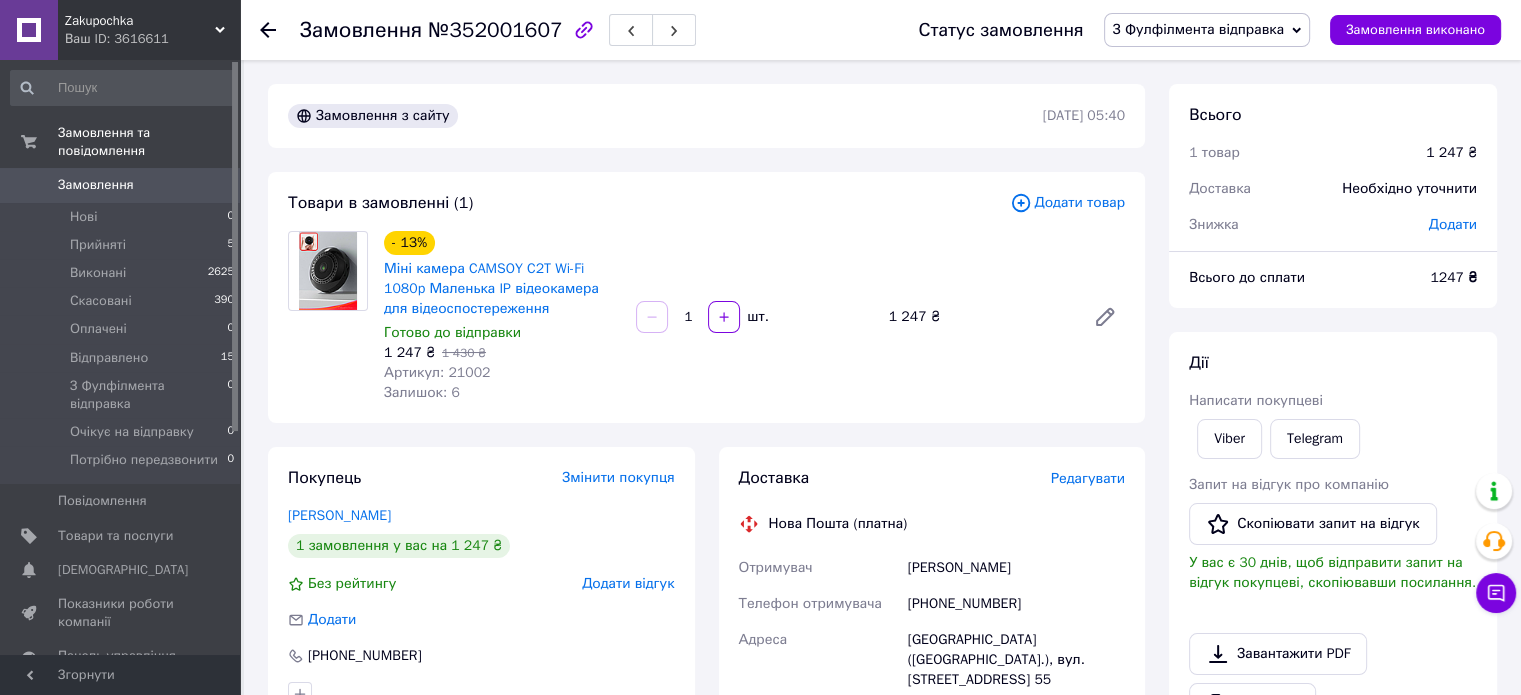 click on "Замовлення з сайту" at bounding box center [663, 116] 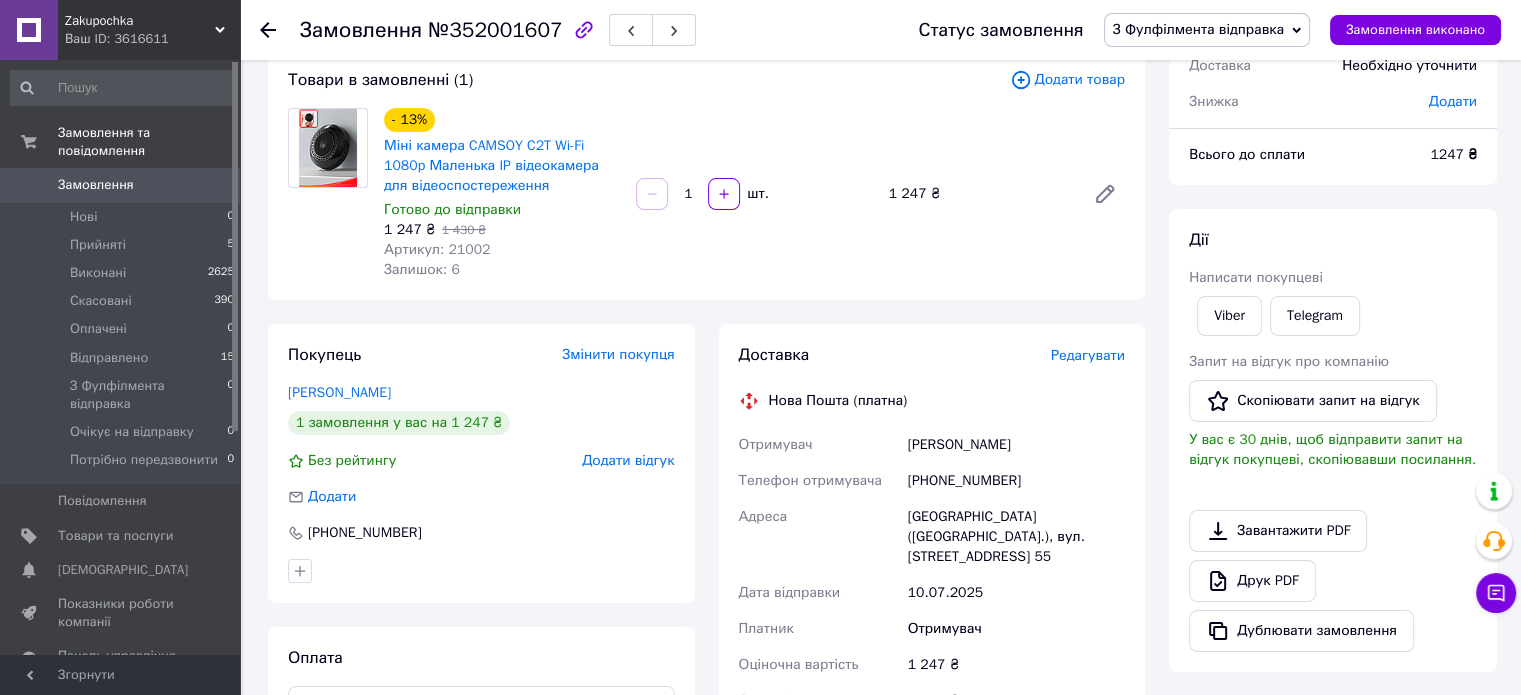 scroll, scrollTop: 200, scrollLeft: 0, axis: vertical 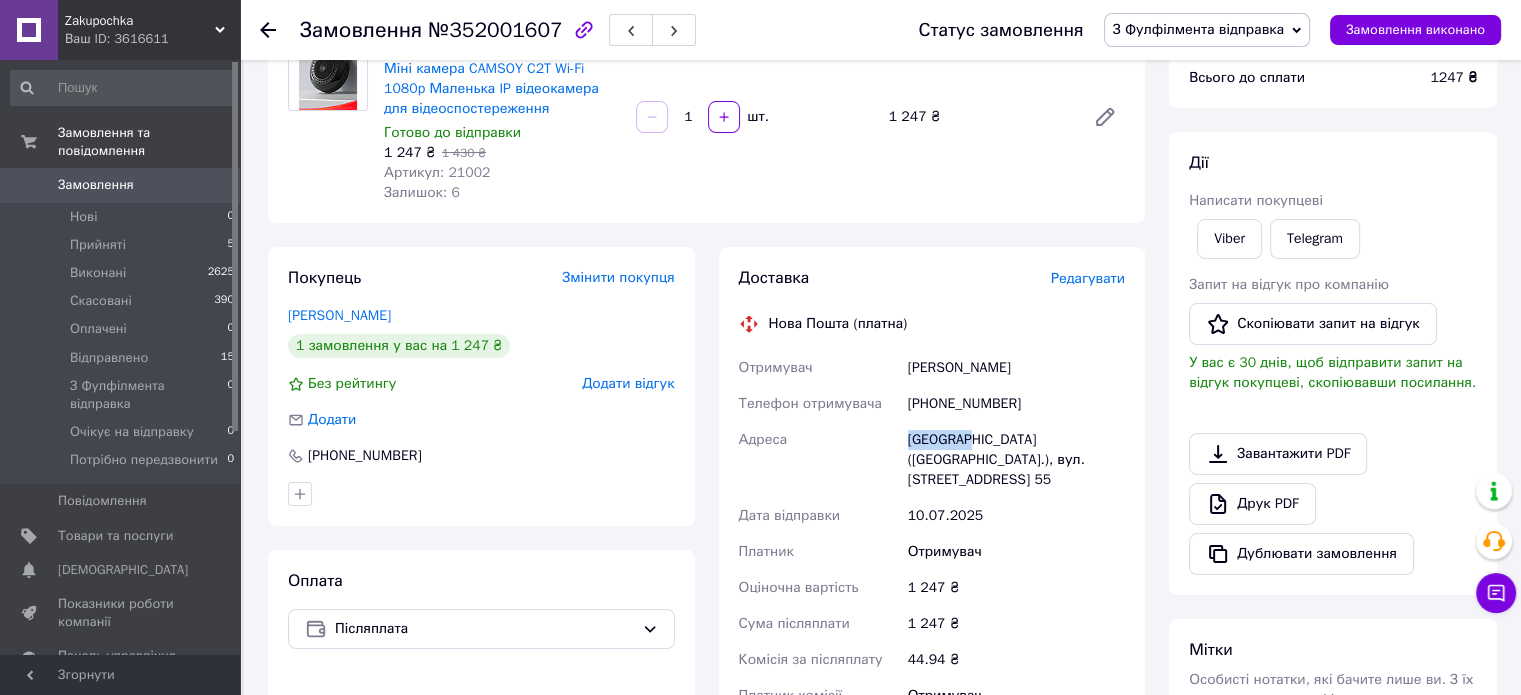 drag, startPoint x: 907, startPoint y: 439, endPoint x: 964, endPoint y: 444, distance: 57.21888 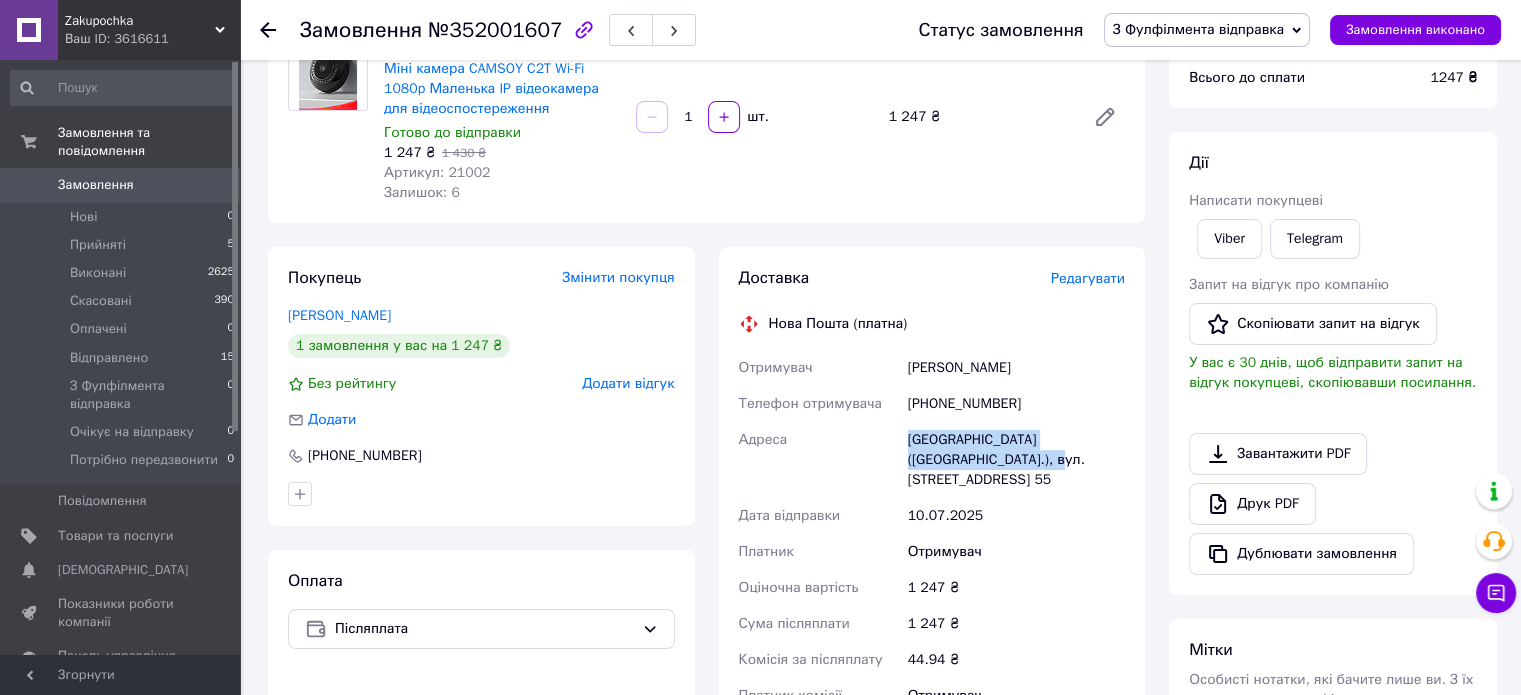 drag, startPoint x: 901, startPoint y: 463, endPoint x: 962, endPoint y: 460, distance: 61.073727 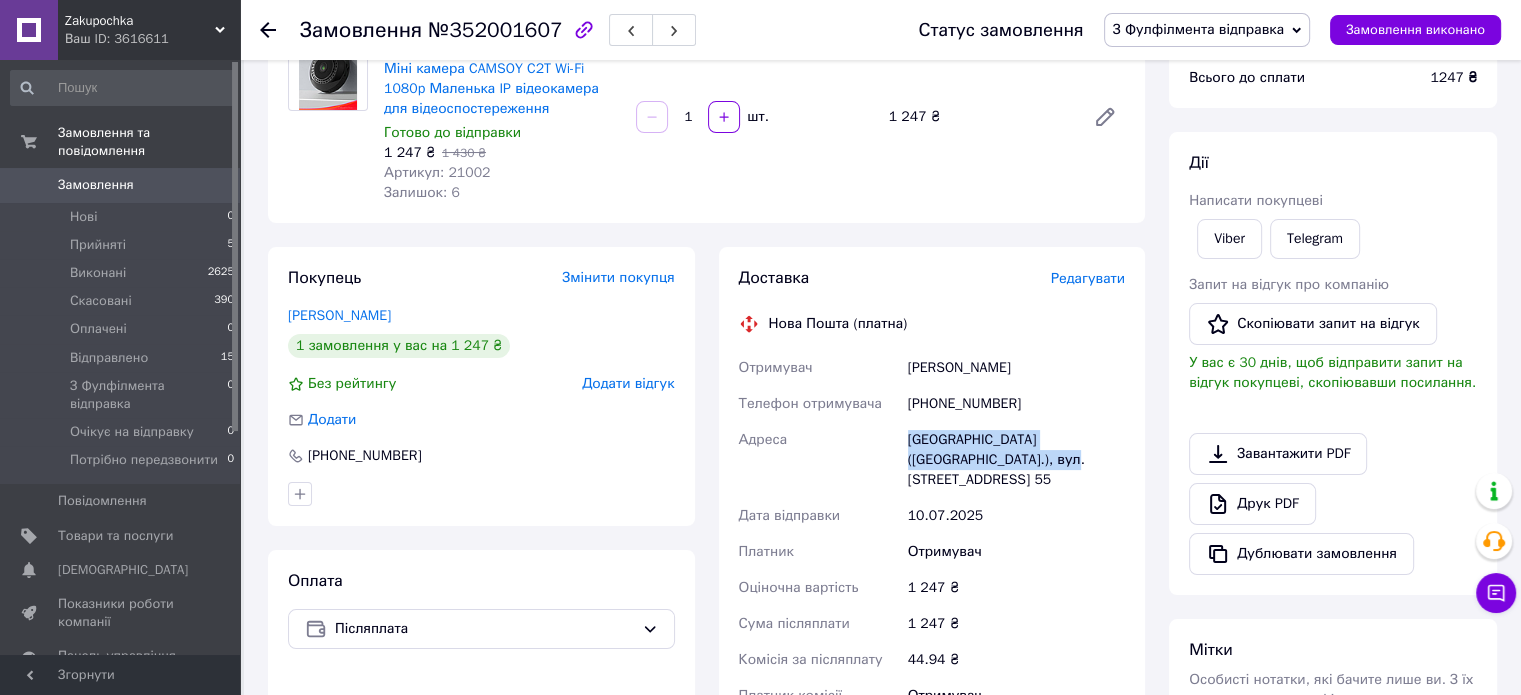 drag, startPoint x: 980, startPoint y: 459, endPoint x: 891, endPoint y: 464, distance: 89.140335 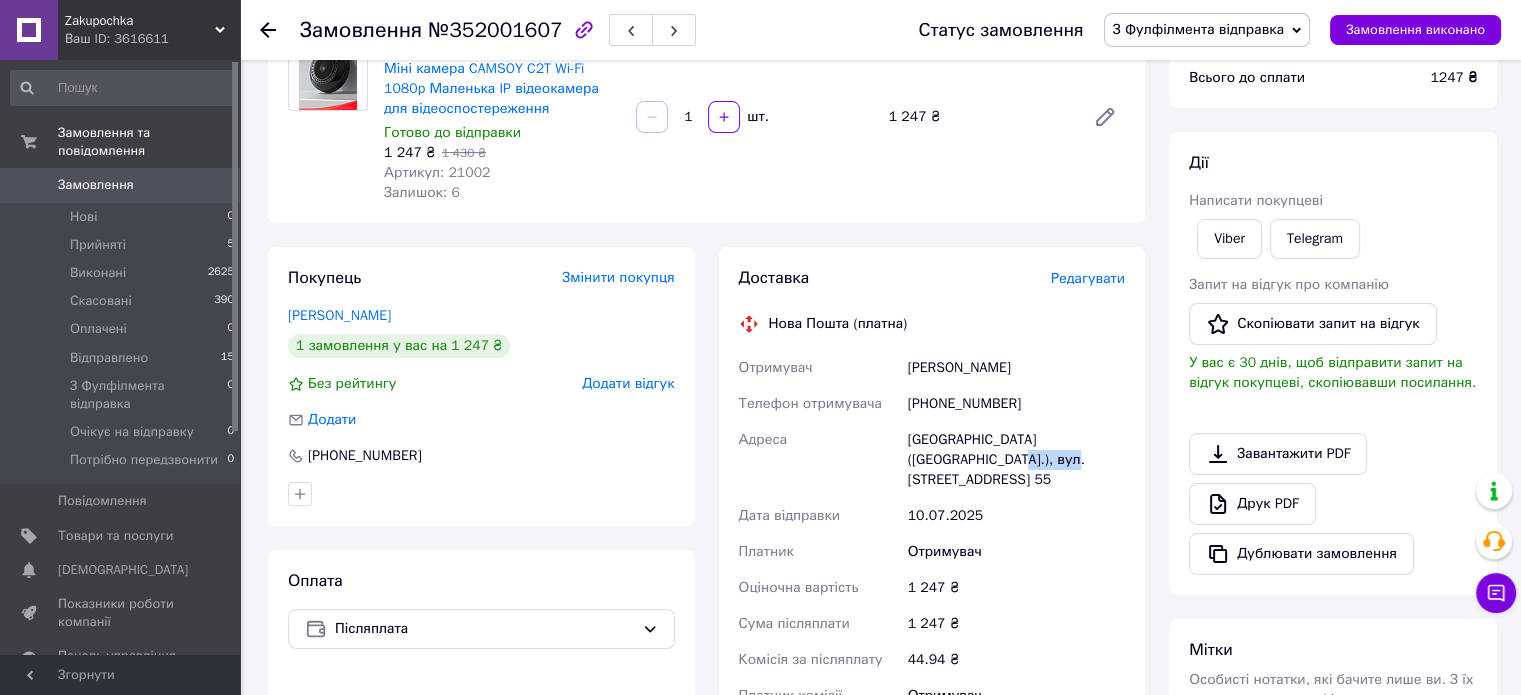 drag, startPoint x: 980, startPoint y: 461, endPoint x: 908, endPoint y: 461, distance: 72 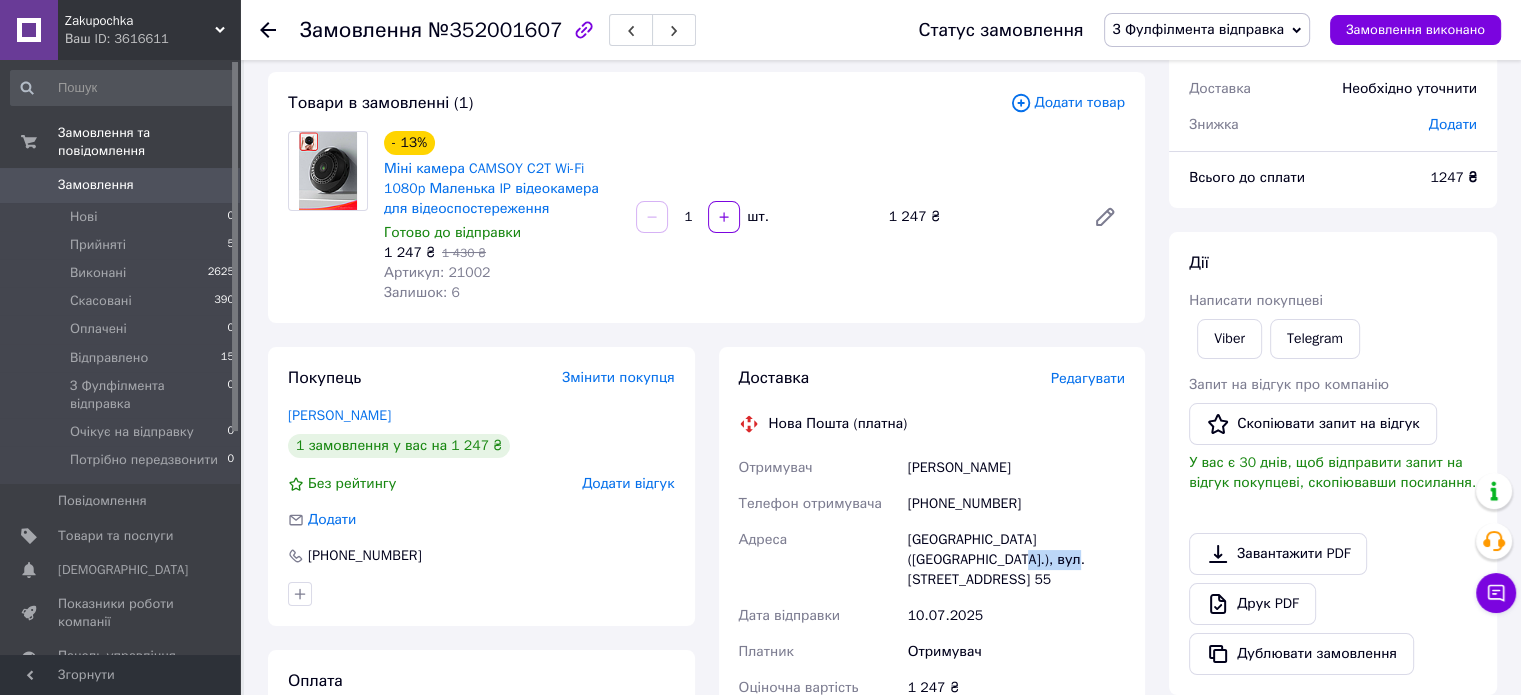 scroll, scrollTop: 100, scrollLeft: 0, axis: vertical 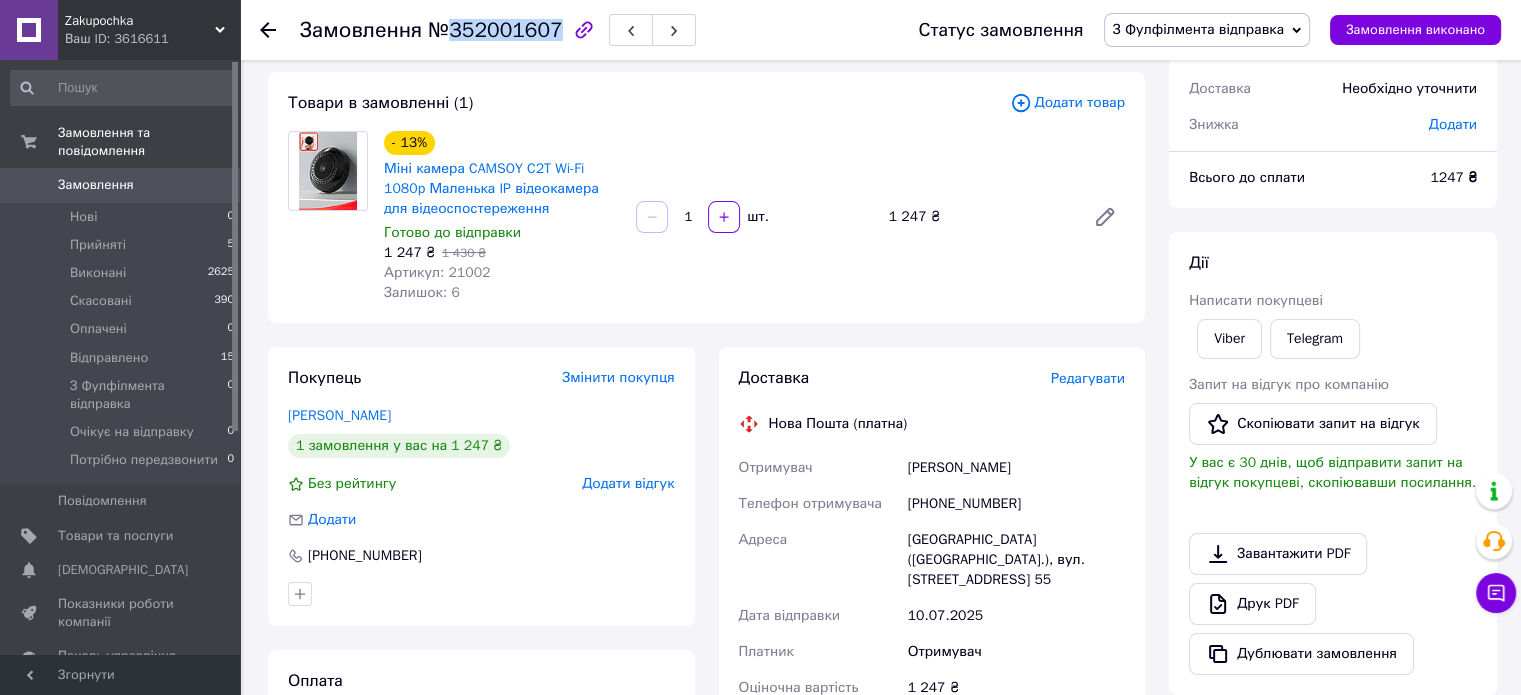 drag, startPoint x: 448, startPoint y: 31, endPoint x: 545, endPoint y: 25, distance: 97.18539 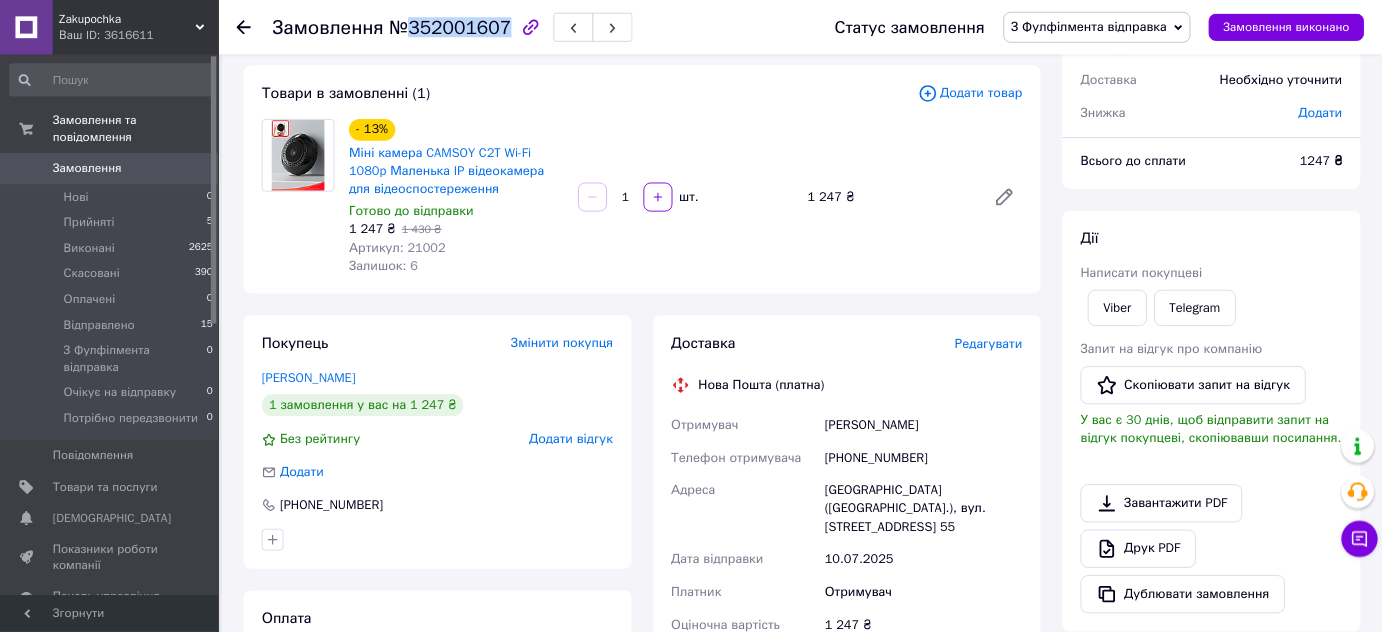 scroll, scrollTop: 100, scrollLeft: 0, axis: vertical 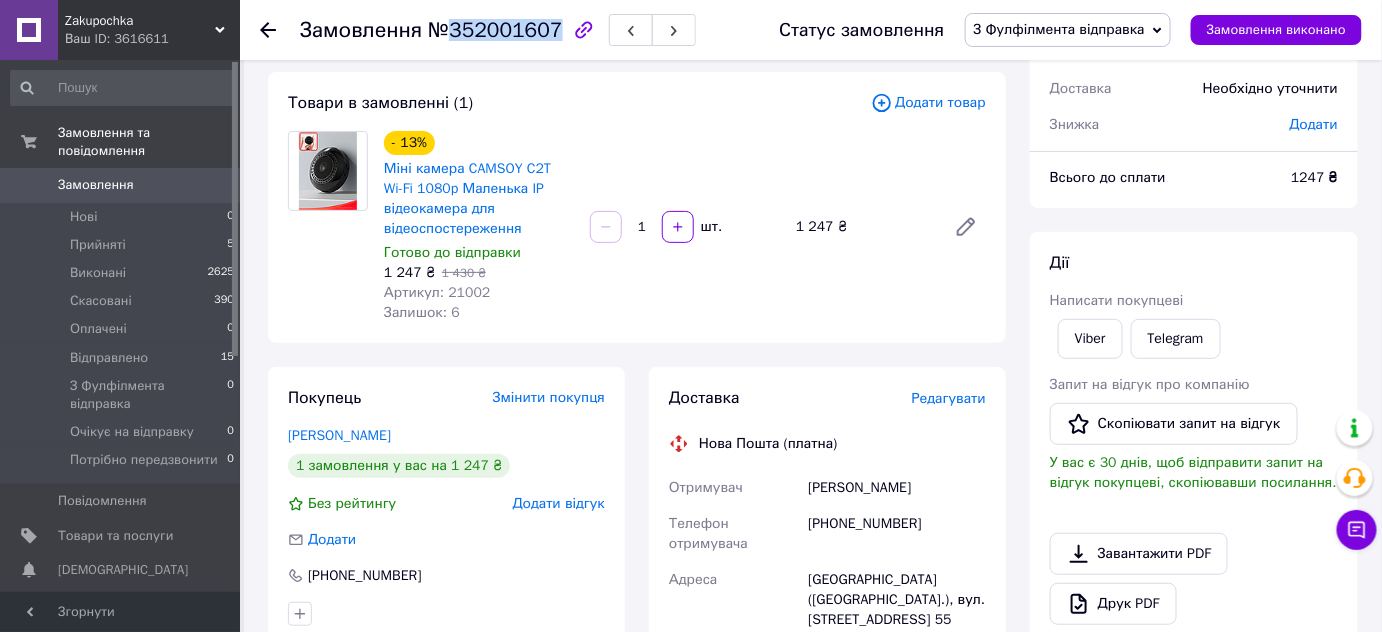 copy on "352001607" 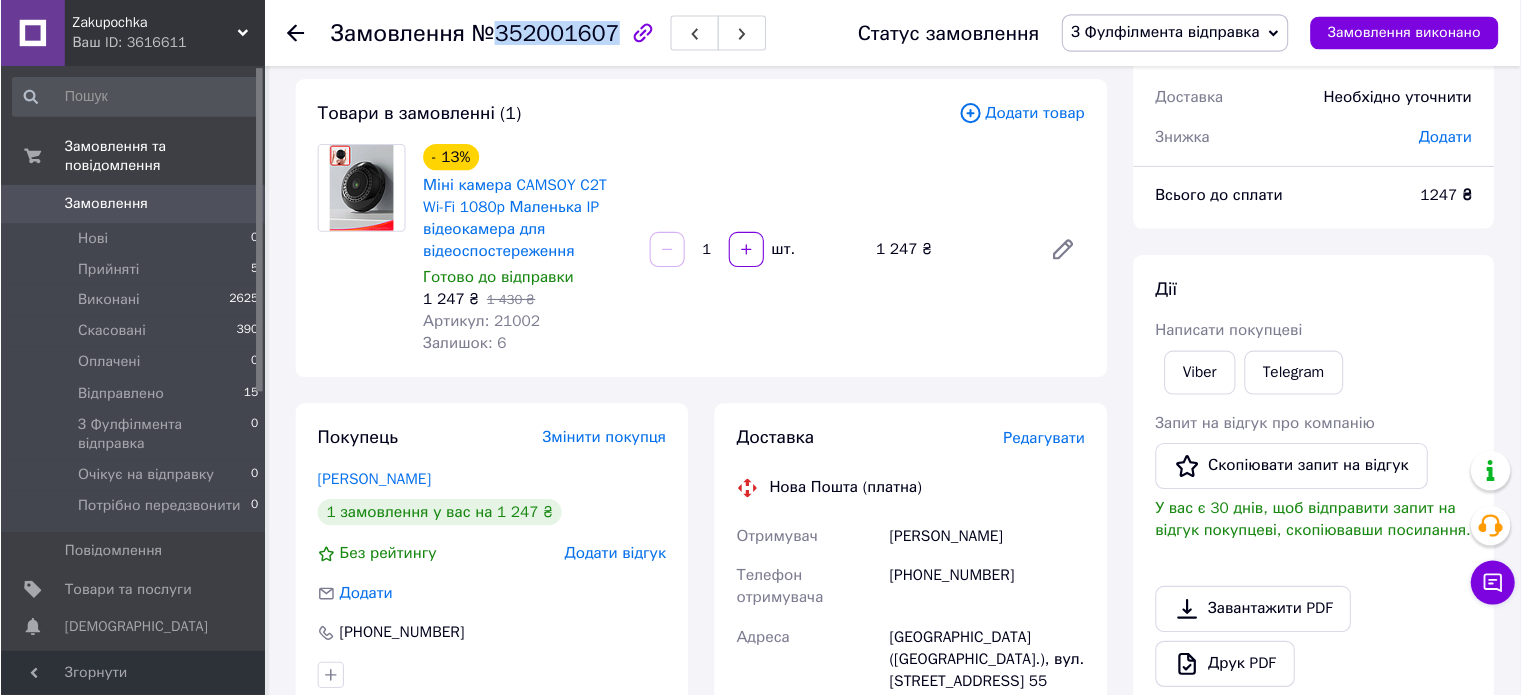 scroll, scrollTop: 100, scrollLeft: 0, axis: vertical 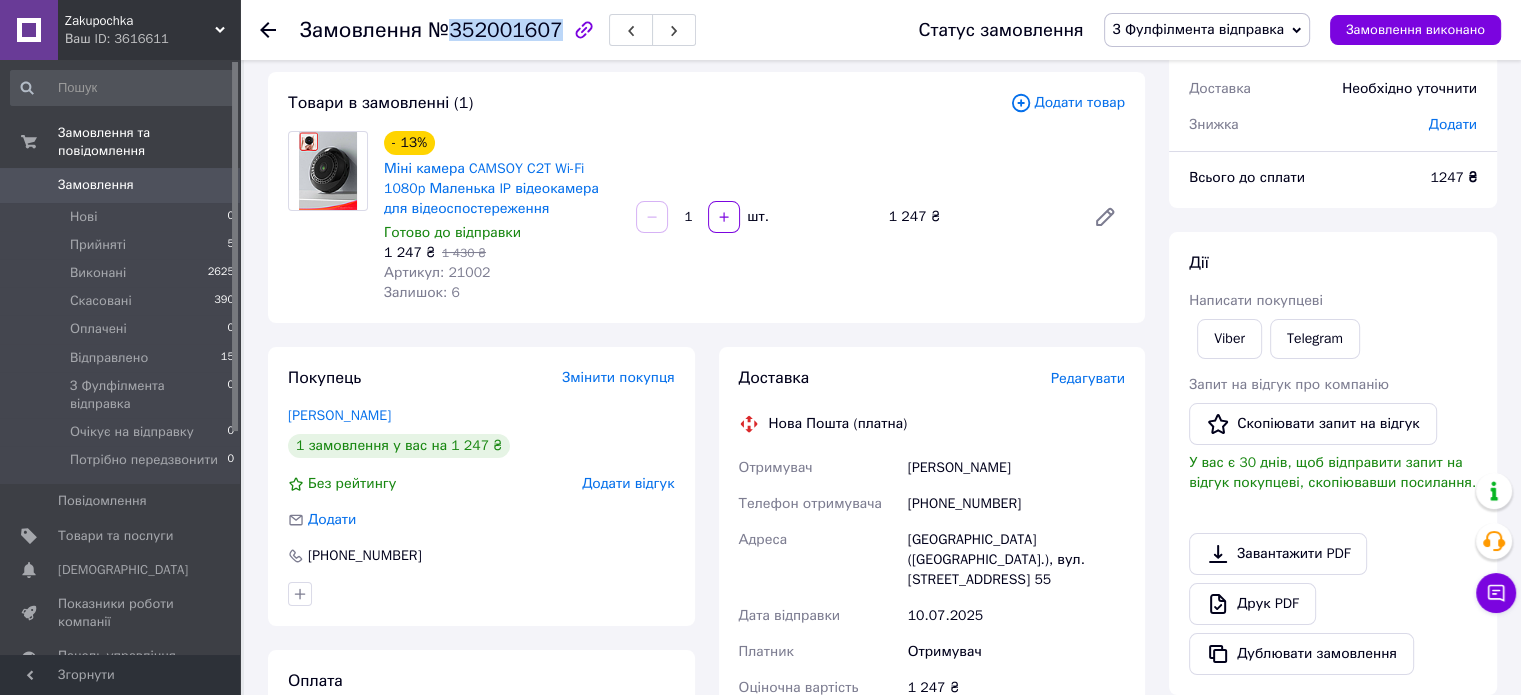 click on "З Фулфілмента відправка" at bounding box center [1198, 29] 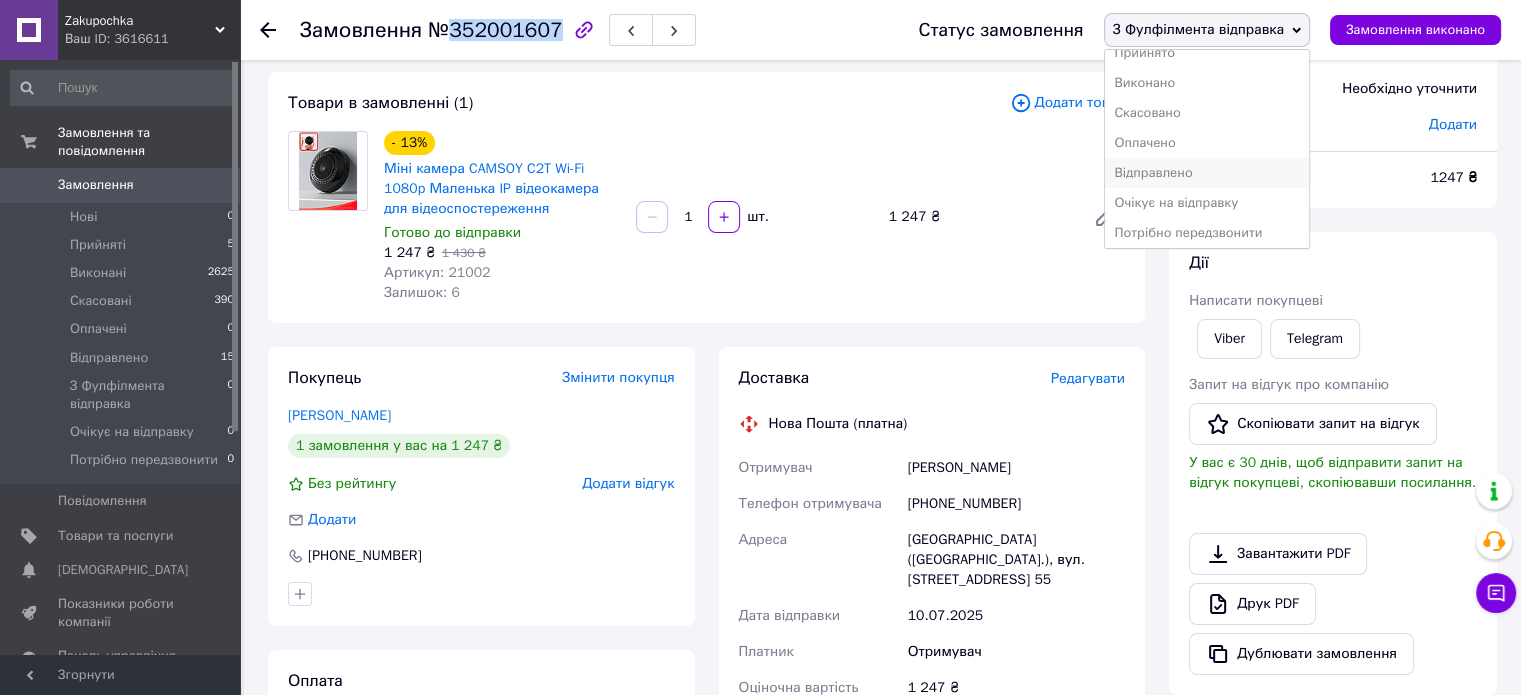 scroll, scrollTop: 21, scrollLeft: 0, axis: vertical 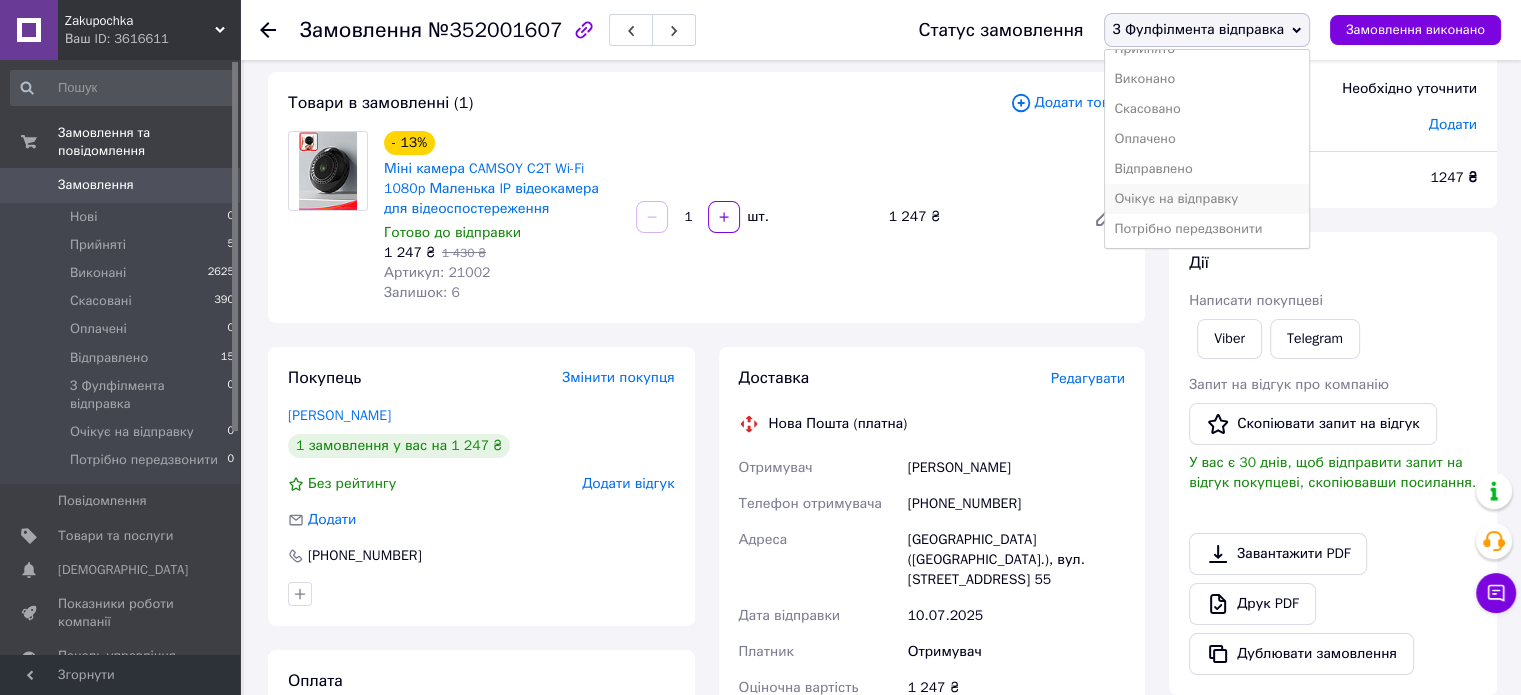 click on "Очікує на відправку" at bounding box center [1207, 199] 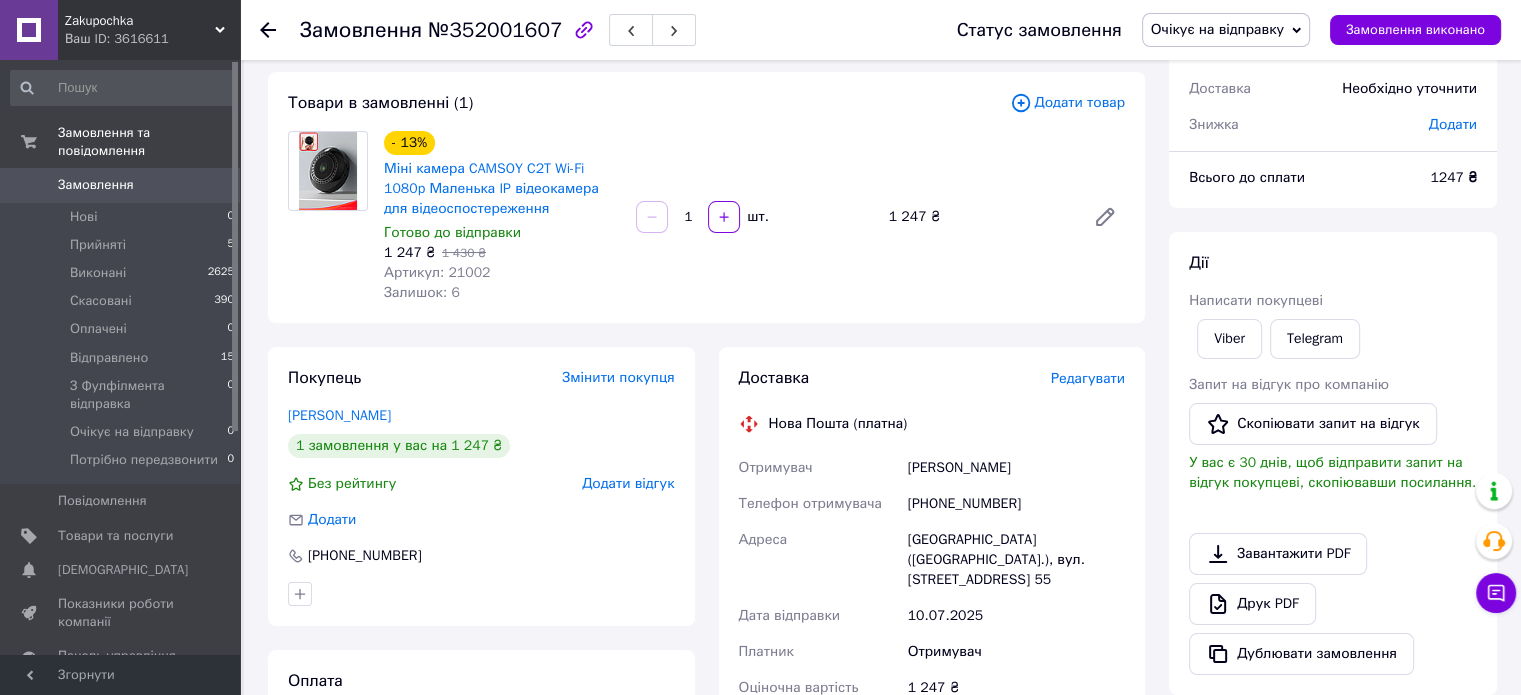 click on "Товари в замовленні (1) Додати товар - 13% Міні камера CAMSOY C2T Wi-Fi 1080p Маленька IP відеокамера для відеоспостереження Готово до відправки 1 247 ₴   1 430 ₴ Артикул: 21002 Залишок: 6 1   шт. 1 247 ₴" at bounding box center [706, 197] 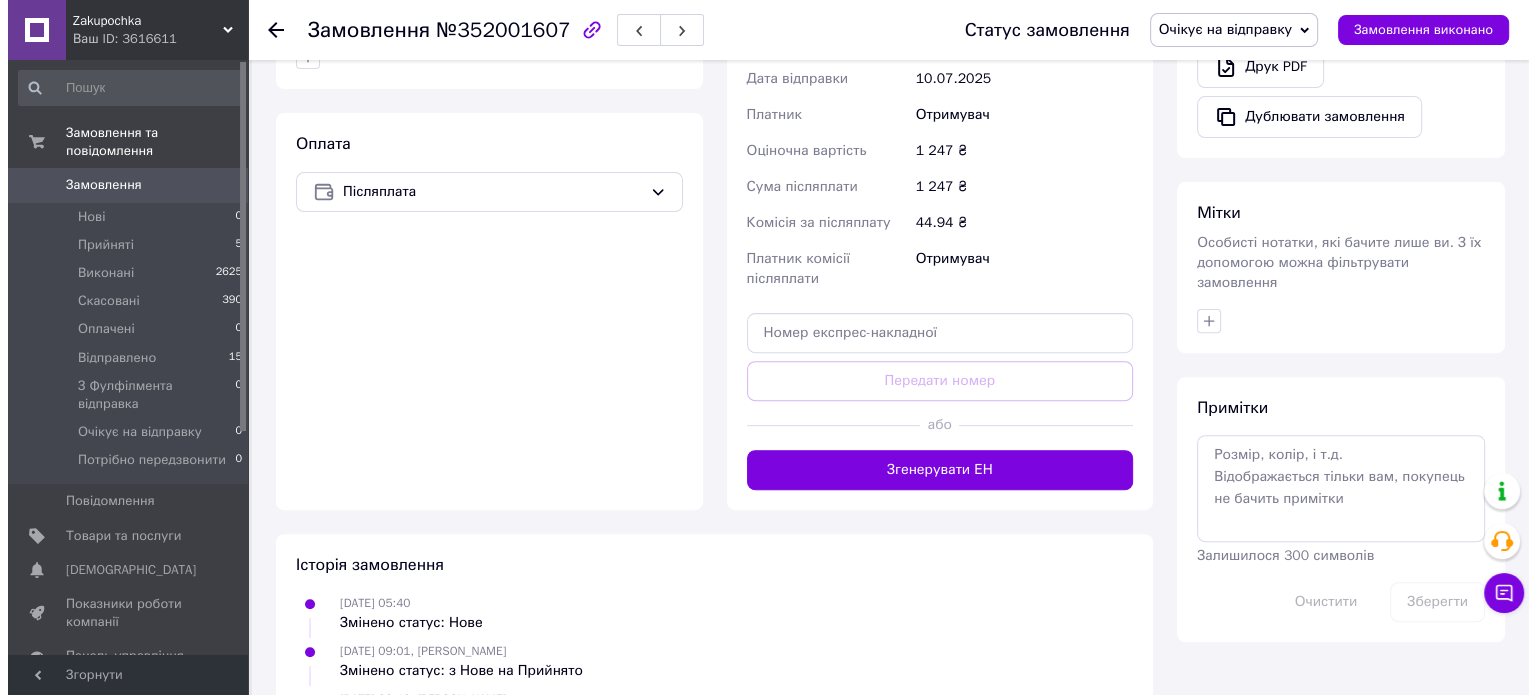 scroll, scrollTop: 695, scrollLeft: 0, axis: vertical 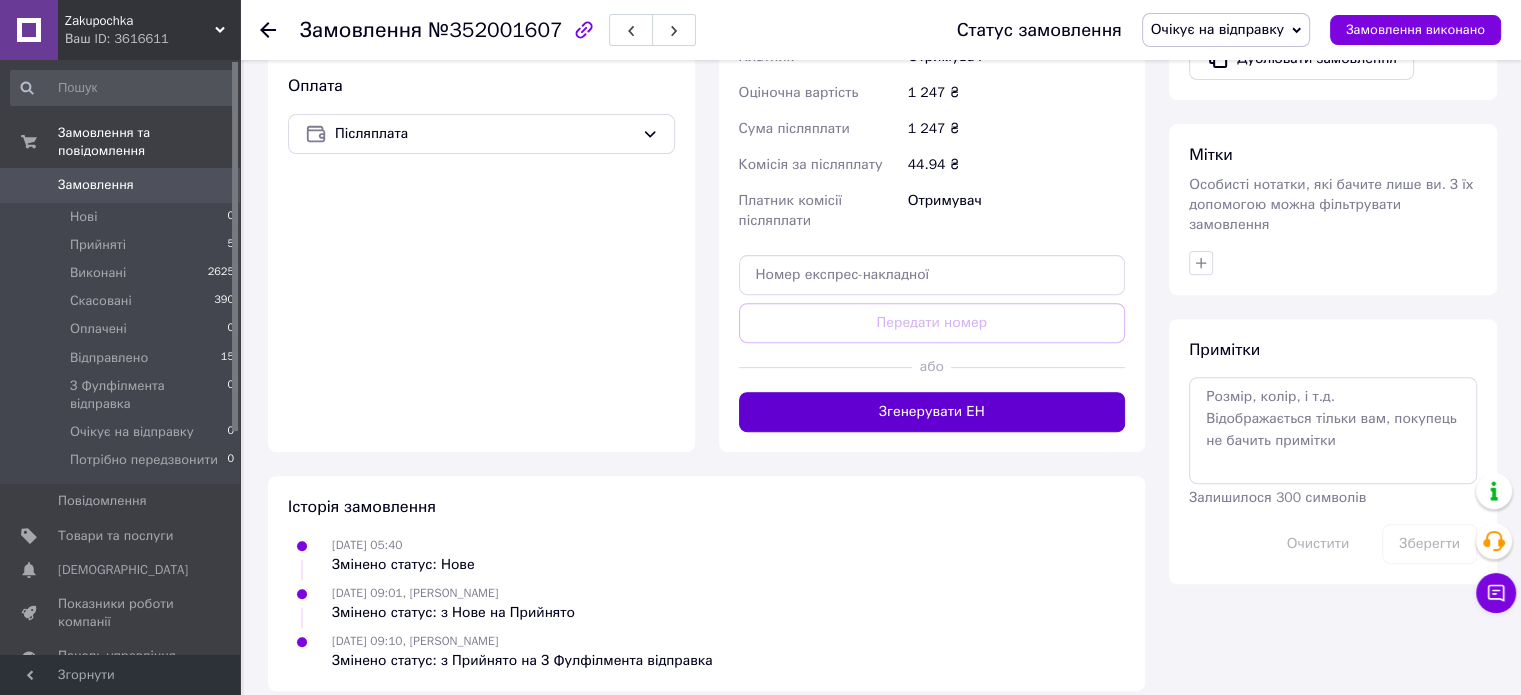 click on "Згенерувати ЕН" at bounding box center [932, 412] 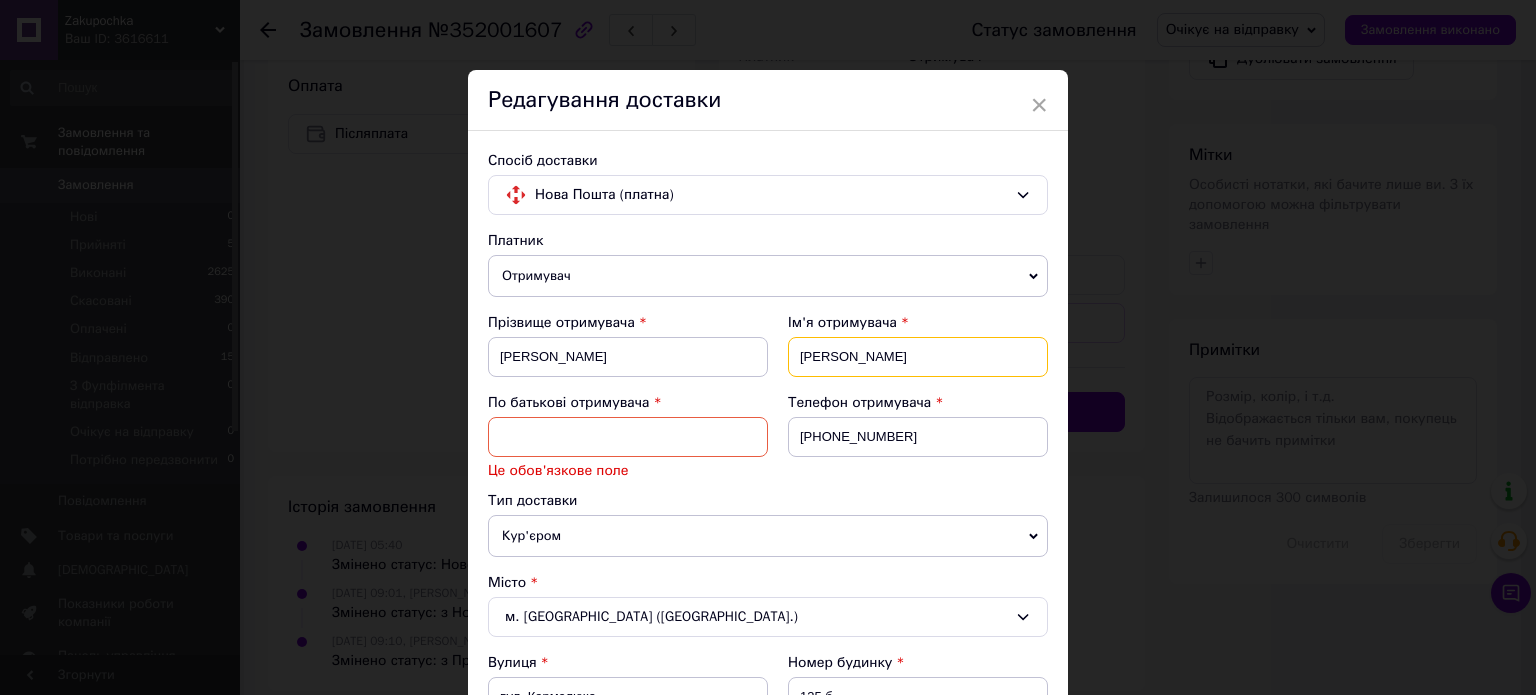 drag, startPoint x: 871, startPoint y: 363, endPoint x: 764, endPoint y: 358, distance: 107.11676 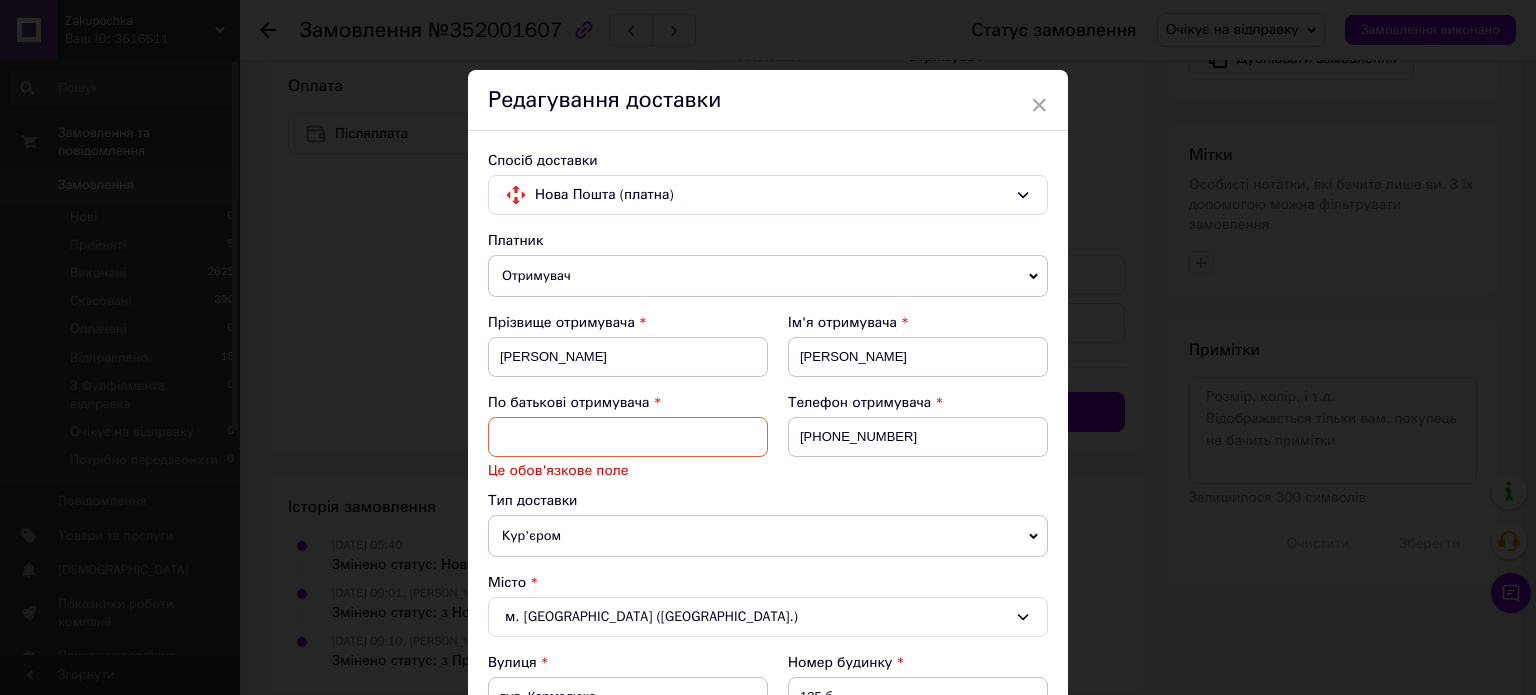 click at bounding box center [628, 437] 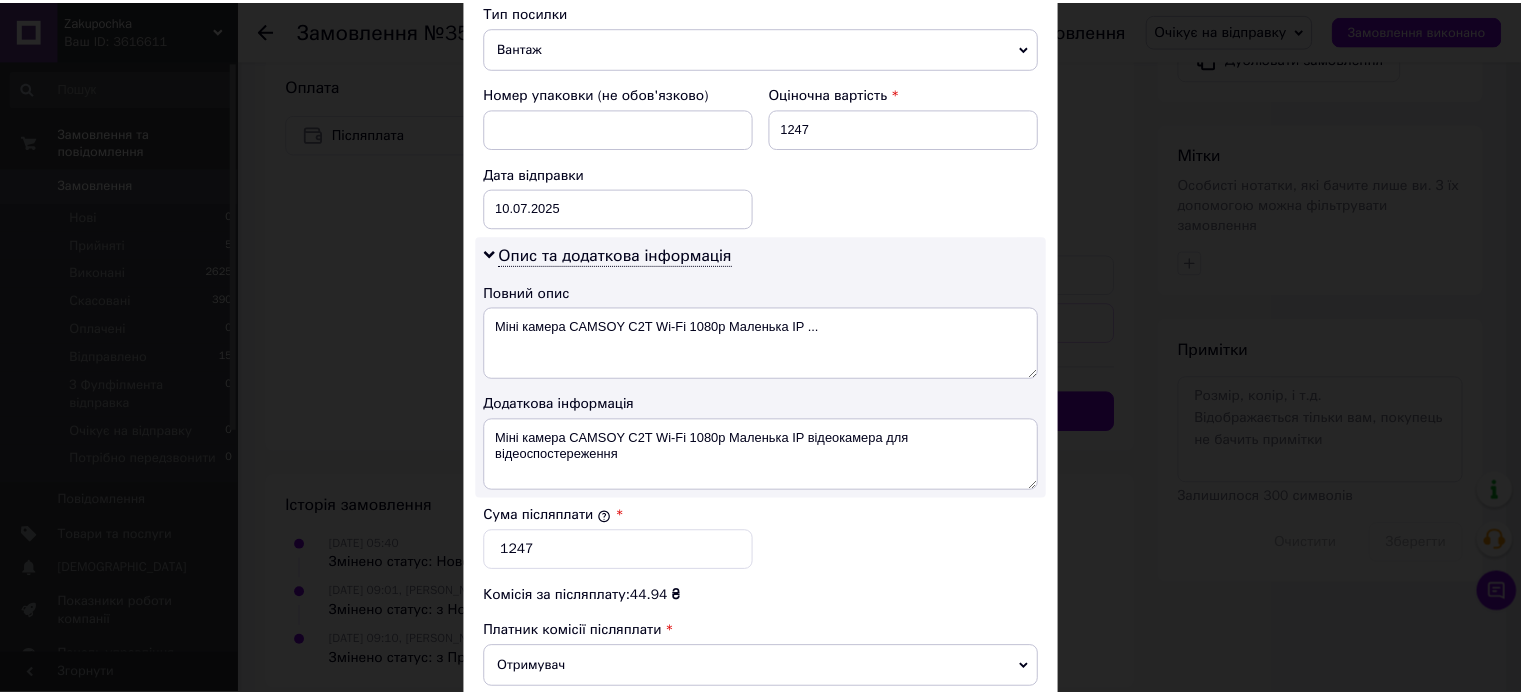 scroll, scrollTop: 1127, scrollLeft: 0, axis: vertical 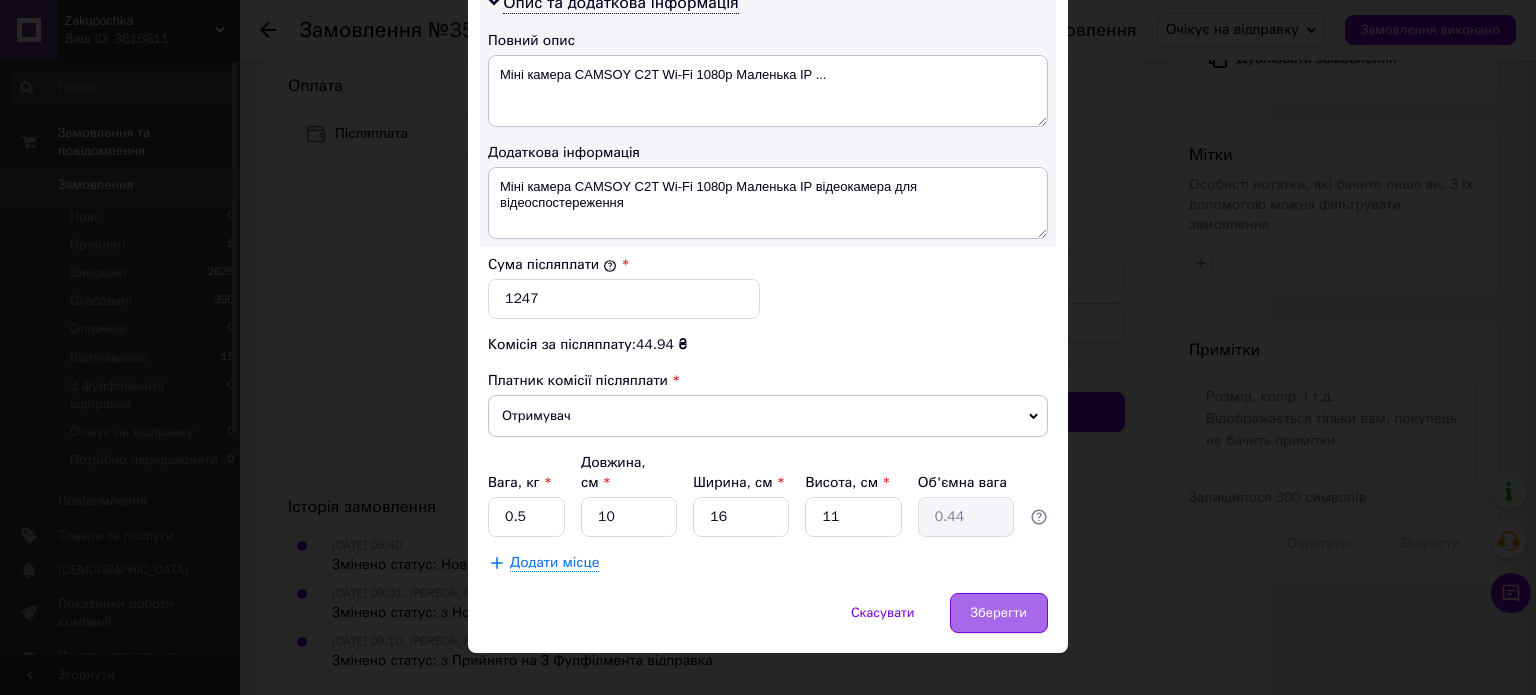 type on "Остапів" 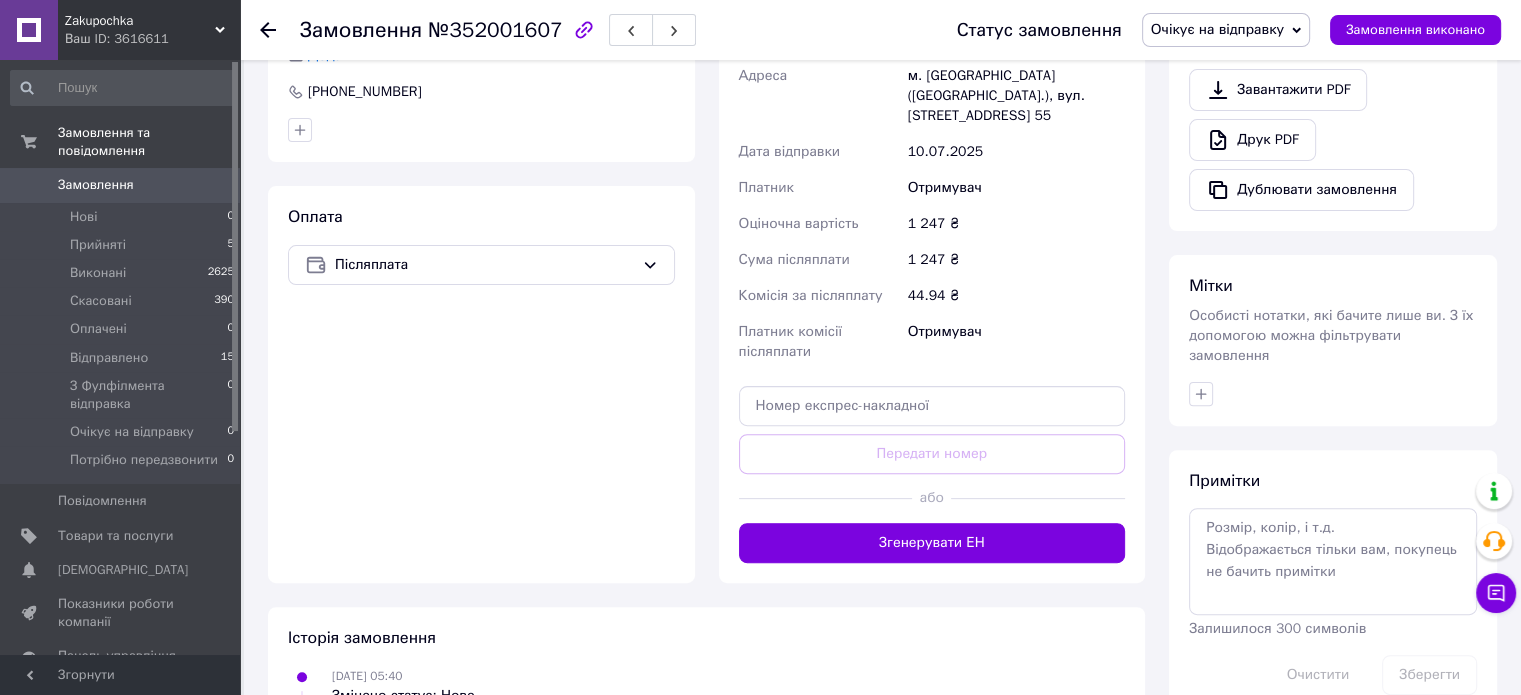 scroll, scrollTop: 600, scrollLeft: 0, axis: vertical 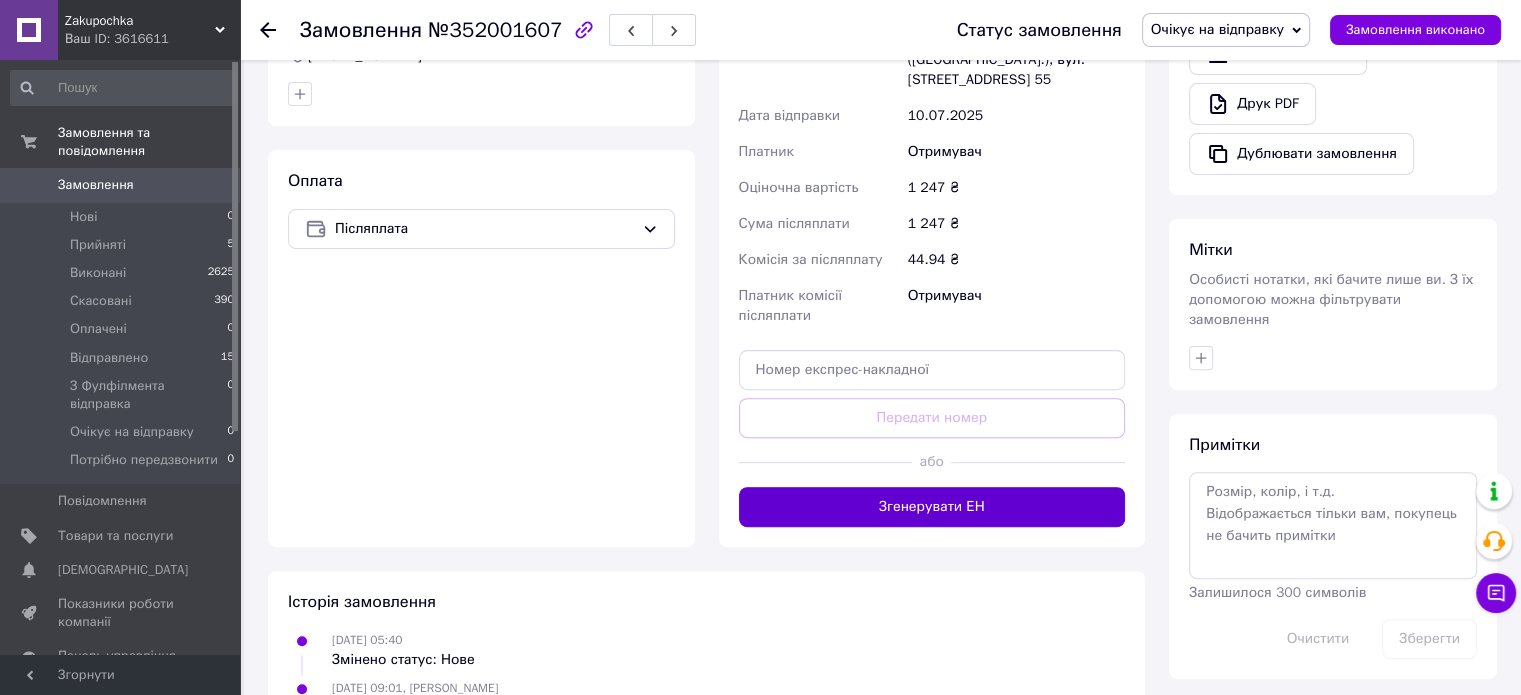 click on "Згенерувати ЕН" at bounding box center (932, 507) 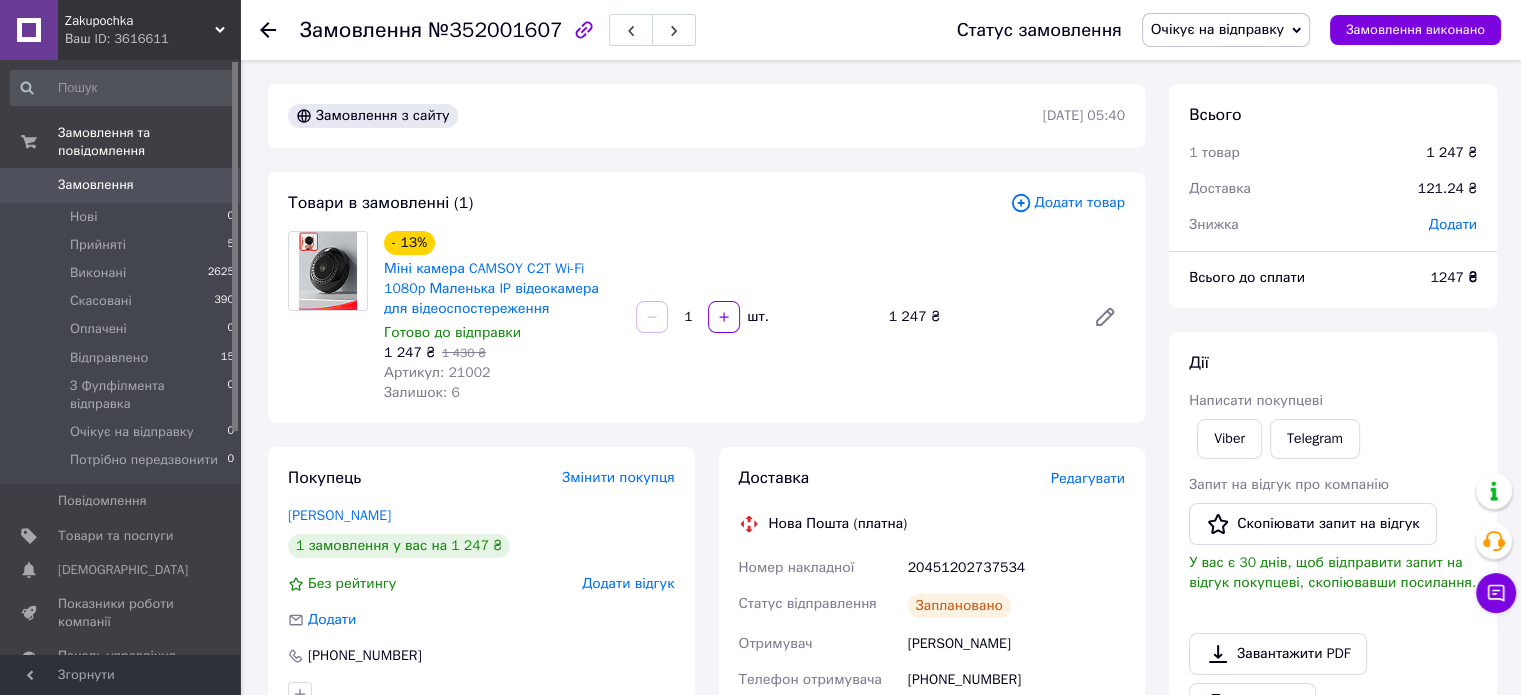 scroll, scrollTop: 0, scrollLeft: 0, axis: both 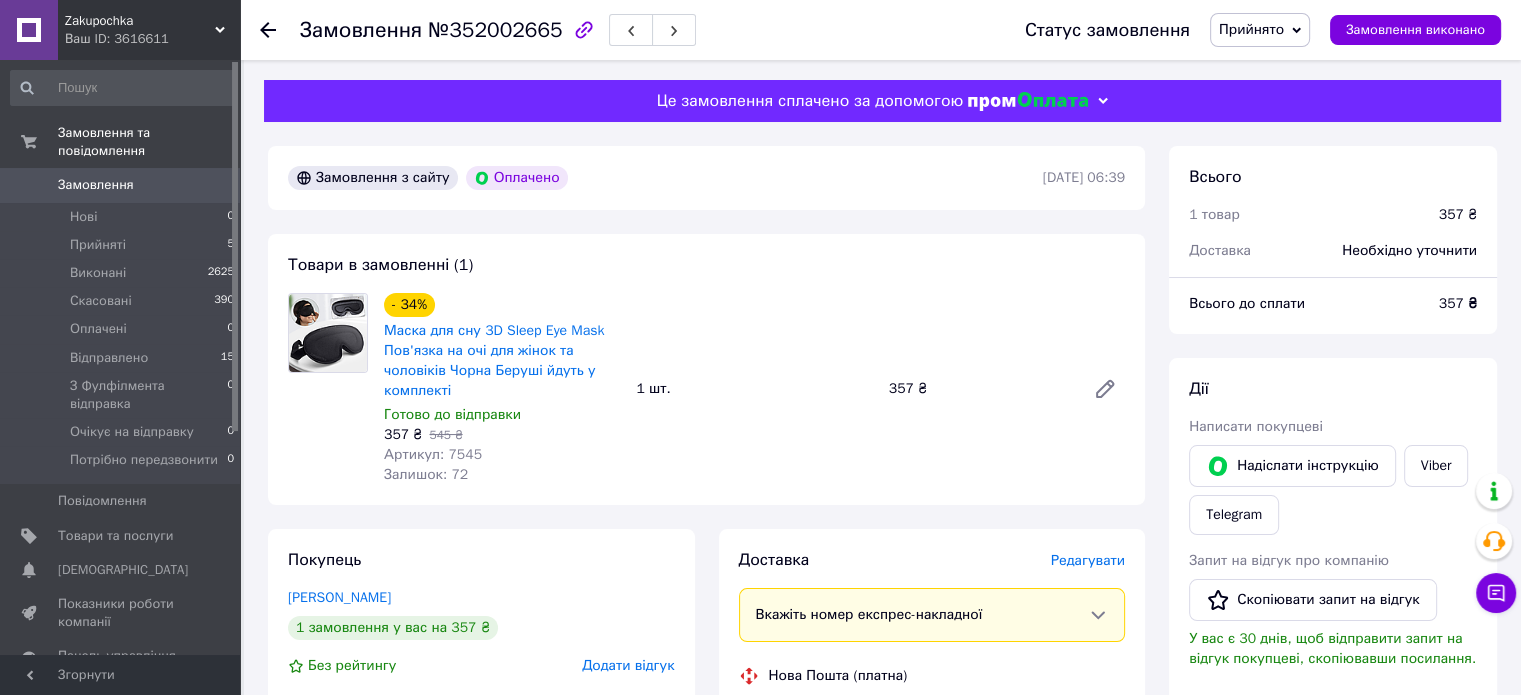 click on "Прийнято" at bounding box center (1251, 29) 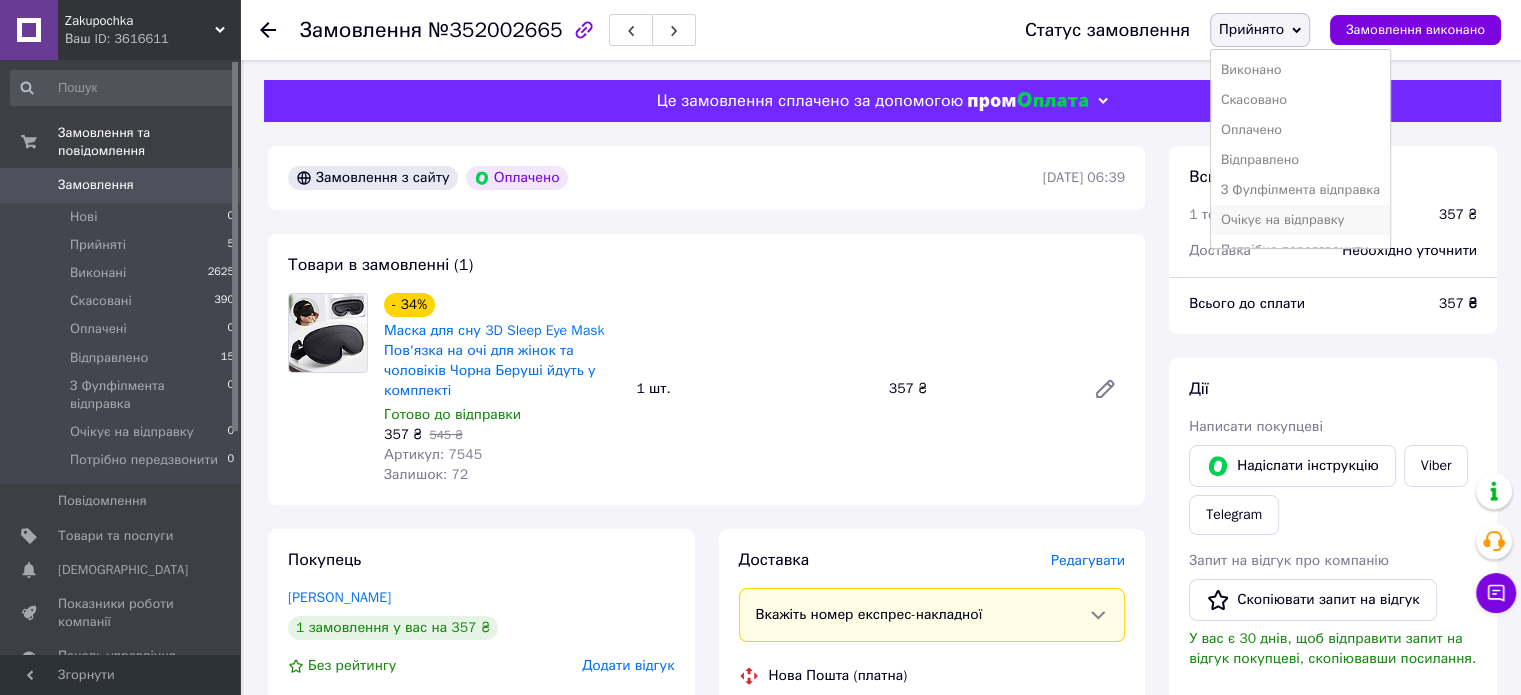 click on "Очікує на відправку" at bounding box center [1300, 220] 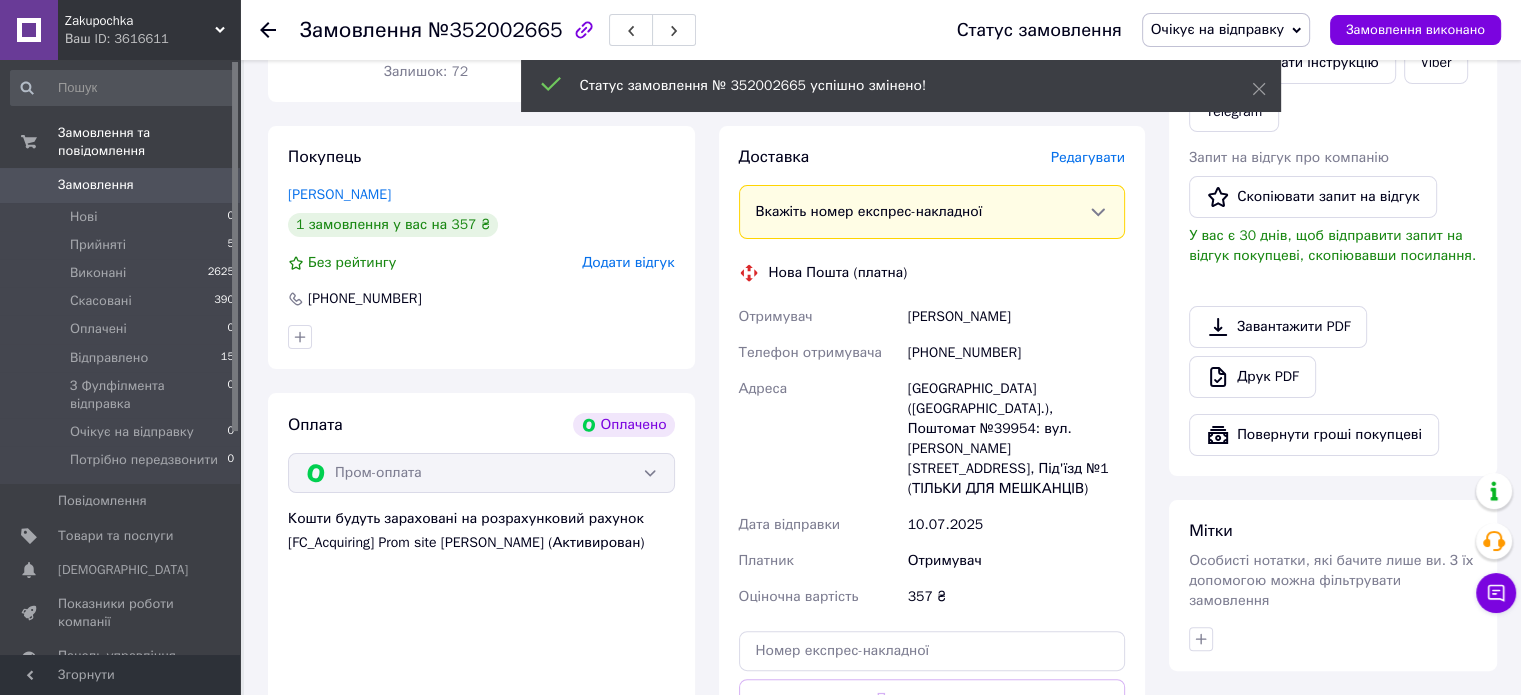 scroll, scrollTop: 400, scrollLeft: 0, axis: vertical 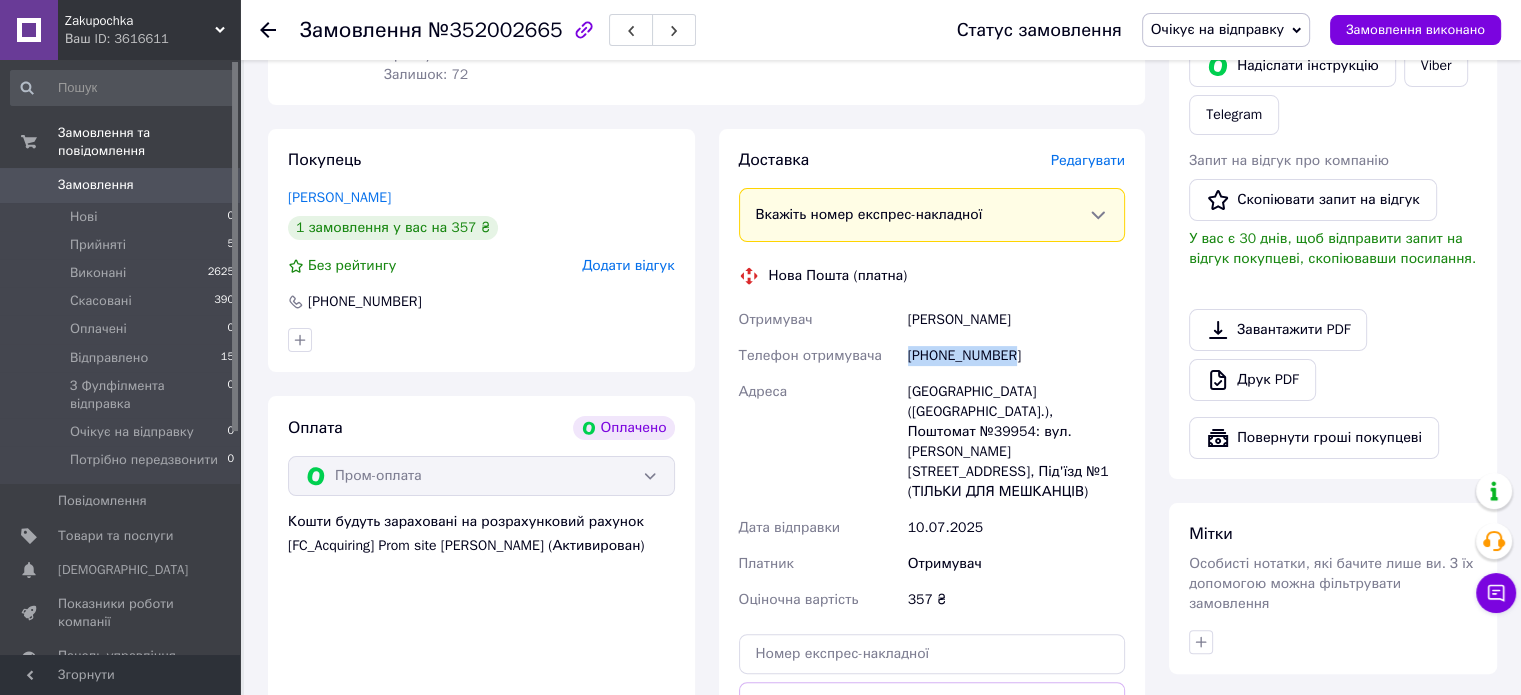 drag, startPoint x: 999, startPoint y: 357, endPoint x: 904, endPoint y: 365, distance: 95.33625 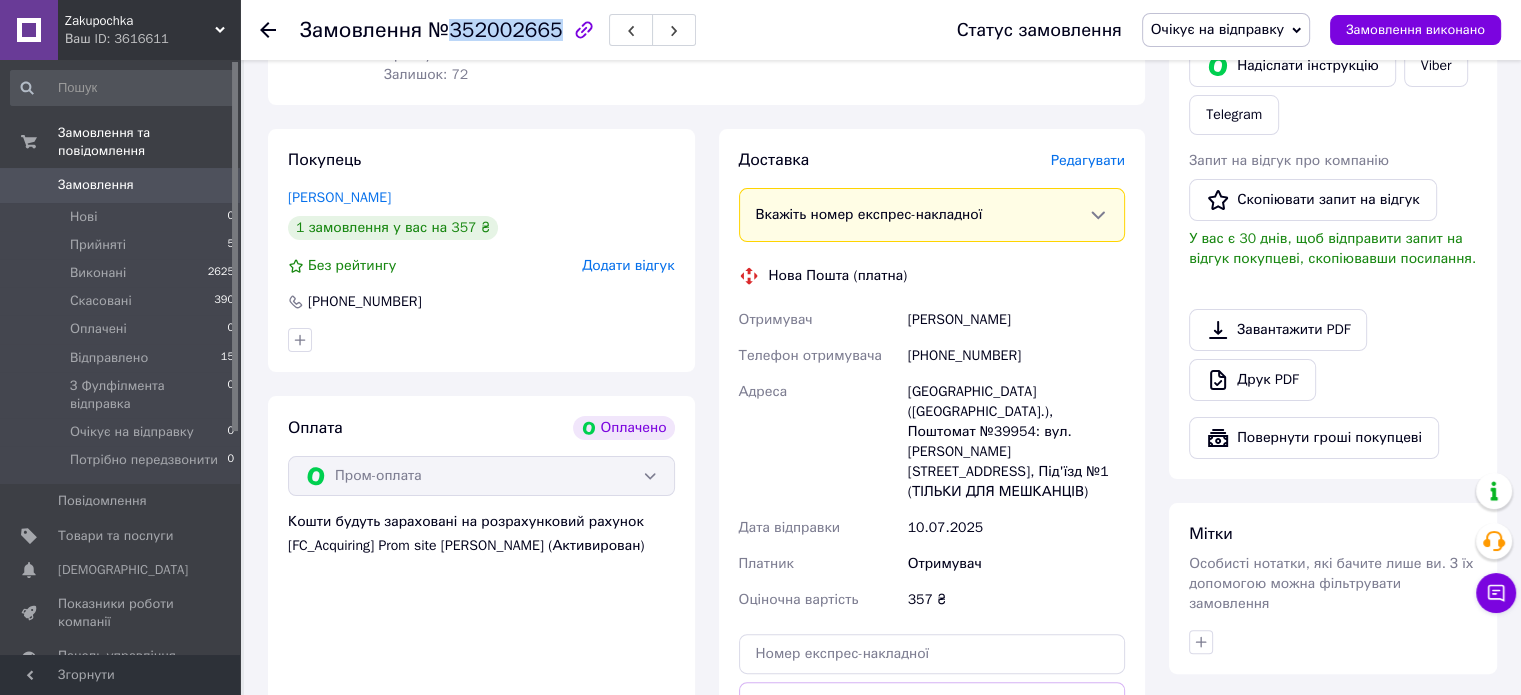 drag, startPoint x: 448, startPoint y: 29, endPoint x: 546, endPoint y: 27, distance: 98.02041 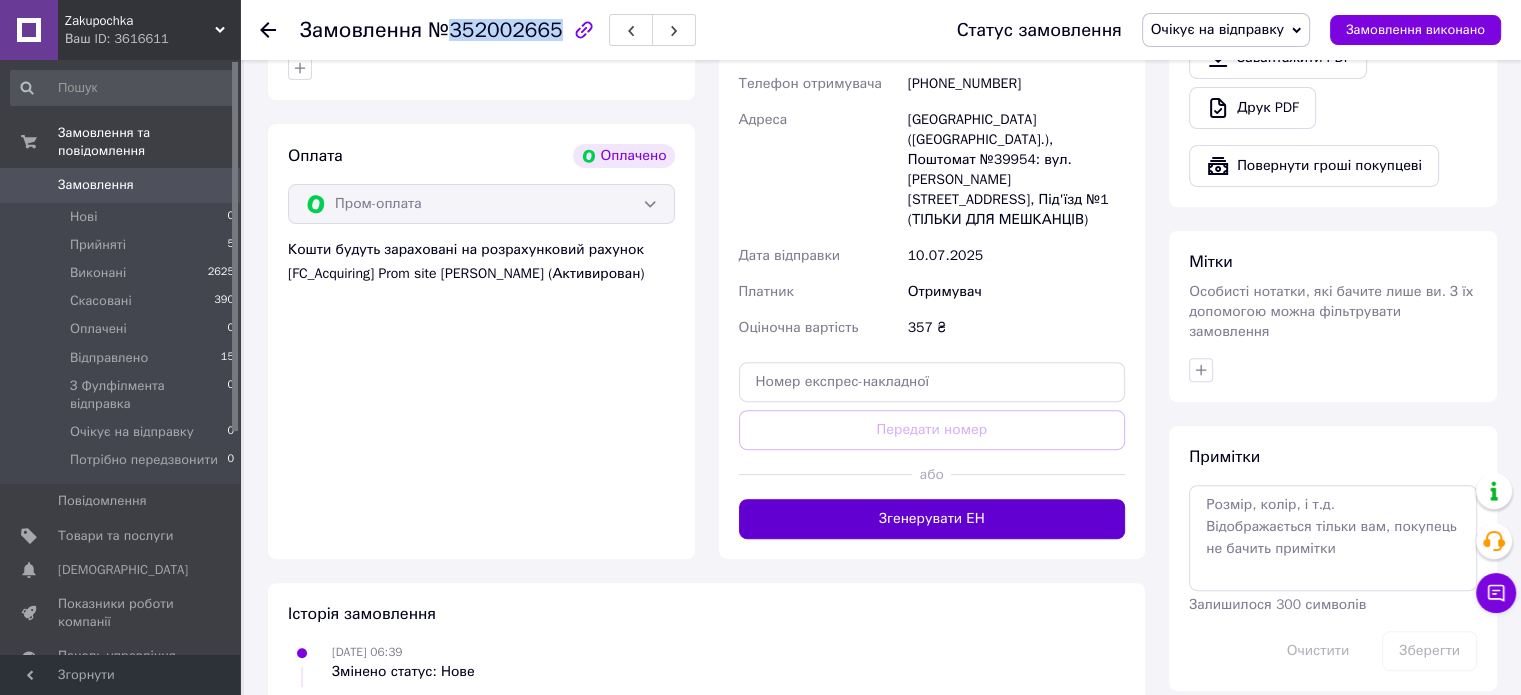 scroll, scrollTop: 857, scrollLeft: 0, axis: vertical 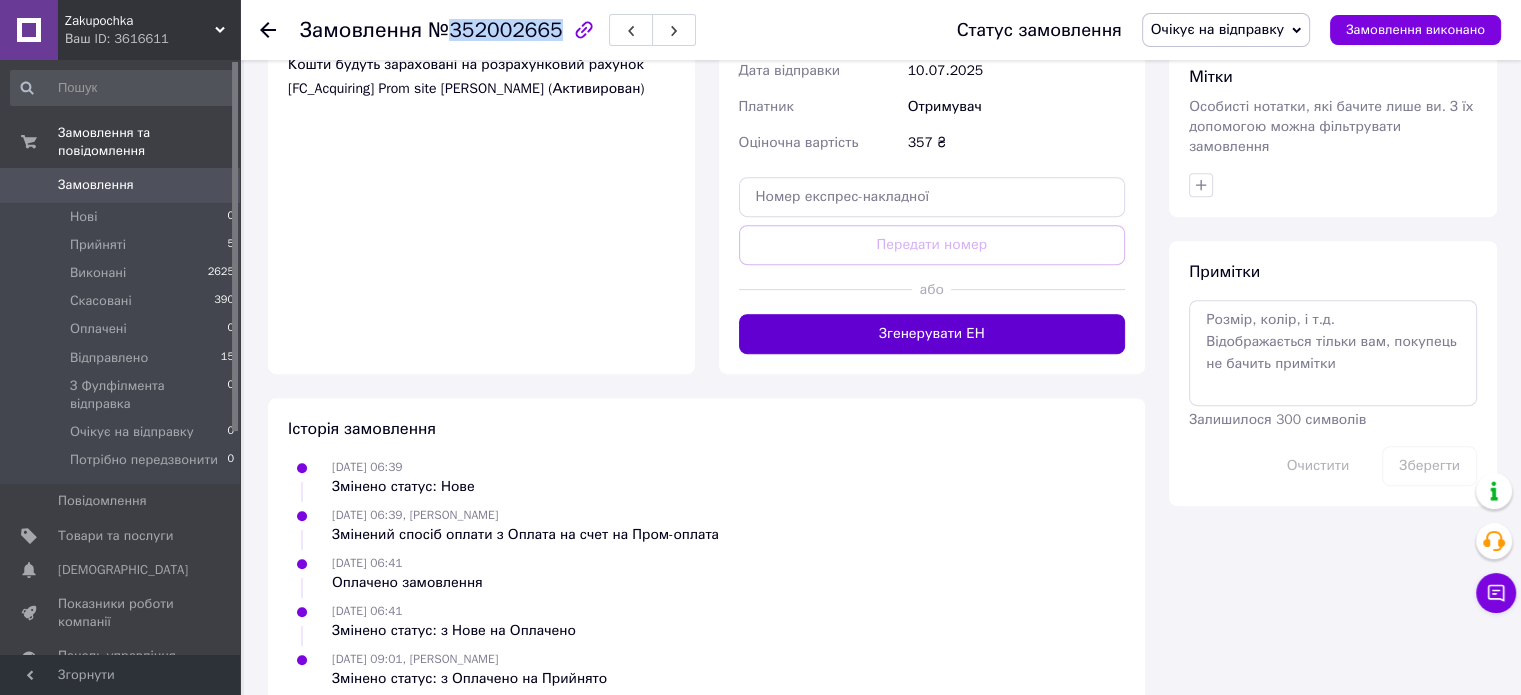 click on "Згенерувати ЕН" at bounding box center (932, 334) 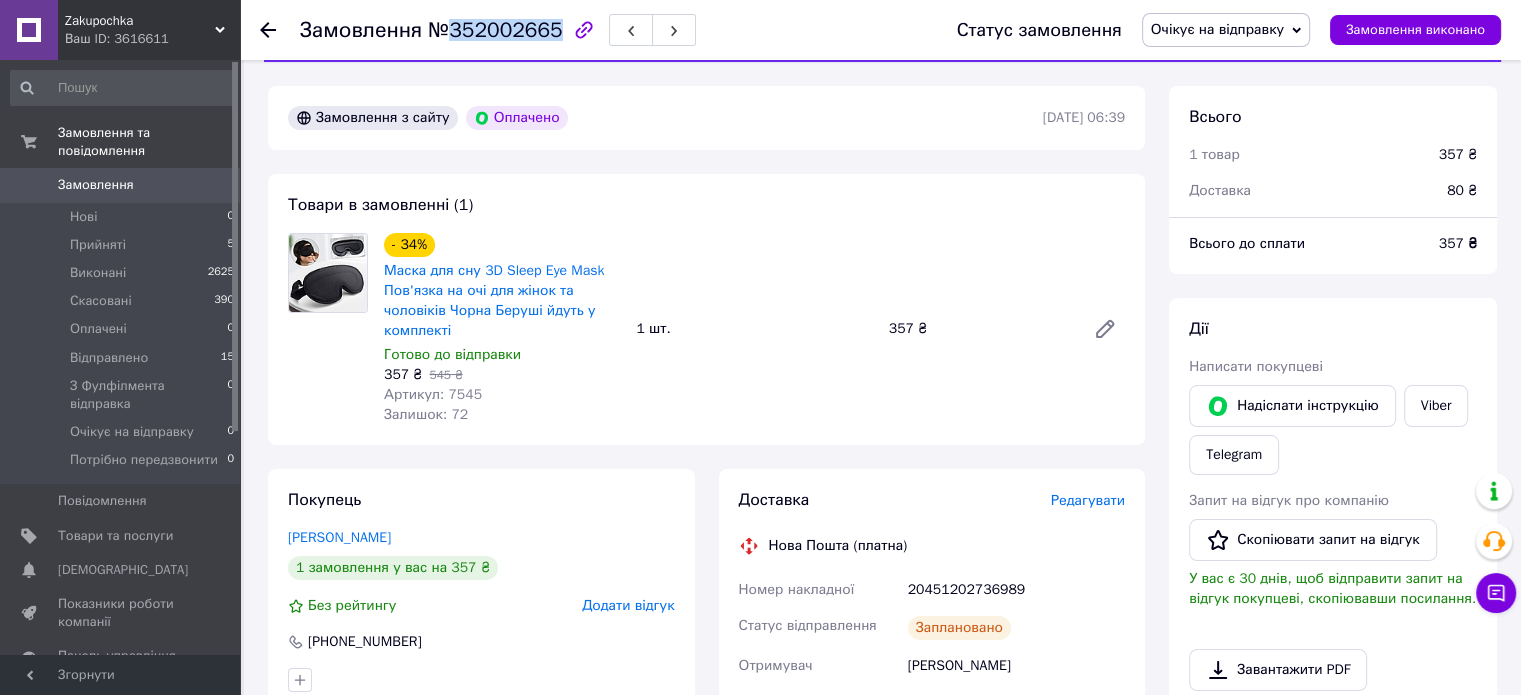 scroll, scrollTop: 0, scrollLeft: 0, axis: both 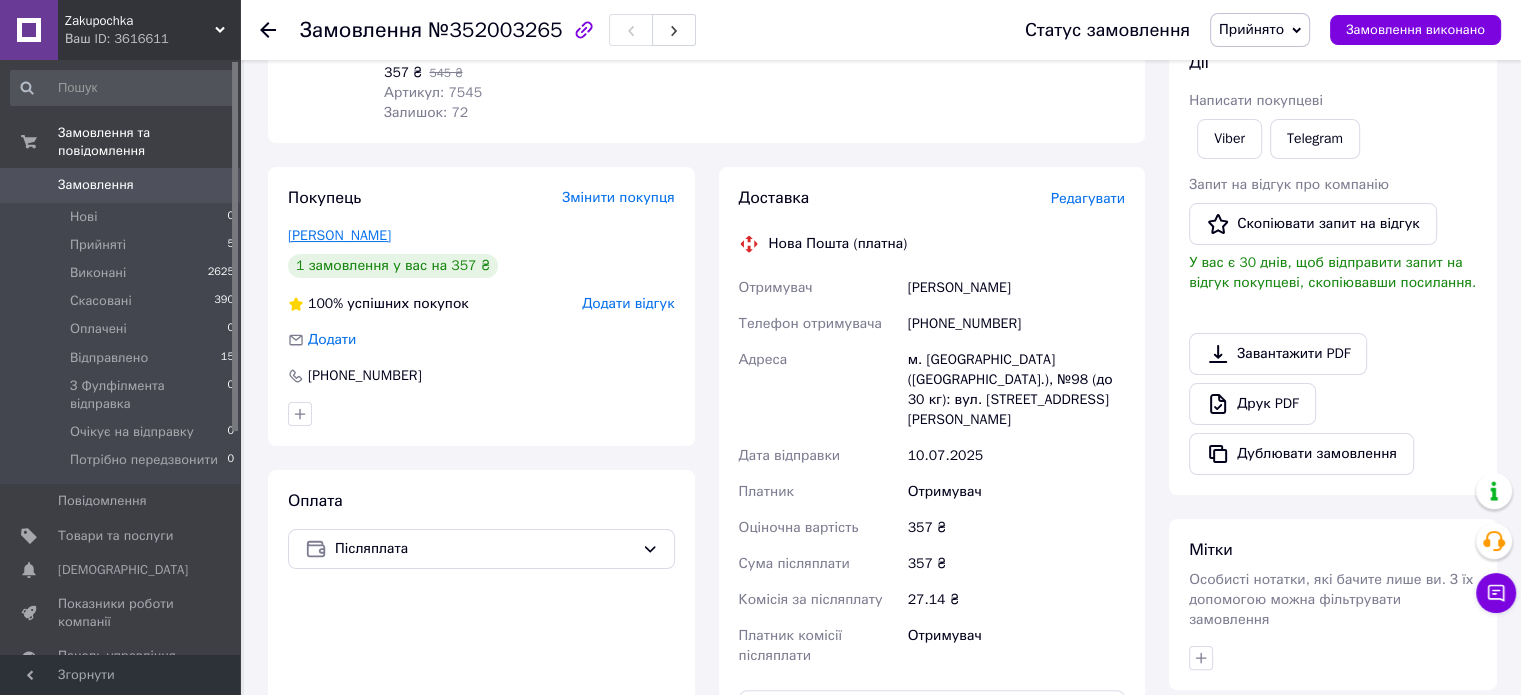 click on "[PERSON_NAME]" at bounding box center (339, 235) 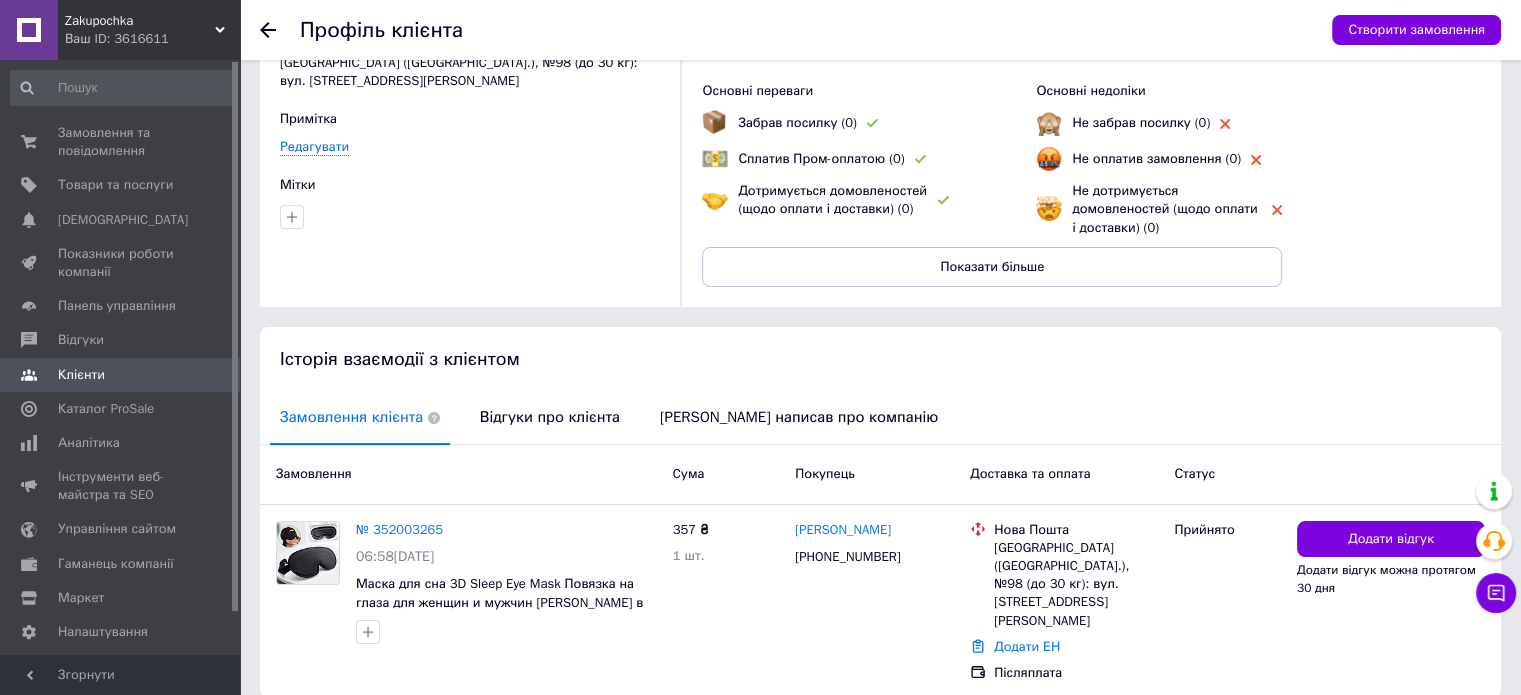 scroll, scrollTop: 0, scrollLeft: 0, axis: both 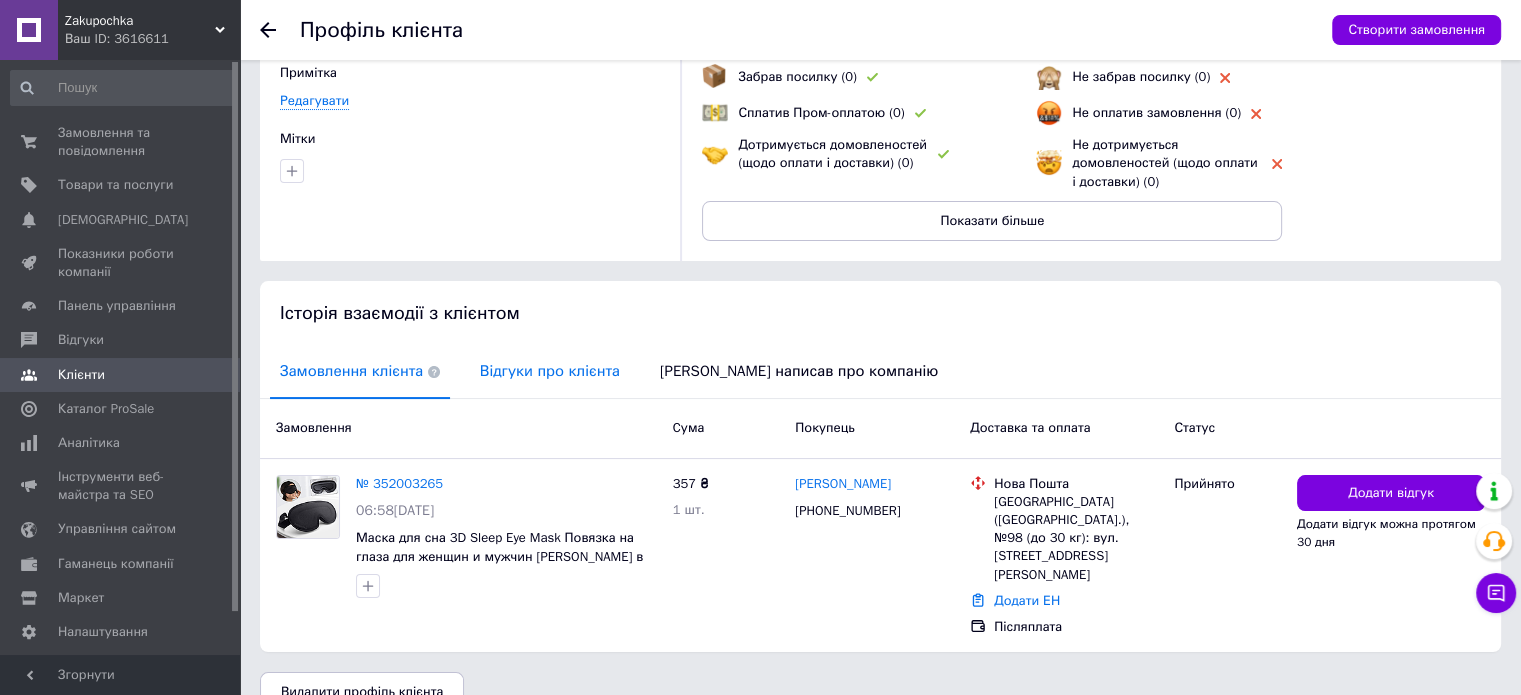 click on "Відгуки про клієнта" at bounding box center (550, 371) 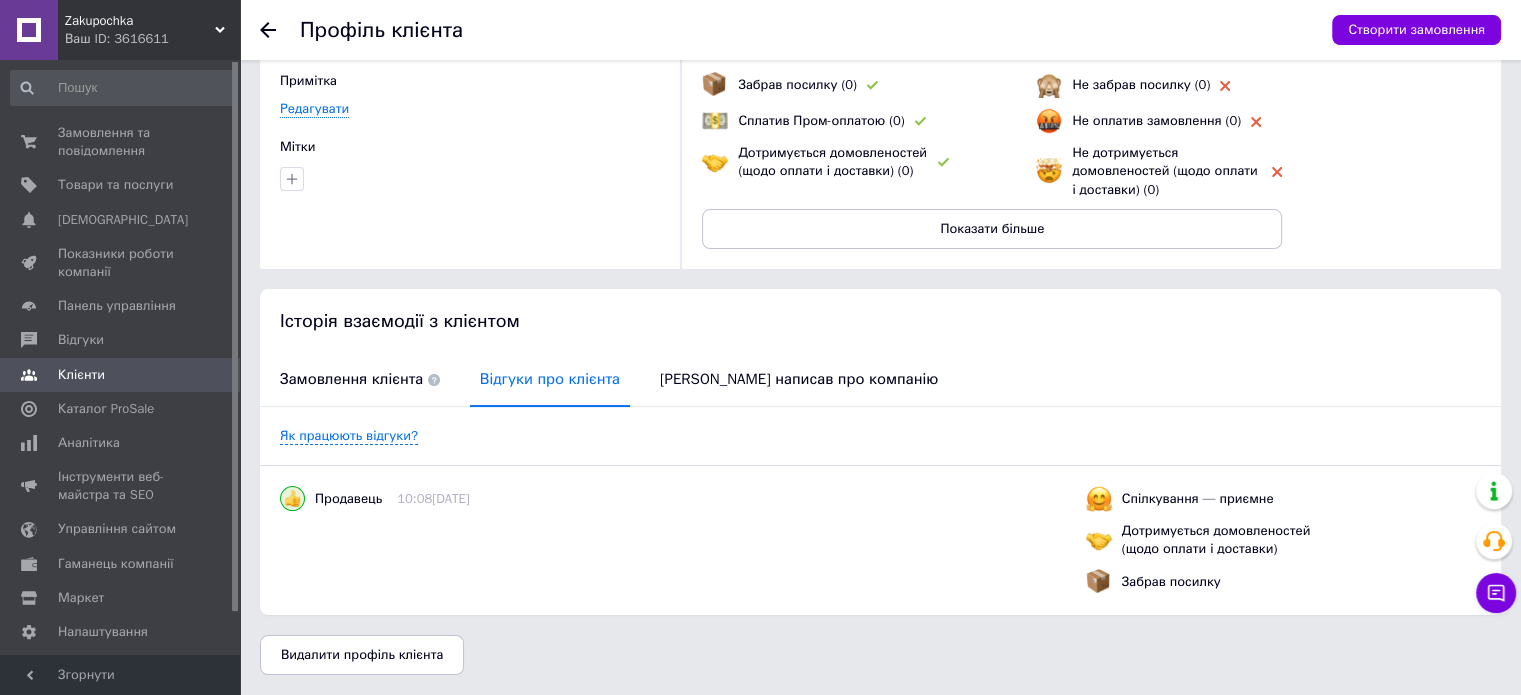 scroll, scrollTop: 164, scrollLeft: 0, axis: vertical 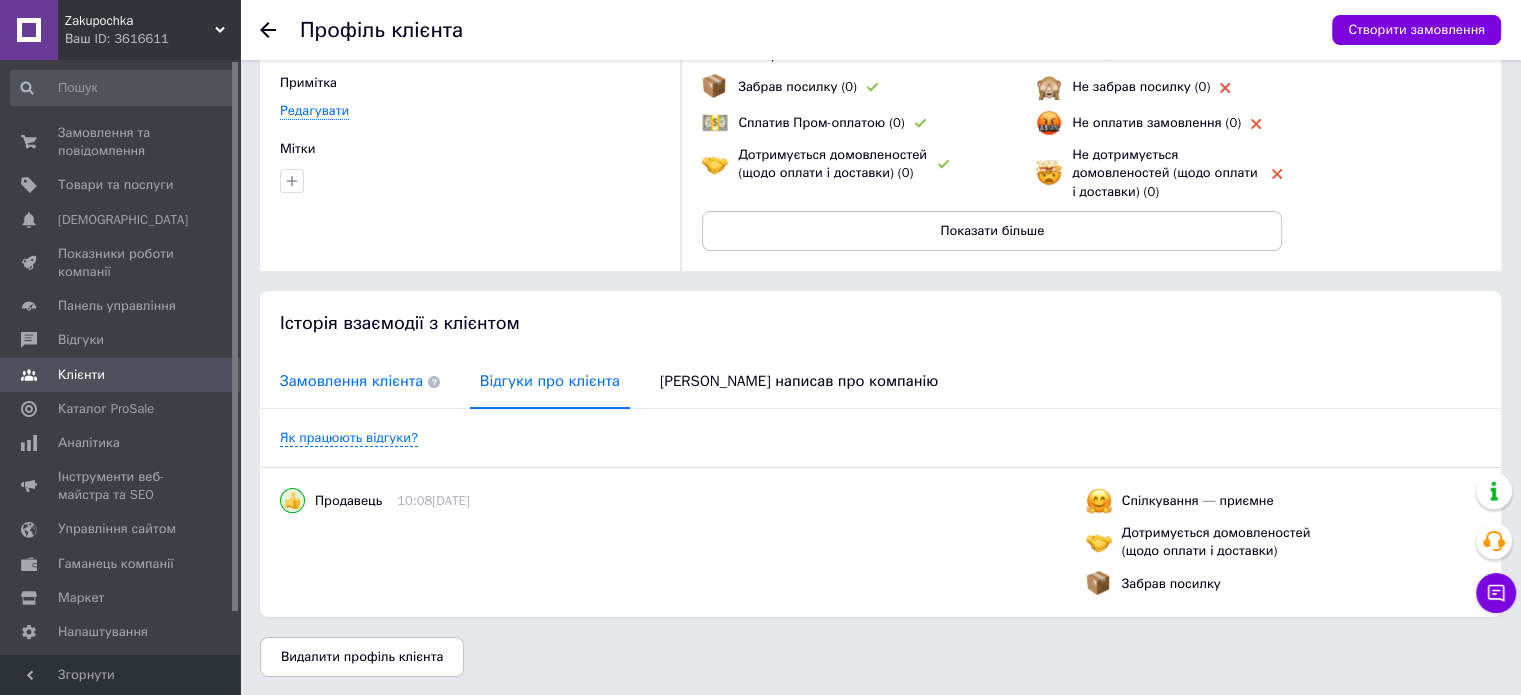 click on "Замовлення клієнта" at bounding box center [360, 381] 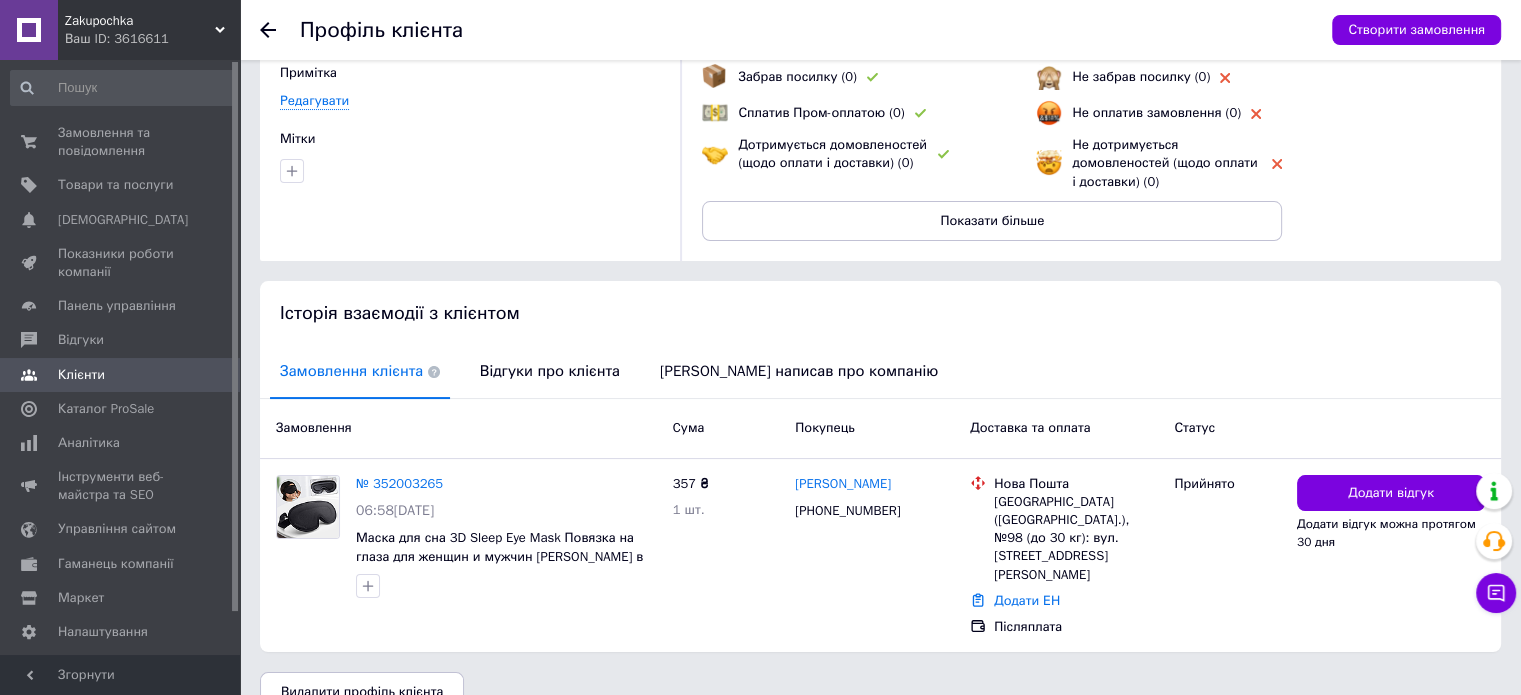 click 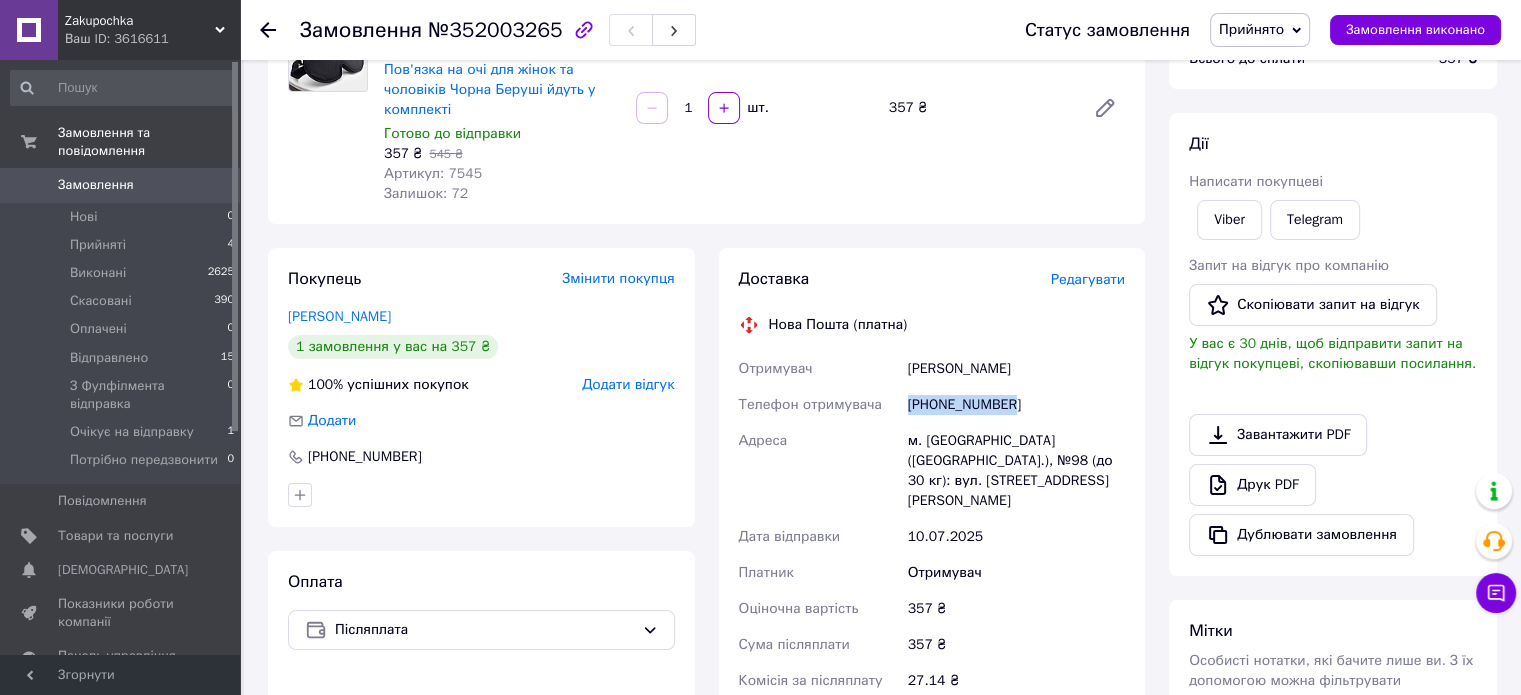 drag, startPoint x: 1023, startPoint y: 406, endPoint x: 907, endPoint y: 414, distance: 116.275536 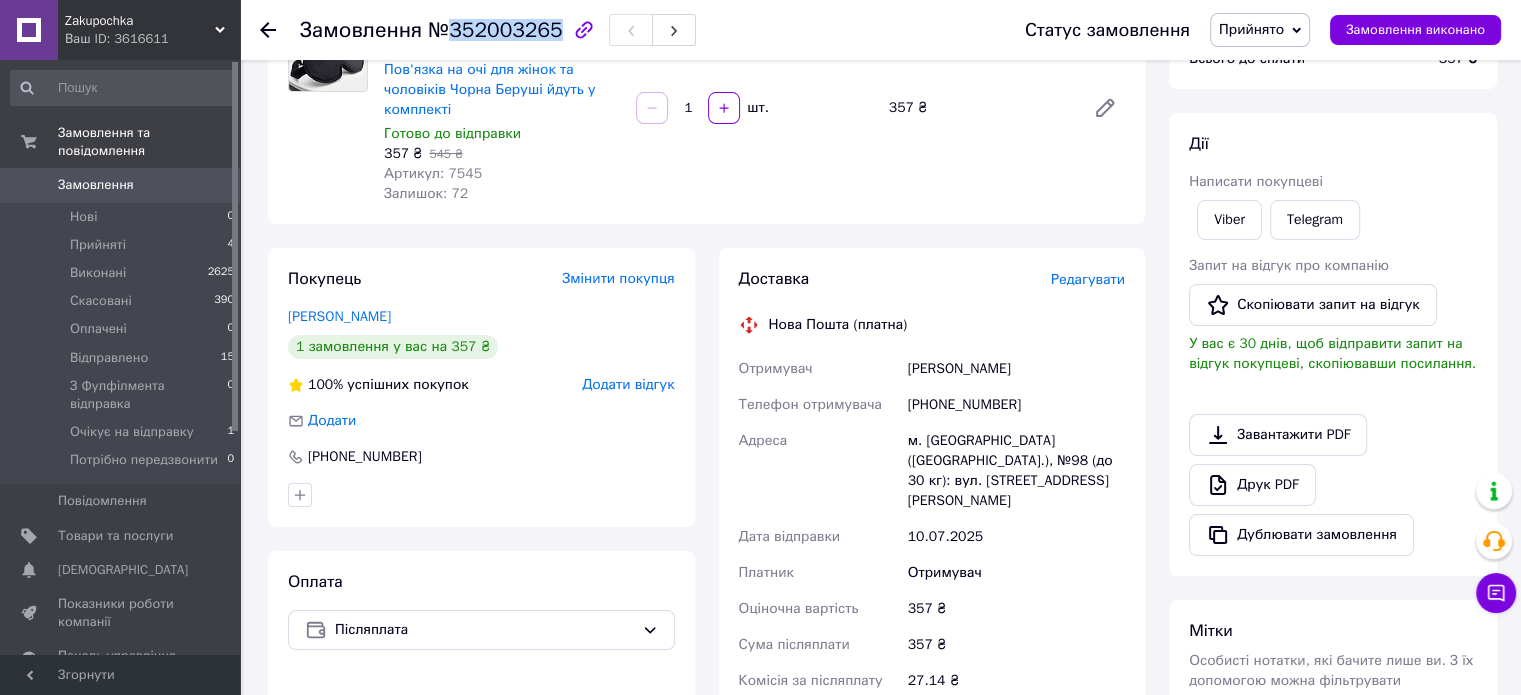 drag, startPoint x: 446, startPoint y: 29, endPoint x: 546, endPoint y: 19, distance: 100.49876 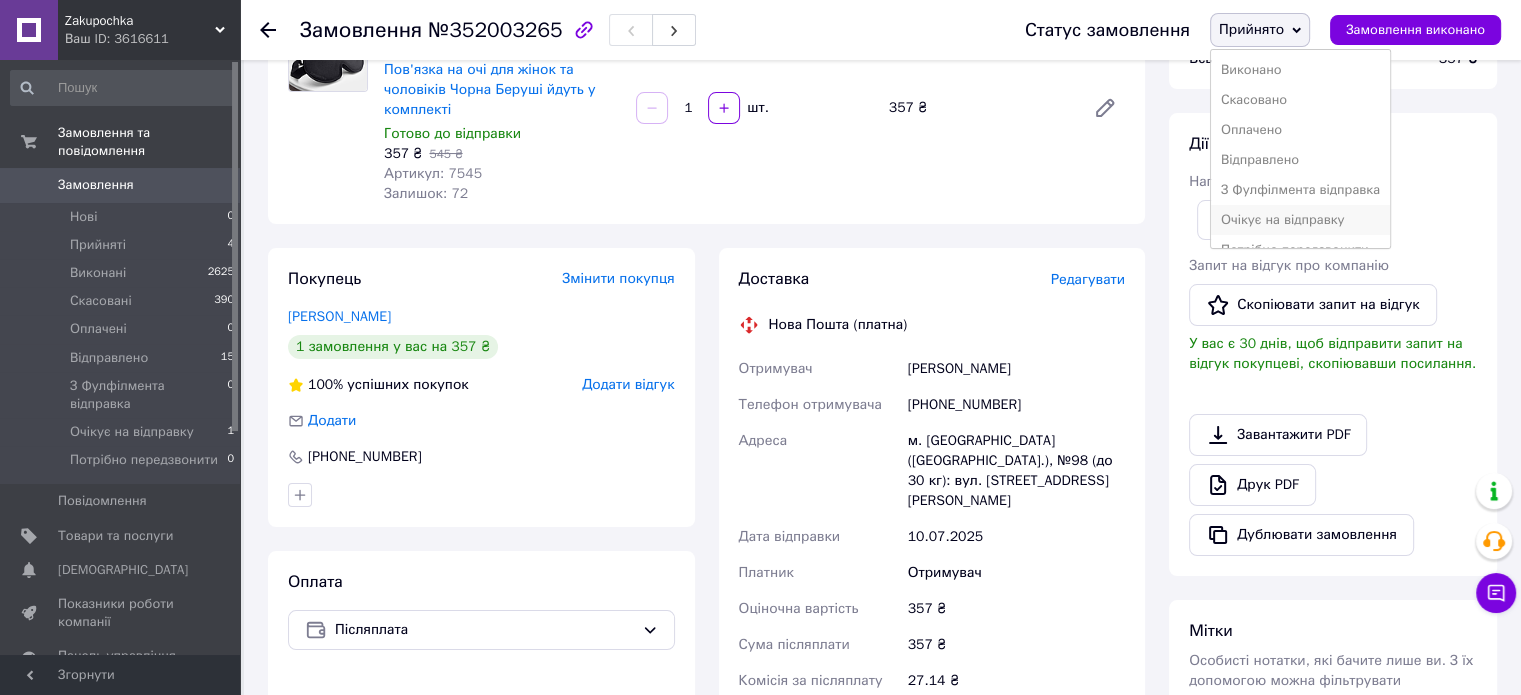 click on "Очікує на відправку" at bounding box center (1300, 220) 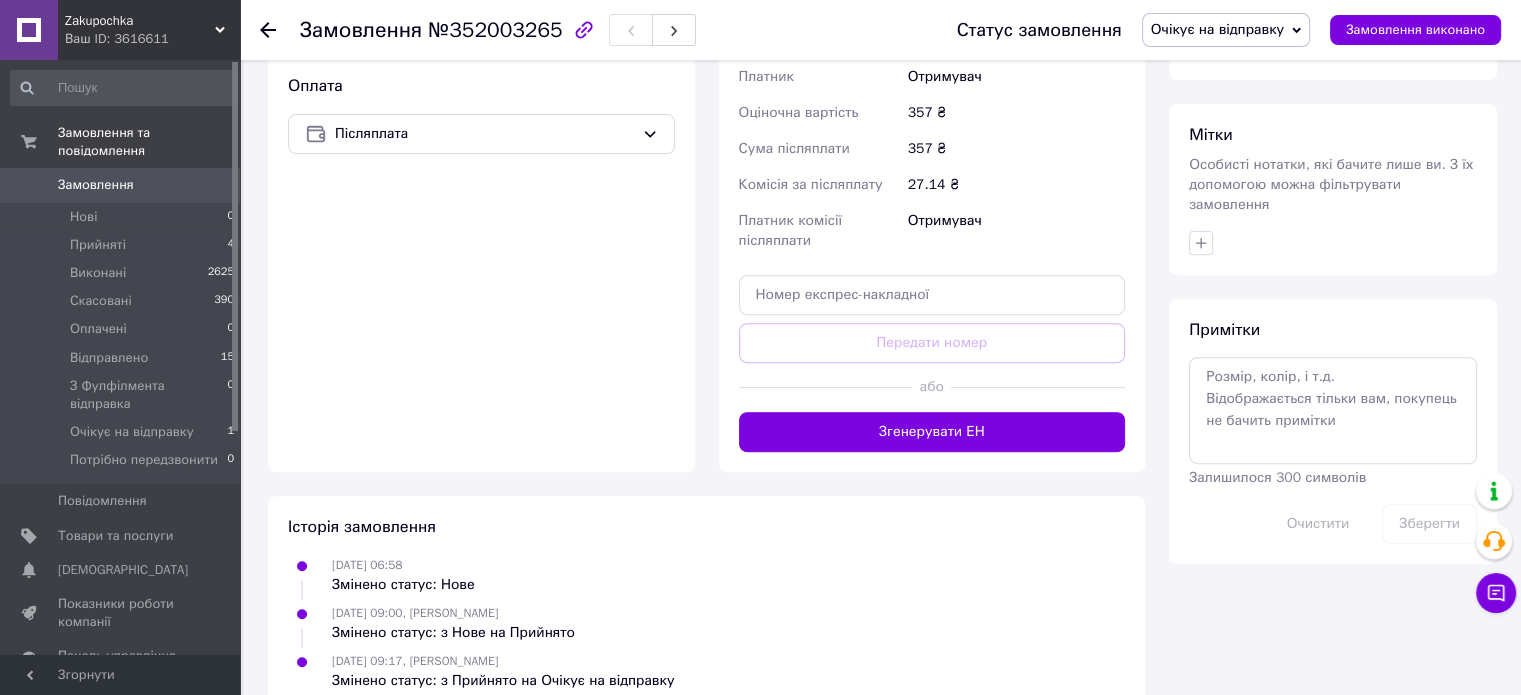 scroll, scrollTop: 719, scrollLeft: 0, axis: vertical 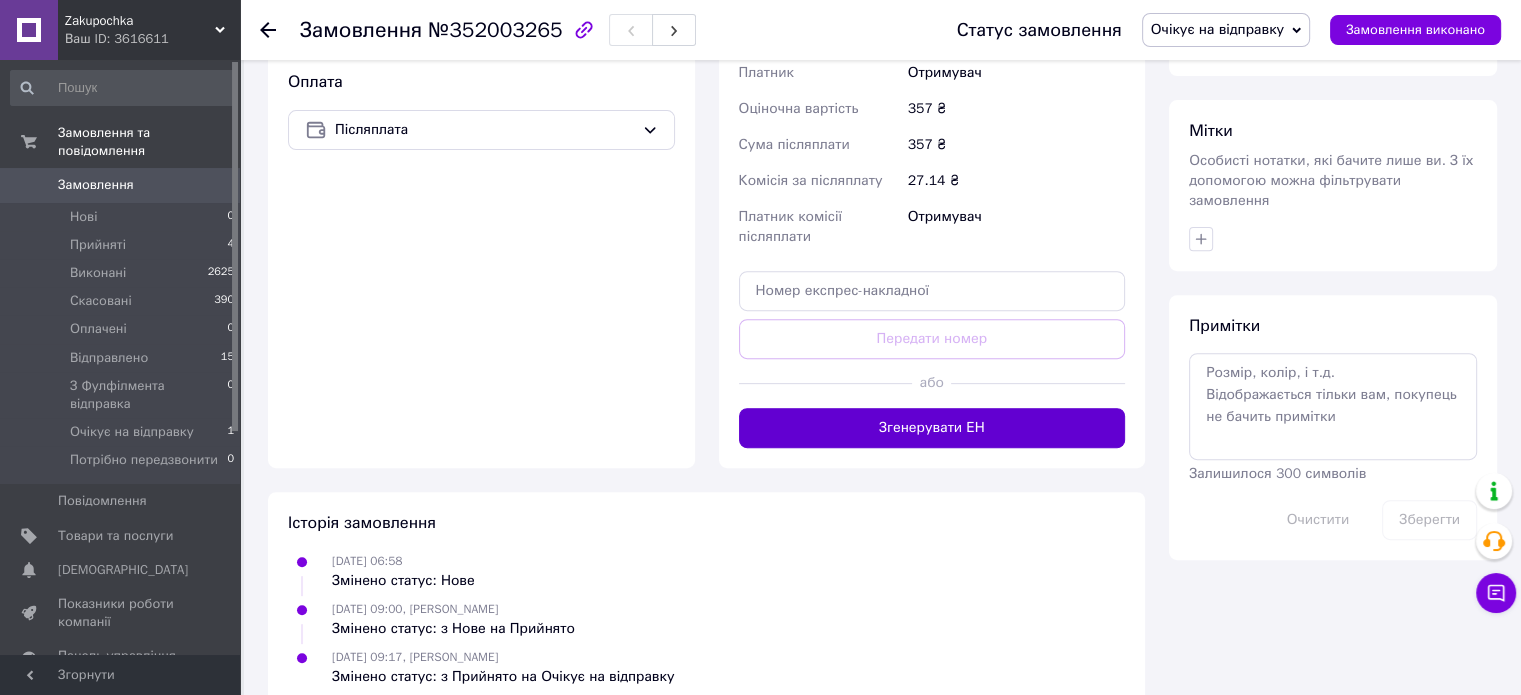click on "Згенерувати ЕН" at bounding box center [932, 428] 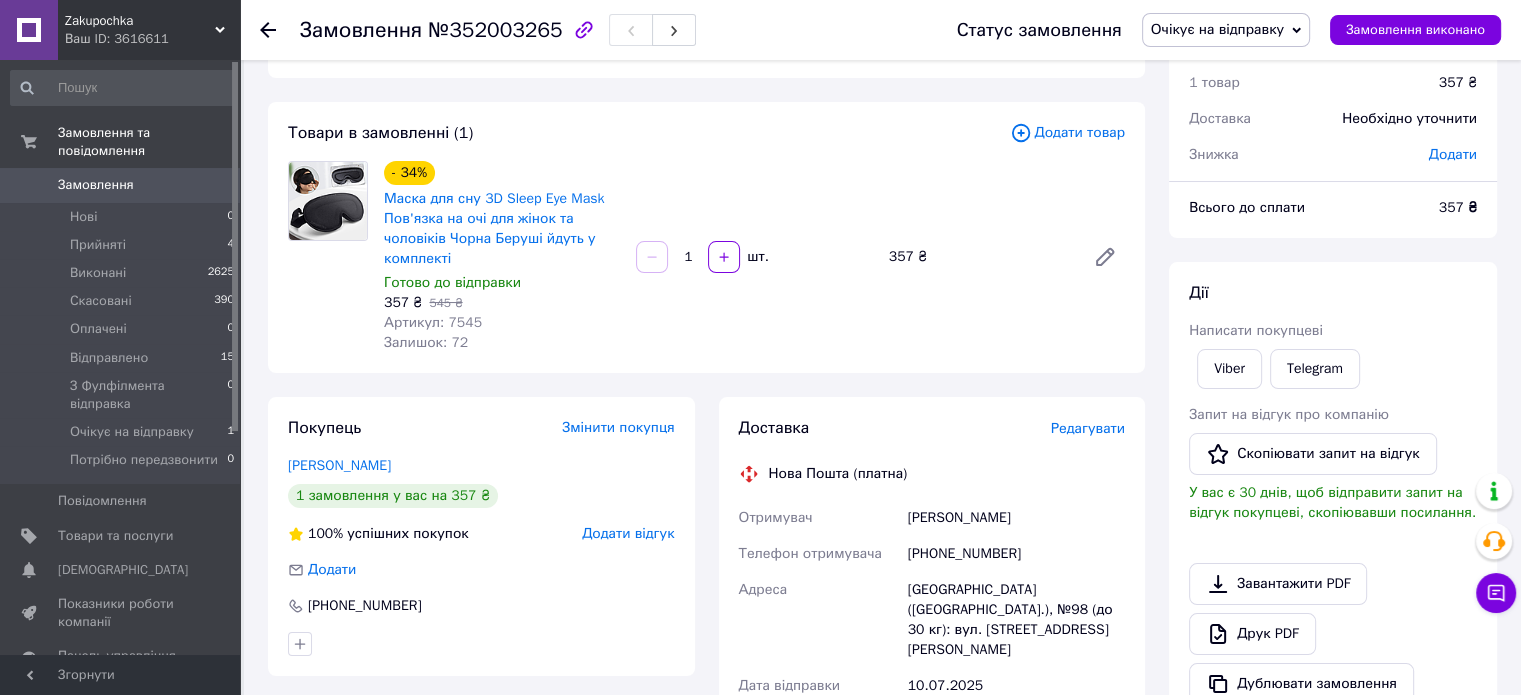scroll, scrollTop: 0, scrollLeft: 0, axis: both 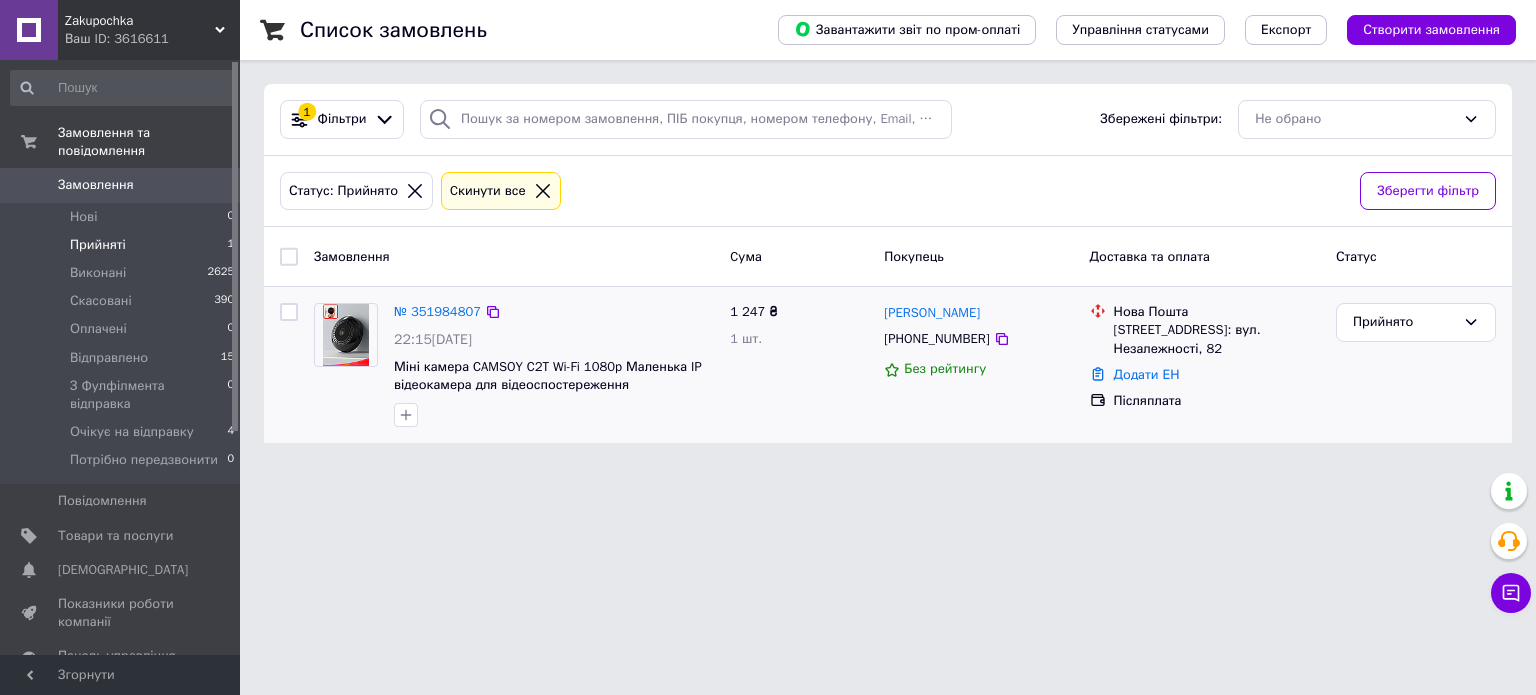drag, startPoint x: 984, startPoint y: 313, endPoint x: 870, endPoint y: 317, distance: 114.07015 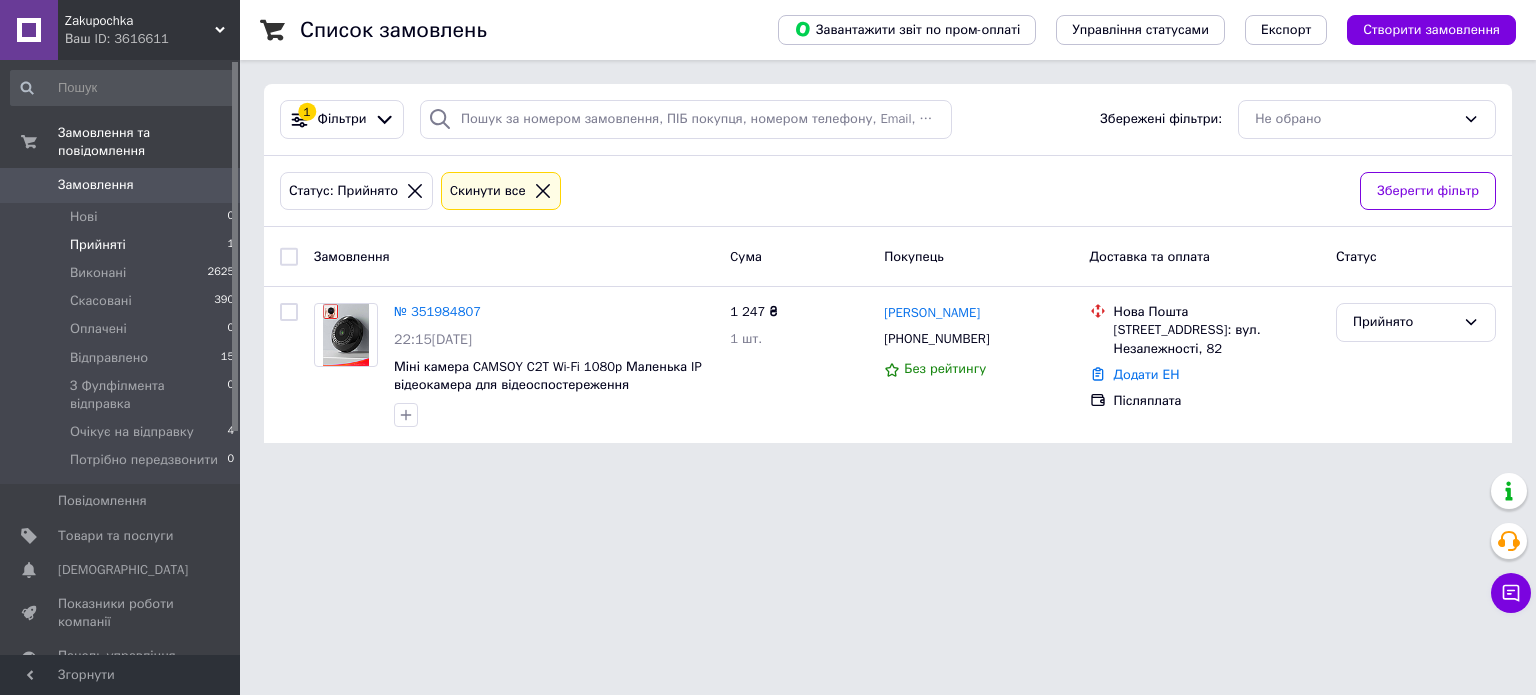 copy on "[PERSON_NAME]" 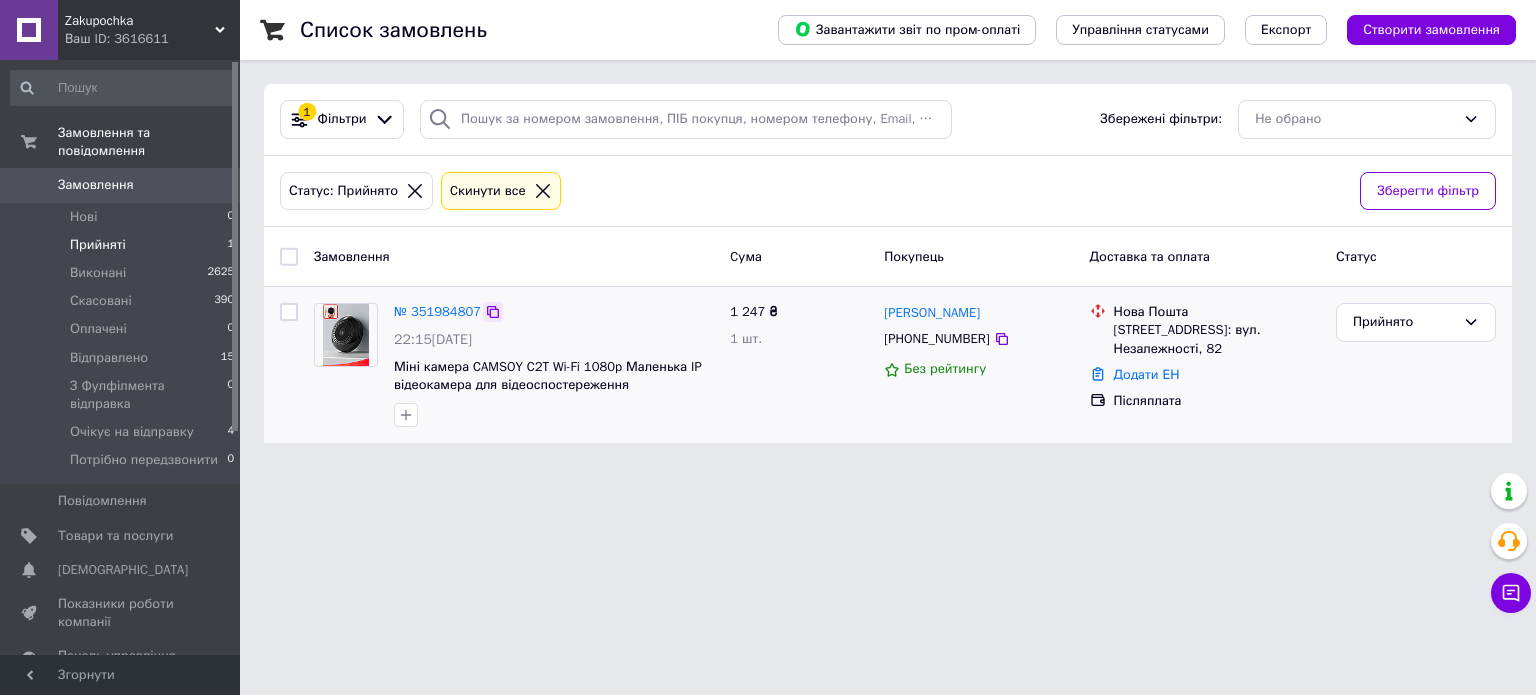 click 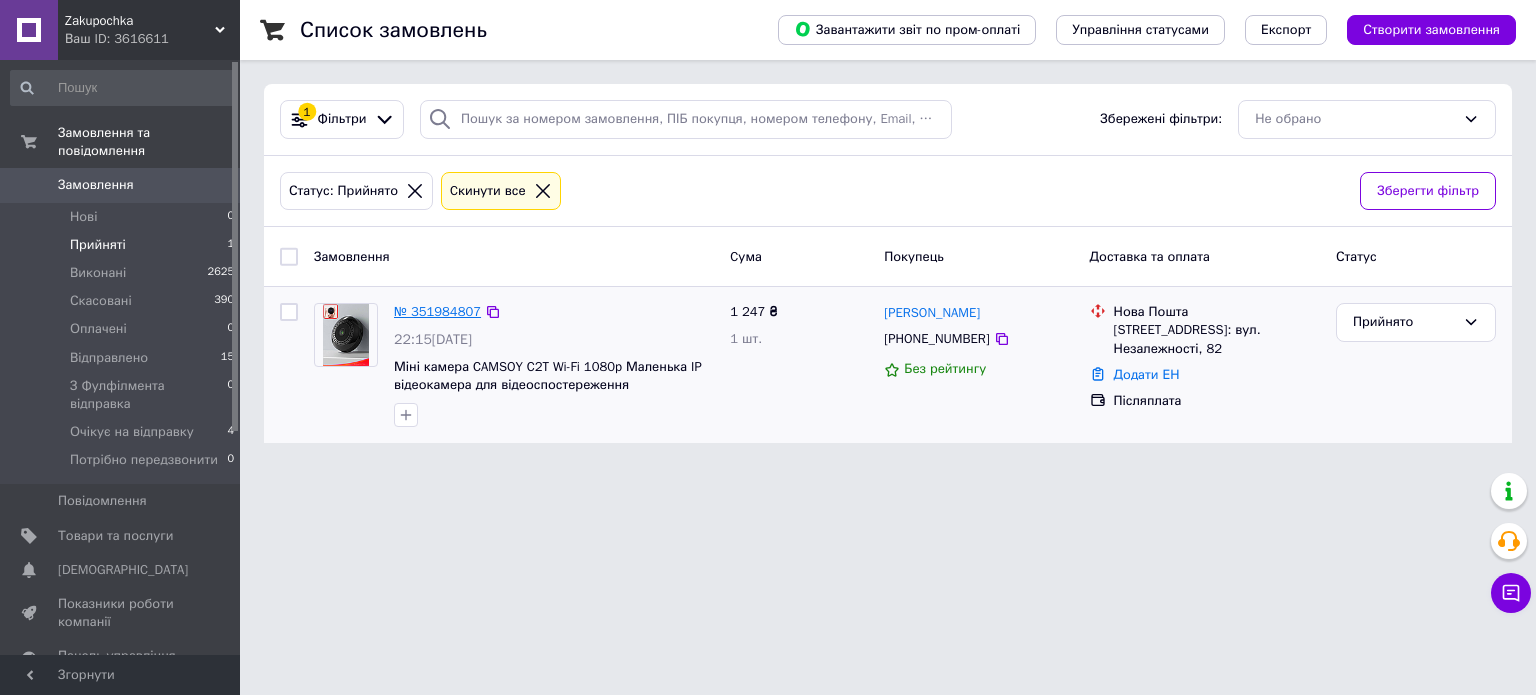 click on "№ 351984807" at bounding box center (437, 311) 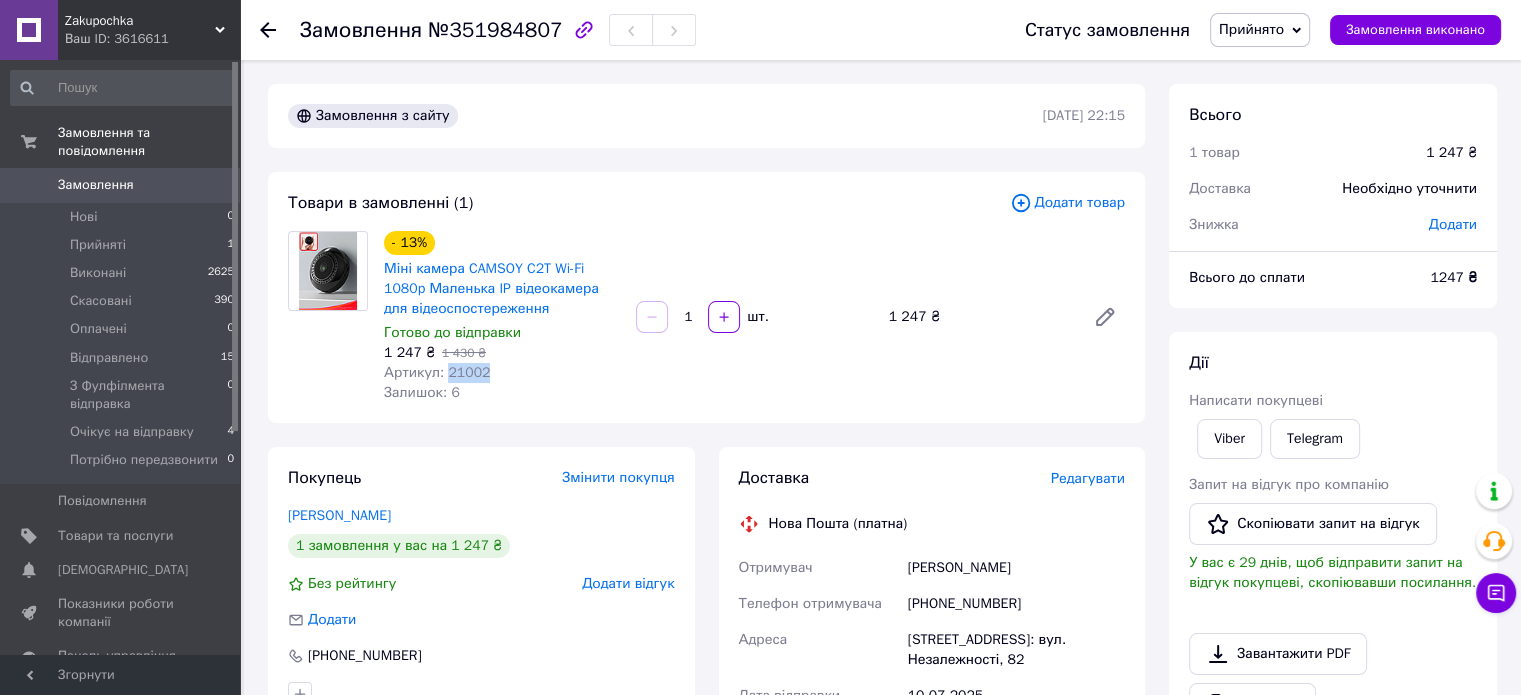 drag, startPoint x: 490, startPoint y: 375, endPoint x: 445, endPoint y: 375, distance: 45 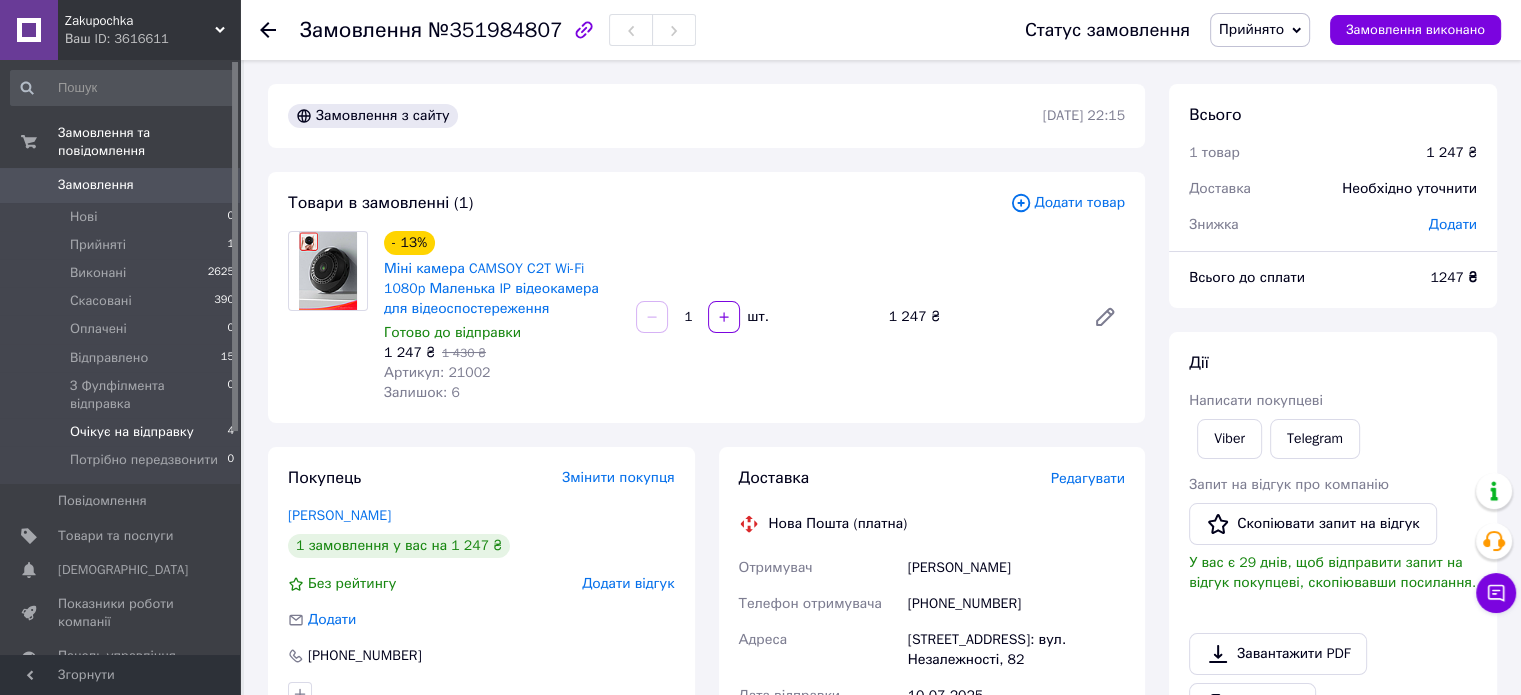 click on "Очікує на відправку" at bounding box center [132, 432] 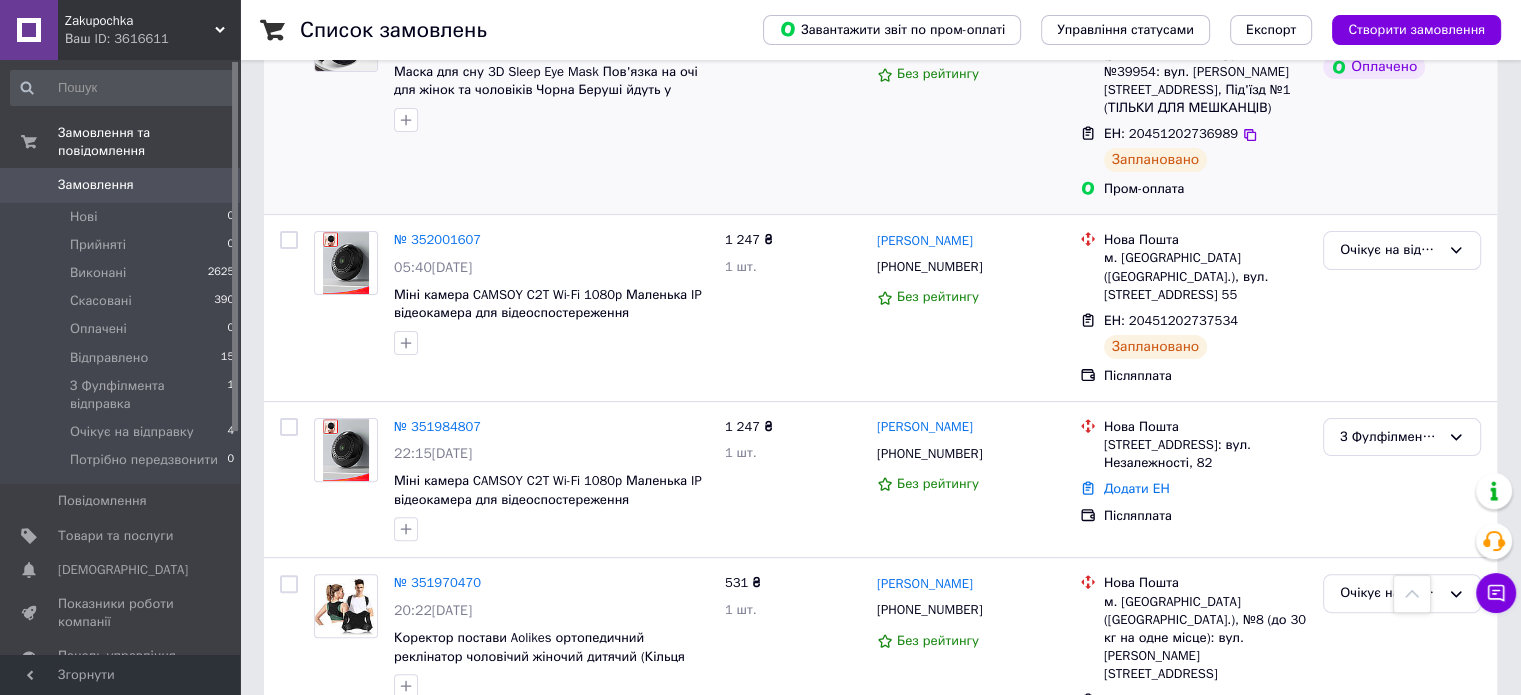 scroll, scrollTop: 500, scrollLeft: 0, axis: vertical 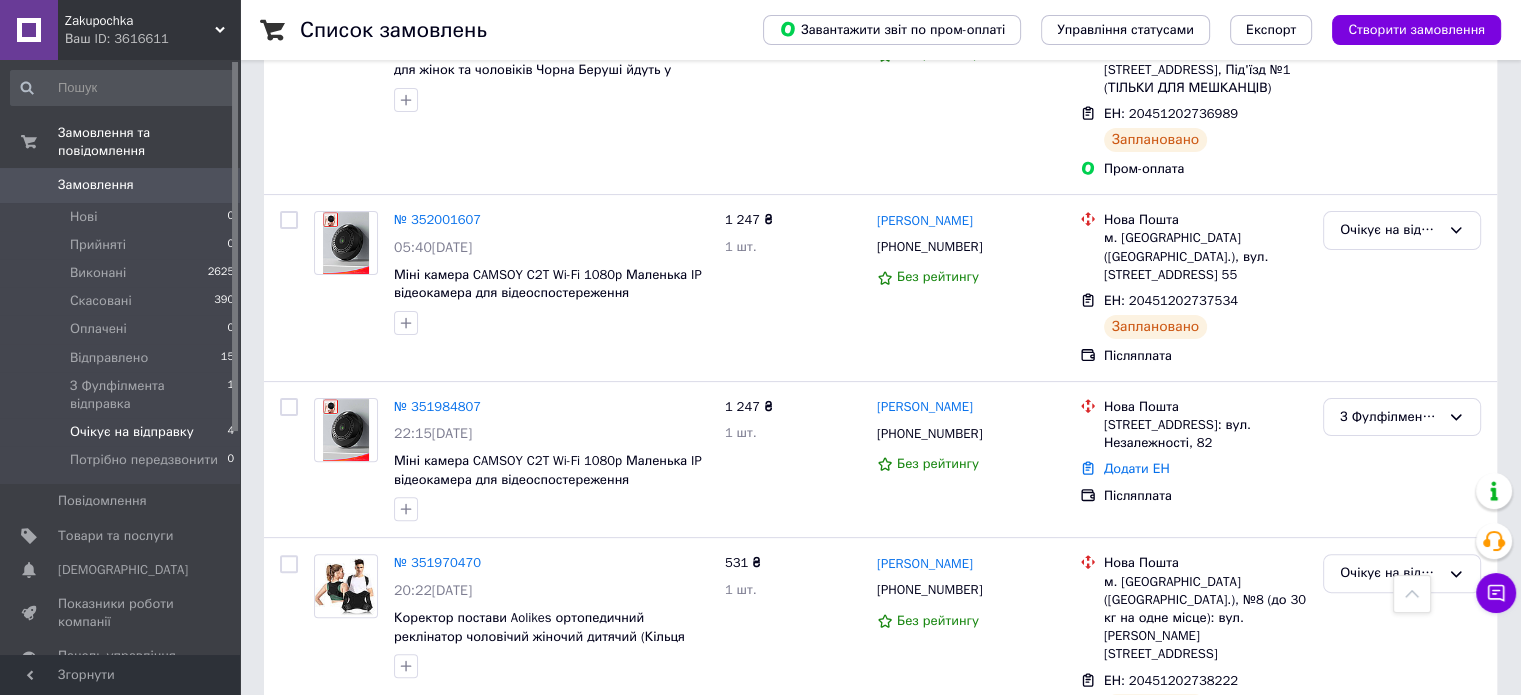click on "Очікує на відправку" at bounding box center [132, 432] 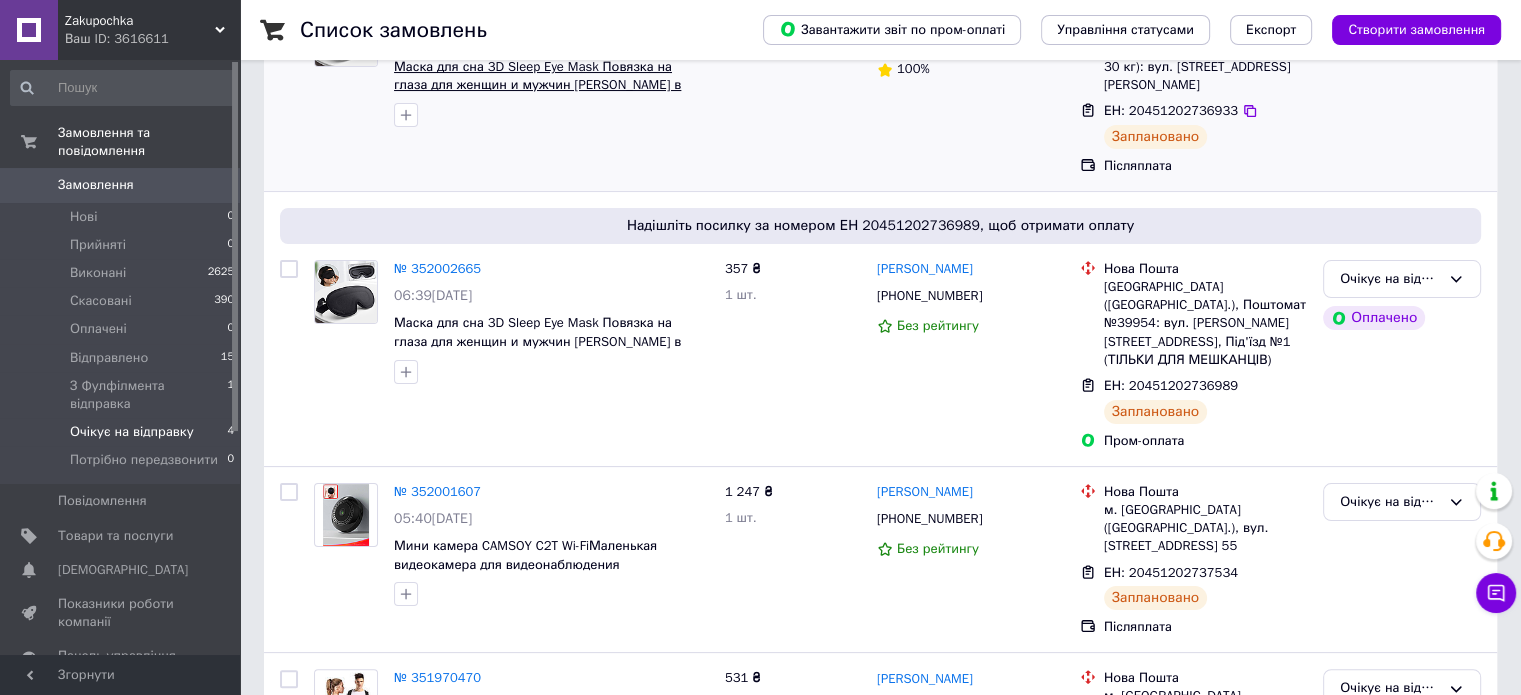 scroll, scrollTop: 429, scrollLeft: 0, axis: vertical 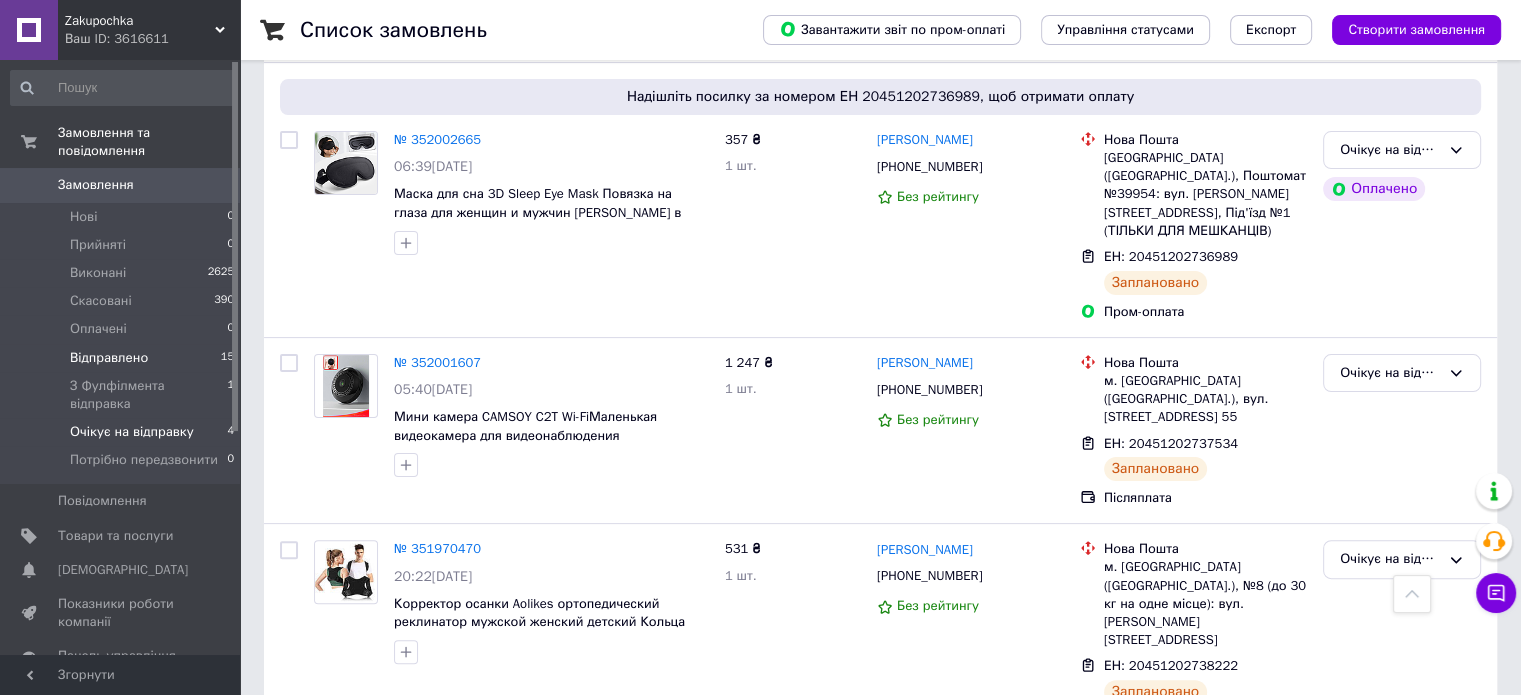 click on "Відправлено" at bounding box center [109, 358] 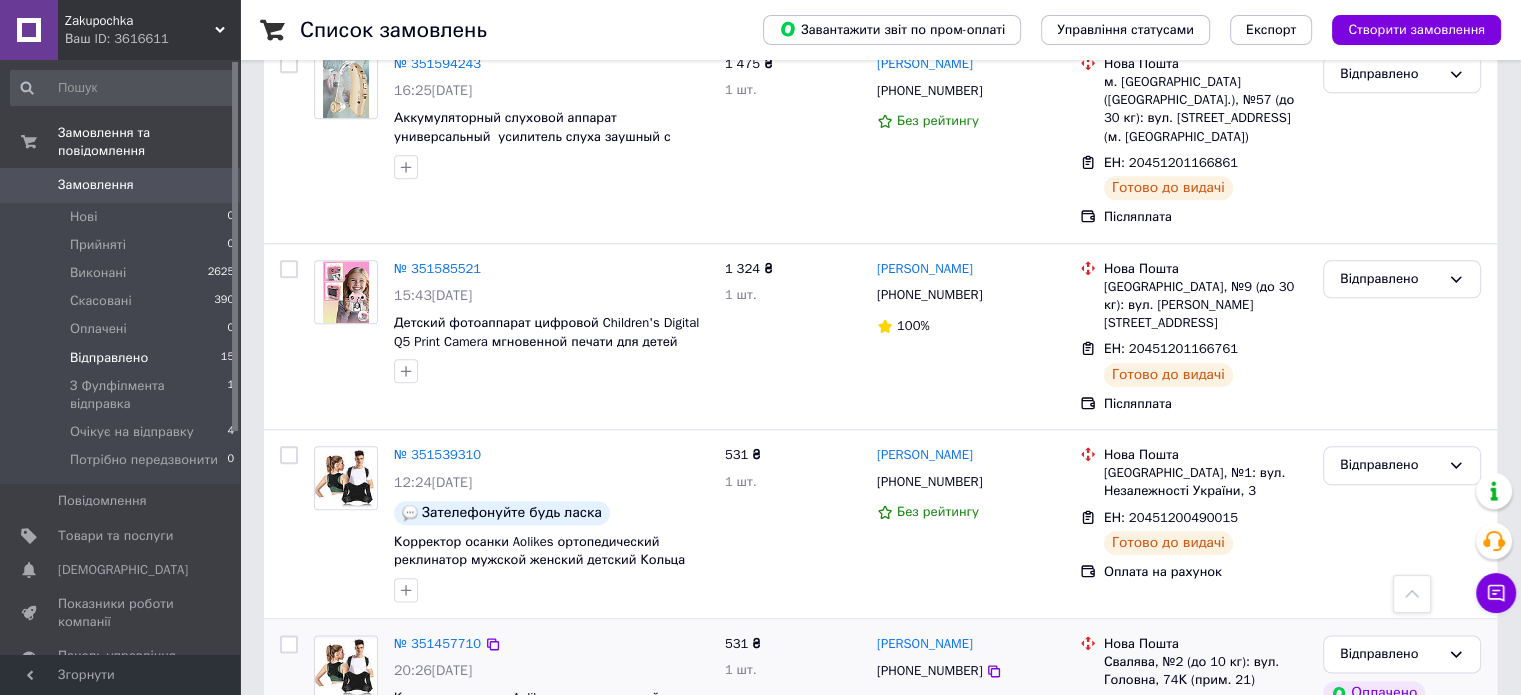 scroll, scrollTop: 2339, scrollLeft: 0, axis: vertical 